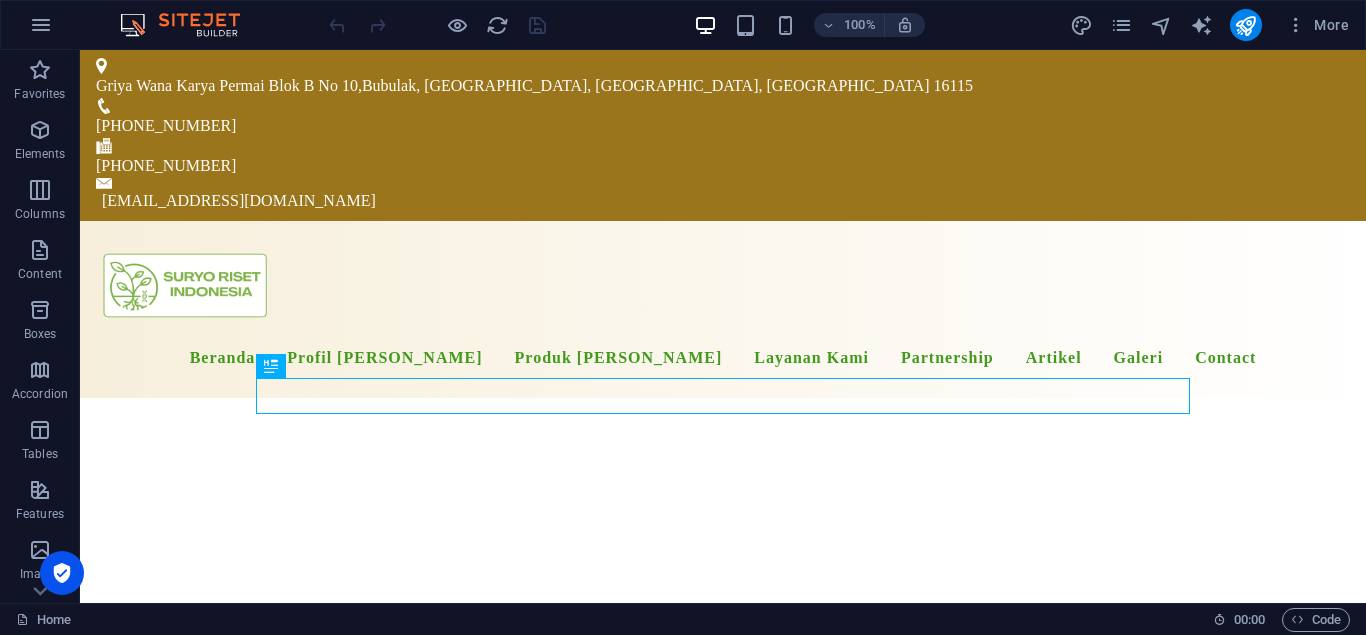 scroll, scrollTop: 0, scrollLeft: 0, axis: both 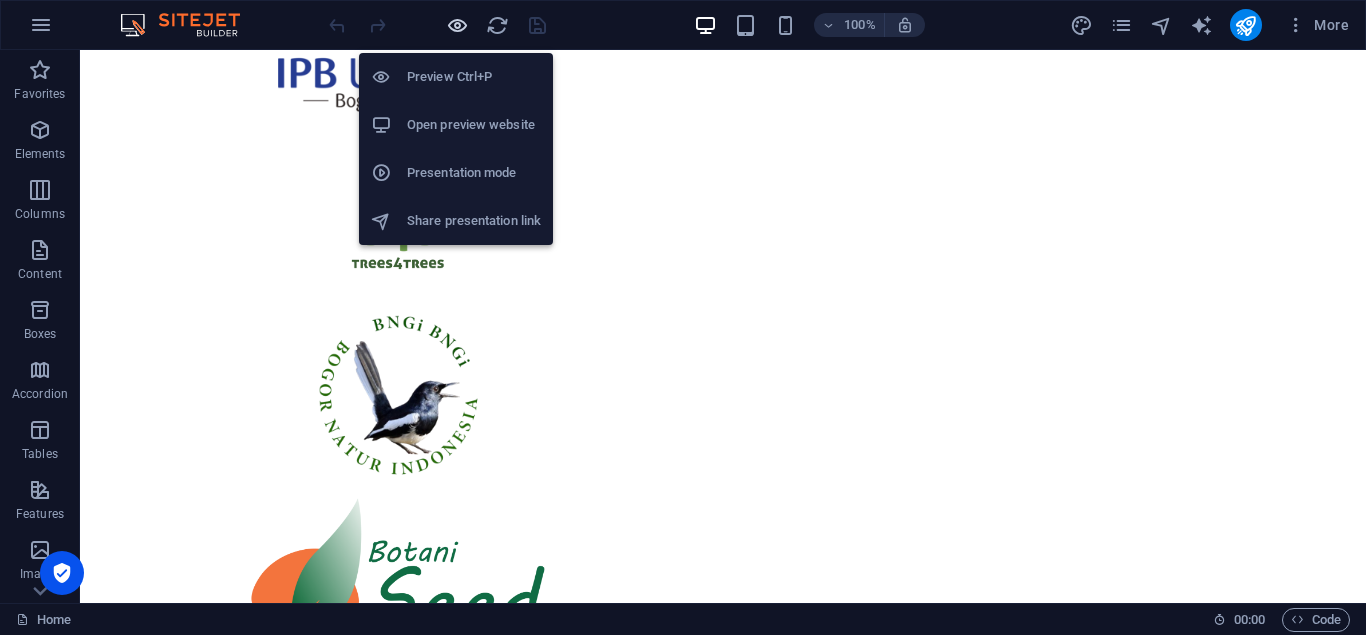 click at bounding box center (457, 25) 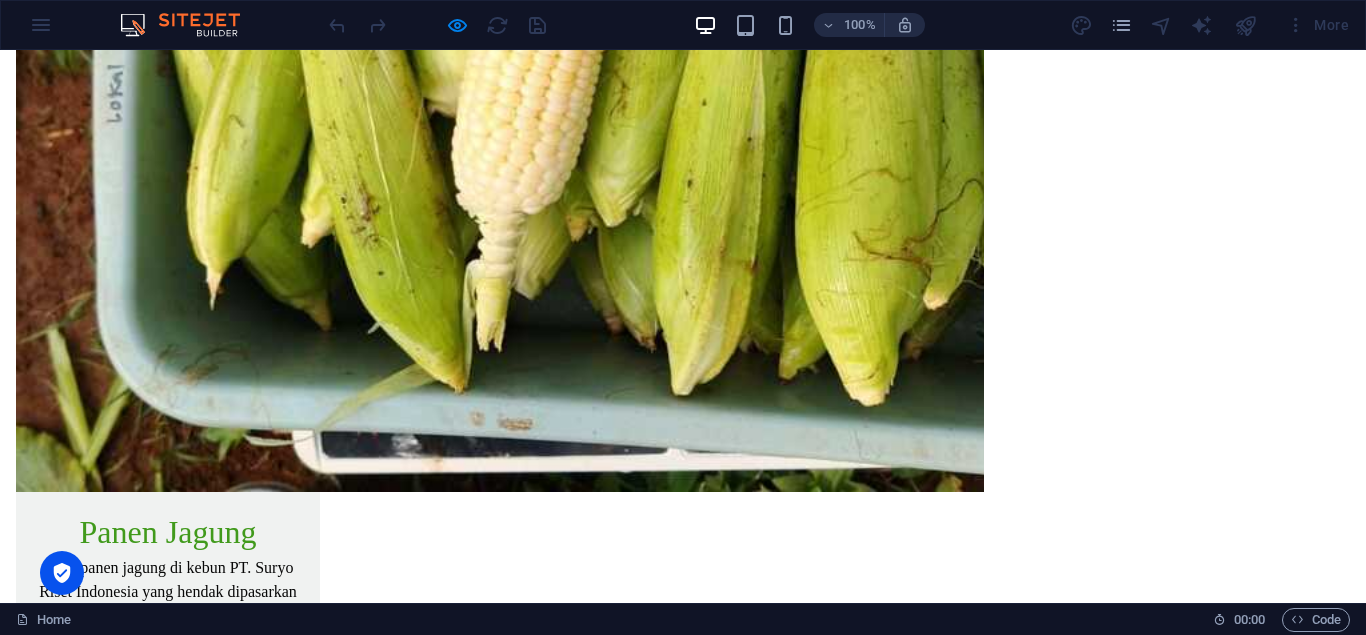 scroll, scrollTop: 8817, scrollLeft: 0, axis: vertical 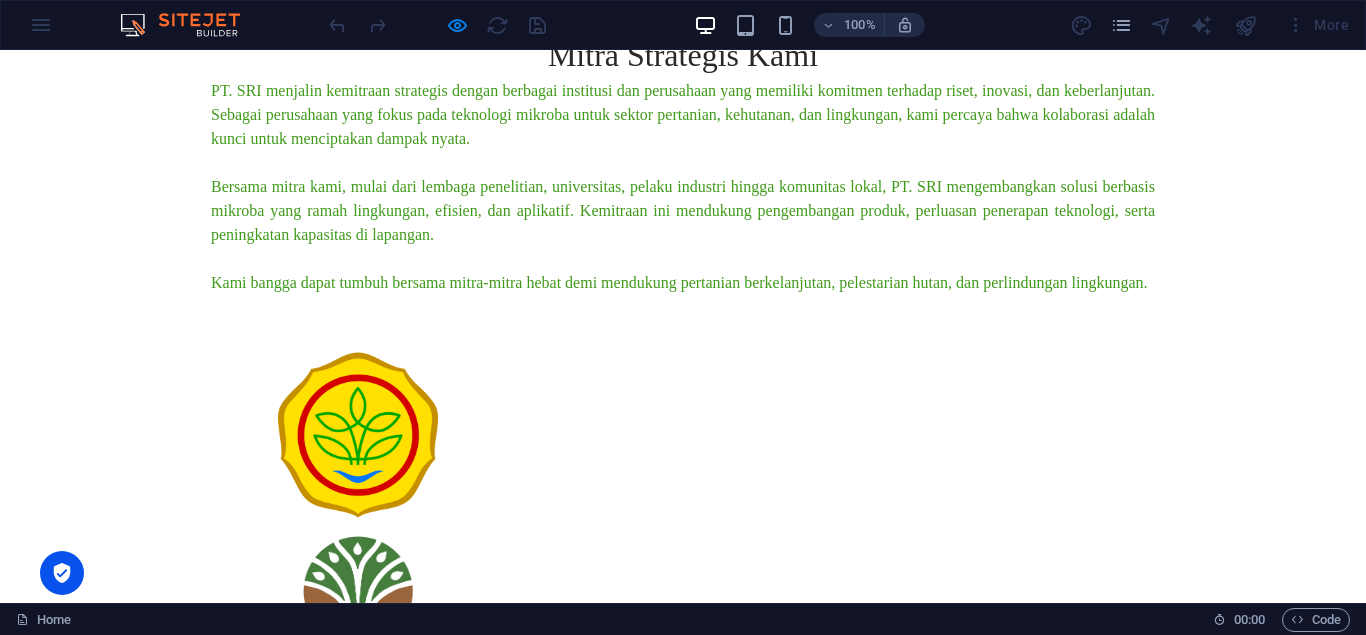 click on "Baca Selengkapnya" at bounding box center [81, 19078] 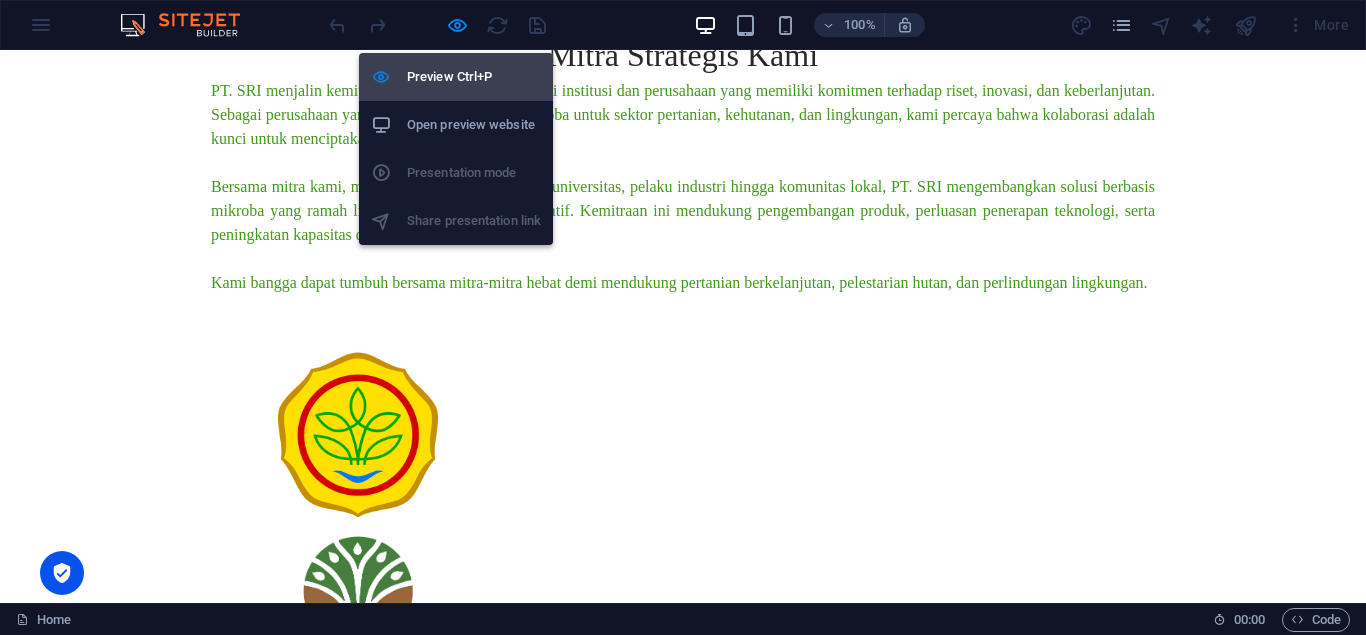 click at bounding box center [457, 25] 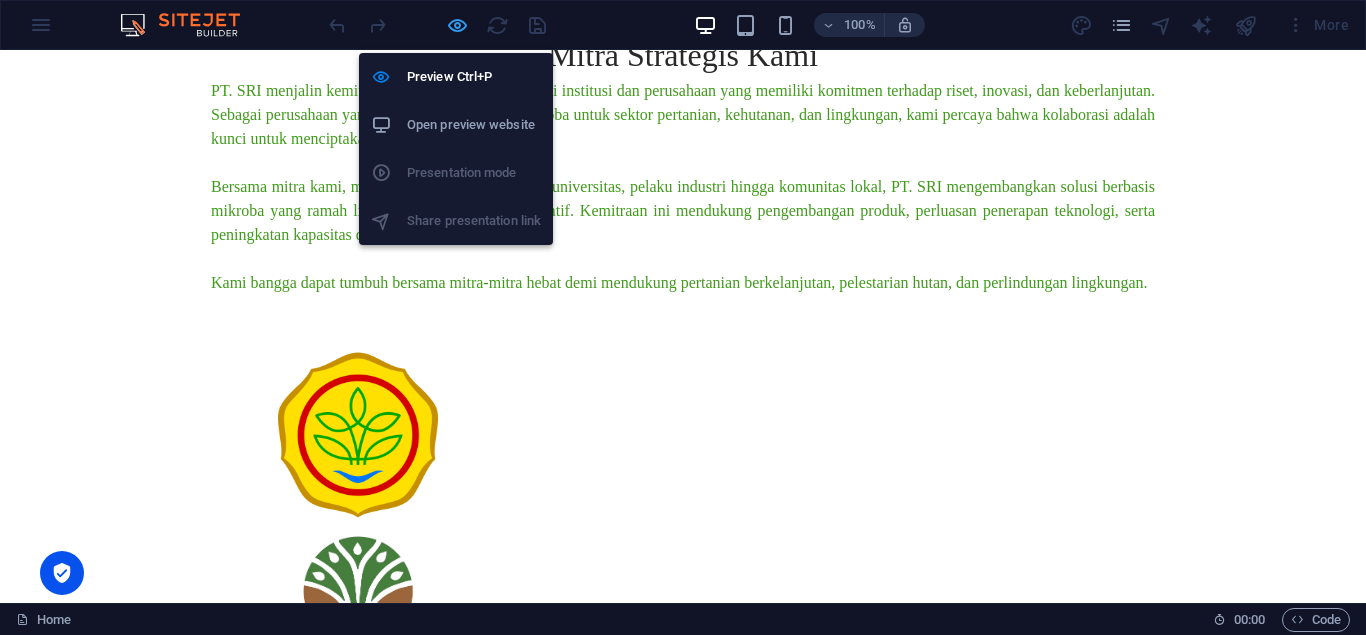 click at bounding box center [457, 25] 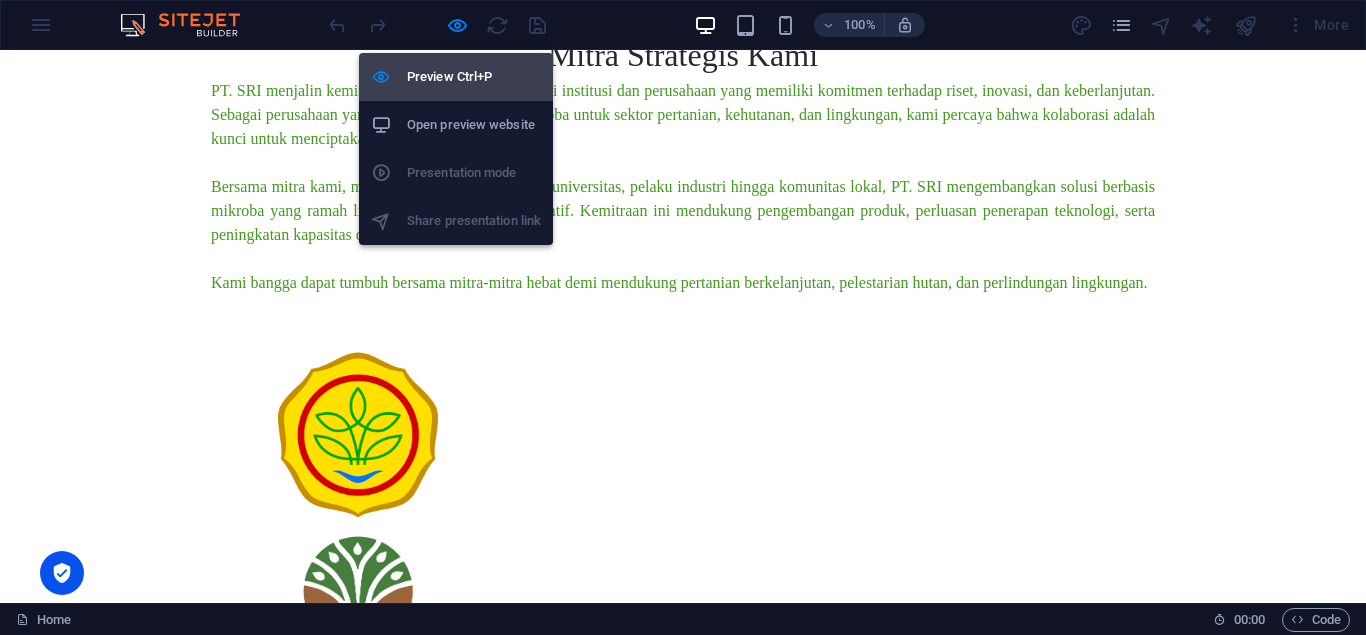 click on "Preview Ctrl+P" at bounding box center (474, 77) 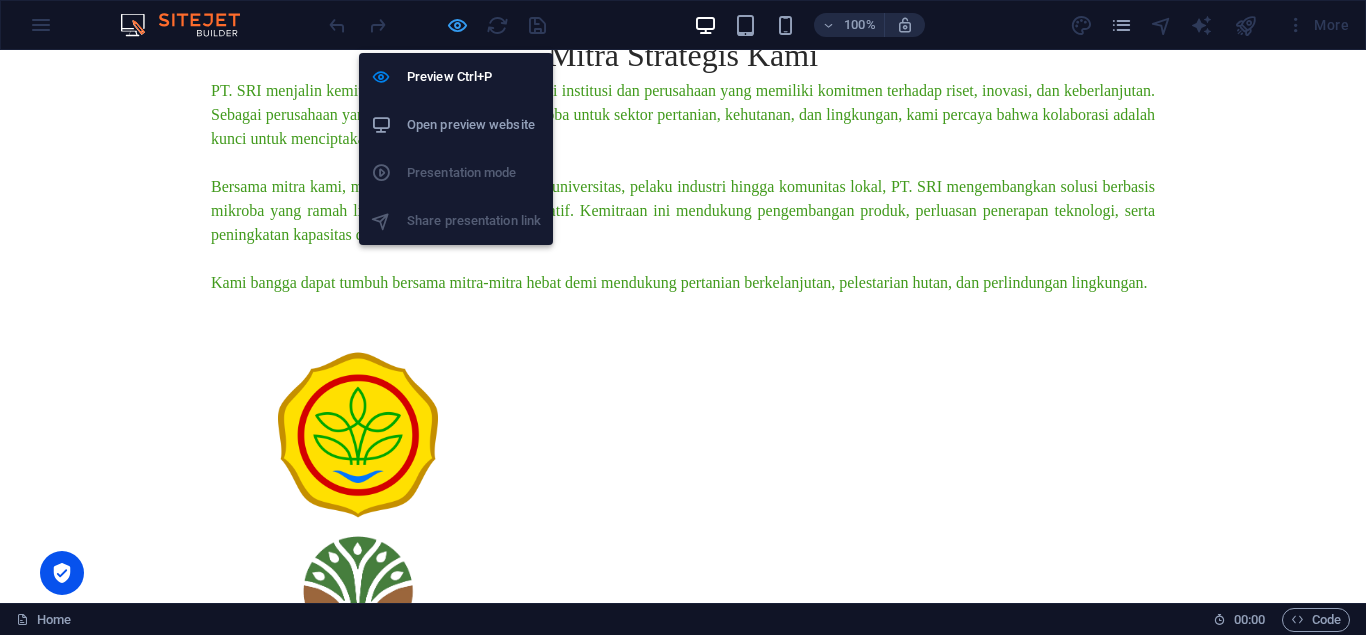 scroll, scrollTop: 8283, scrollLeft: 0, axis: vertical 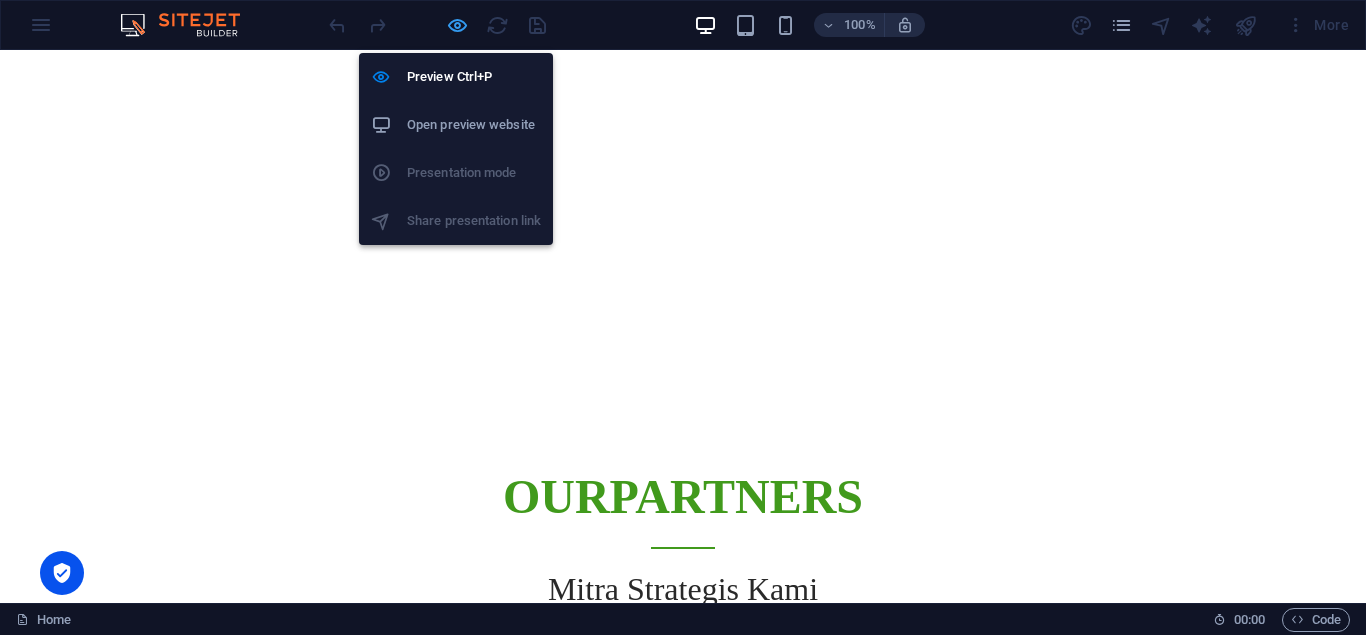 click at bounding box center (457, 25) 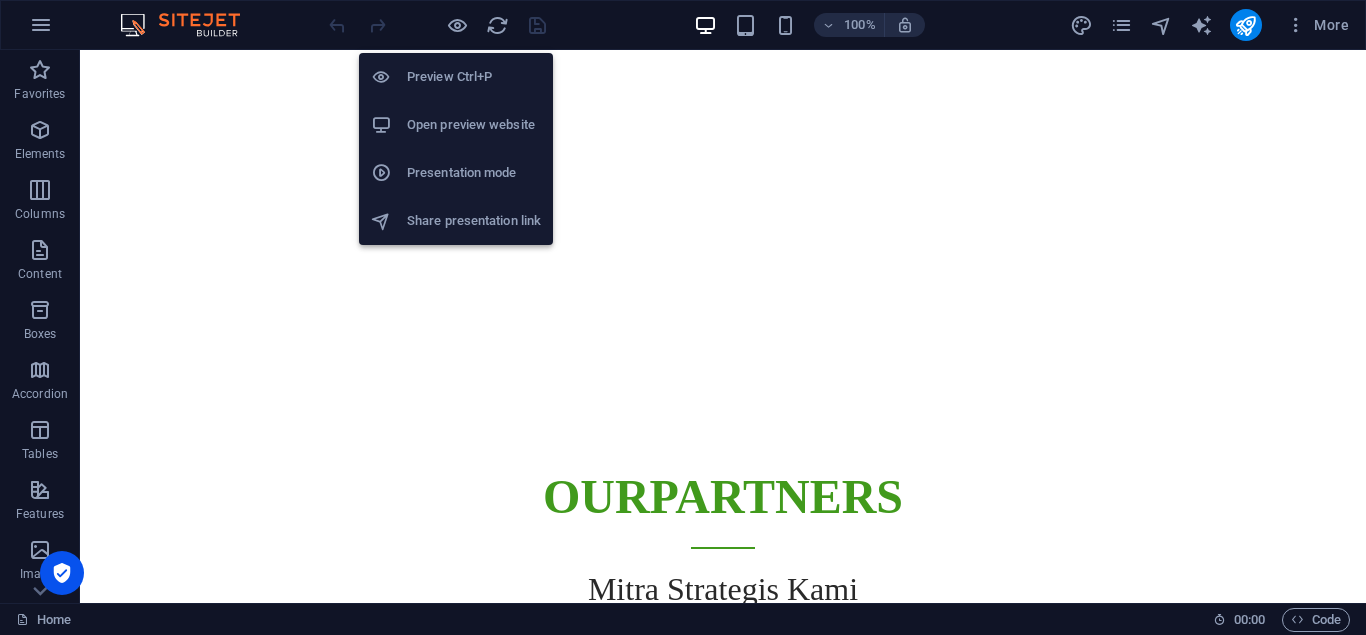 scroll, scrollTop: 13340, scrollLeft: 0, axis: vertical 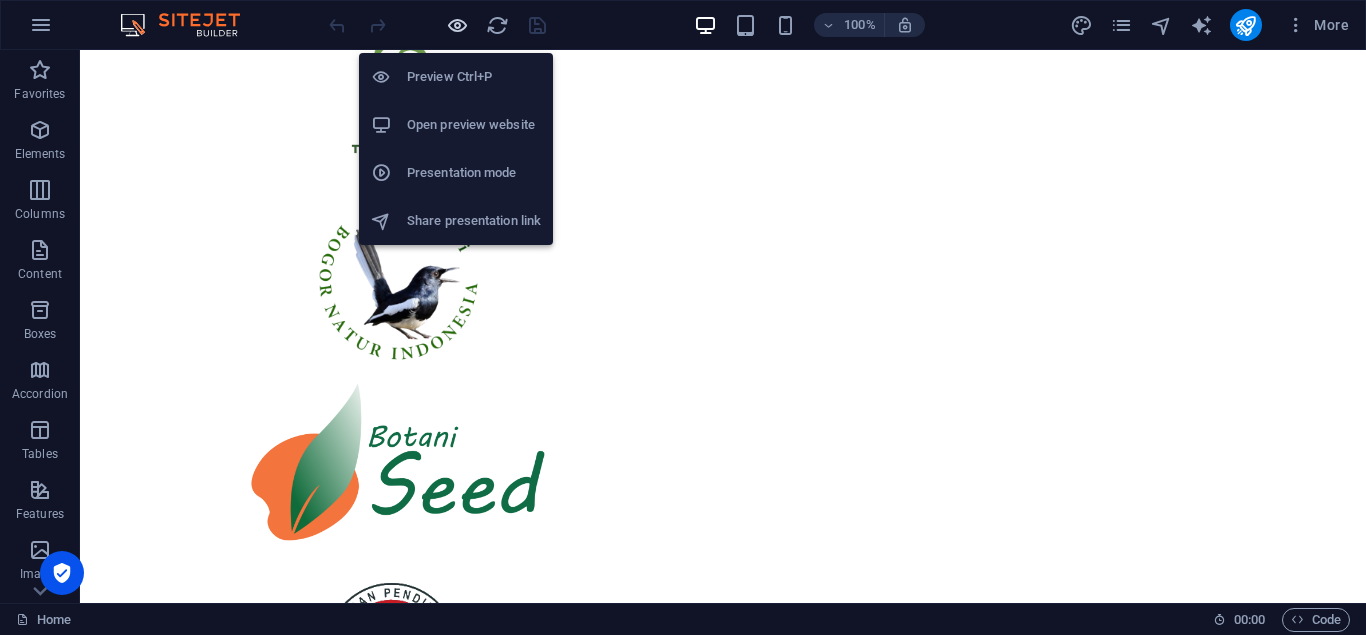 click at bounding box center (457, 25) 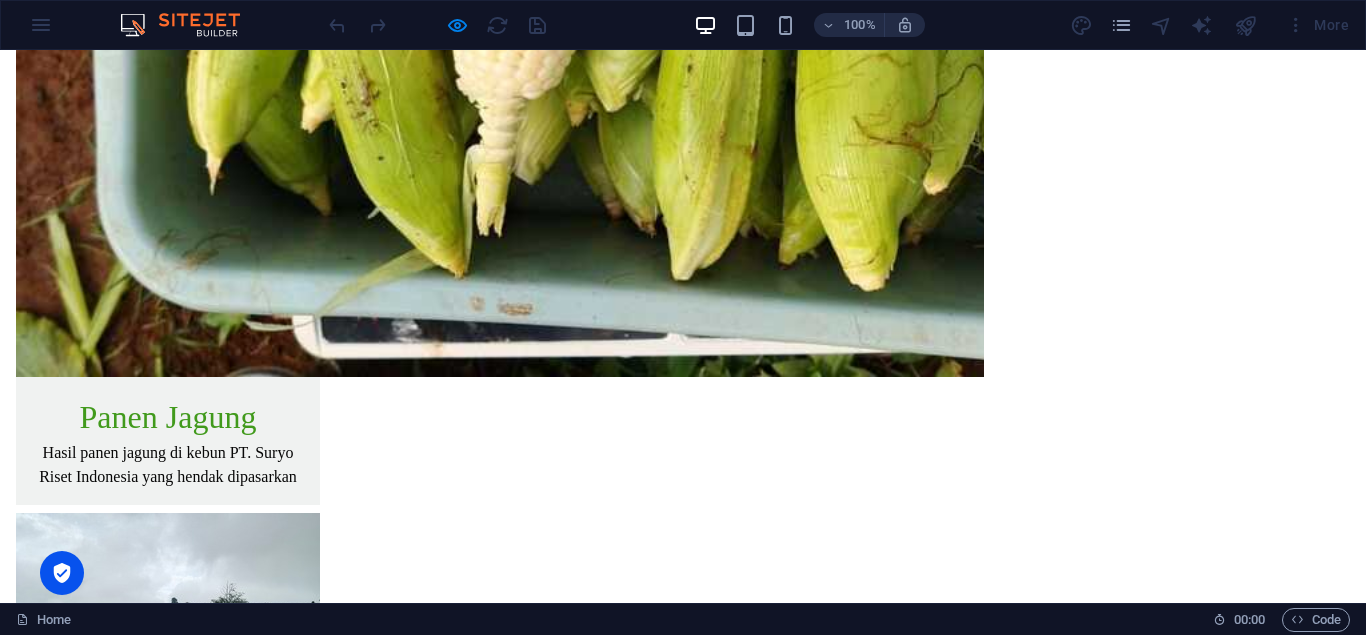 scroll, scrollTop: 8933, scrollLeft: 0, axis: vertical 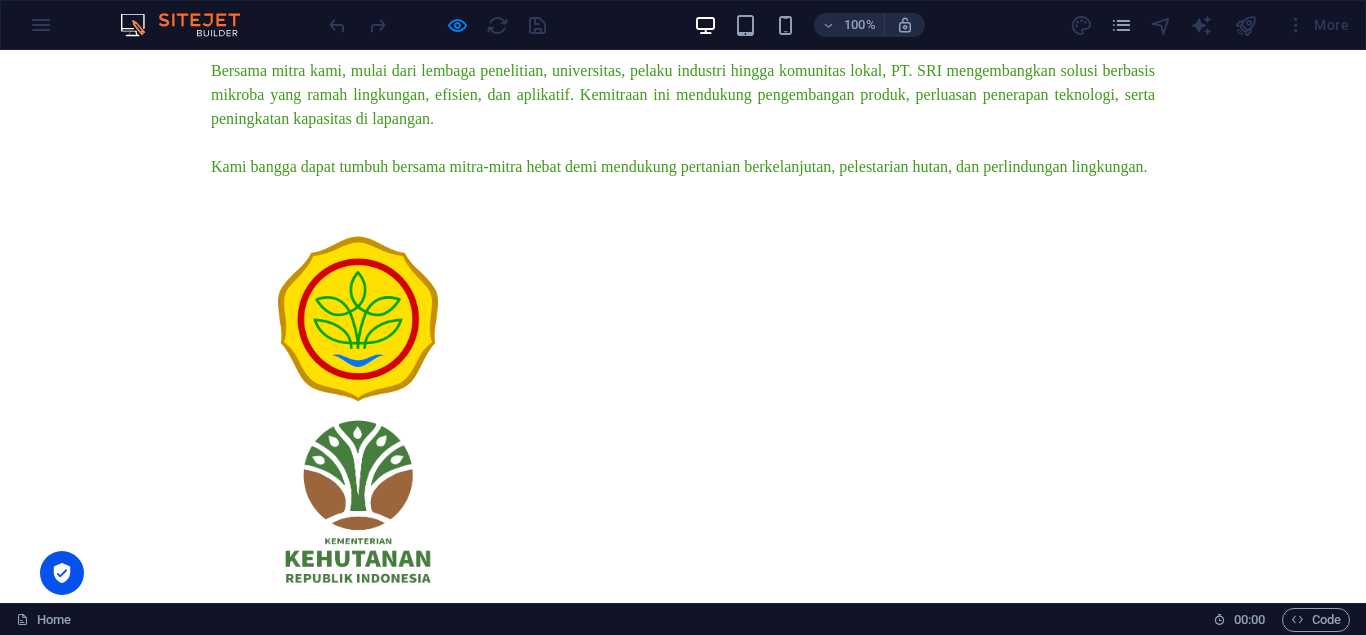 click on "Baca Selengkapnya" at bounding box center (81, 18962) 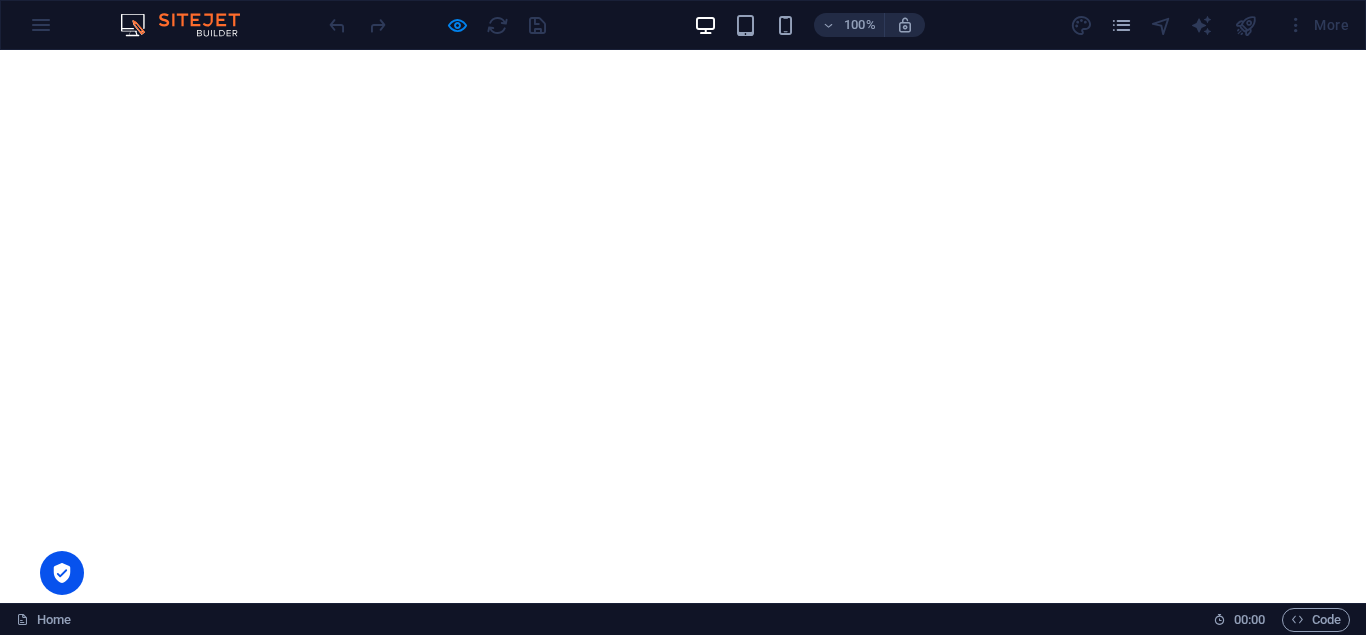 scroll, scrollTop: 8166, scrollLeft: 0, axis: vertical 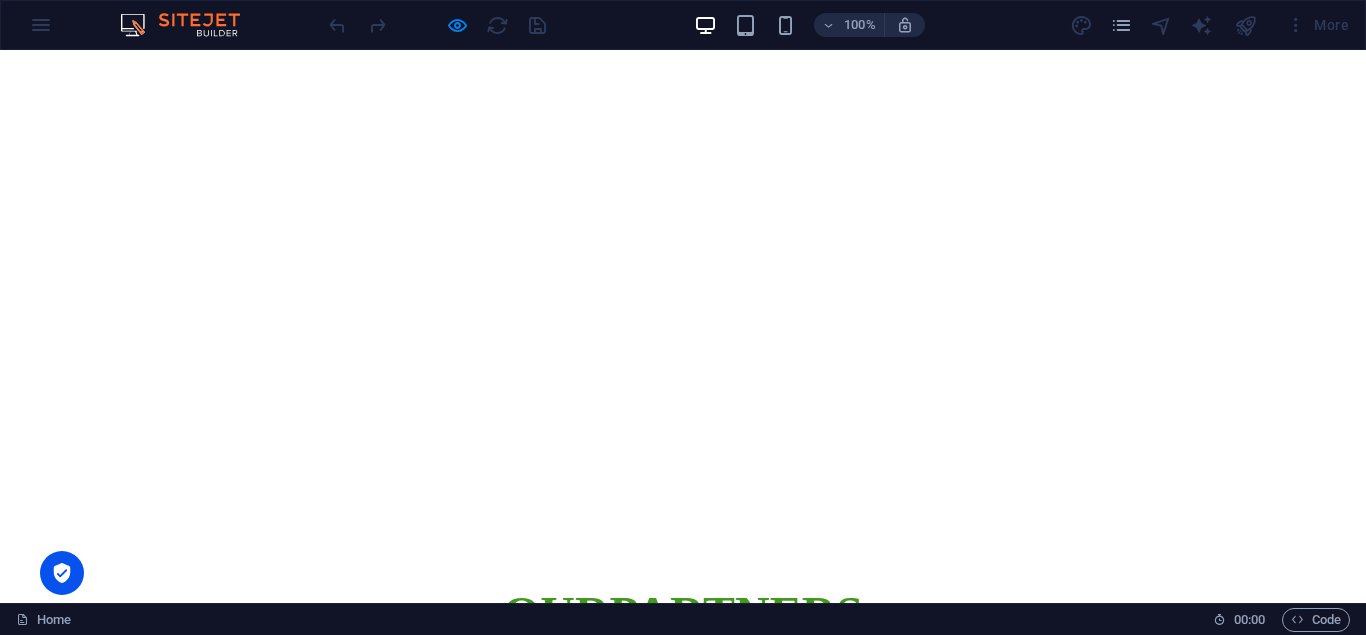 click on "Baca Selengkapnya" at bounding box center [79, 13714] 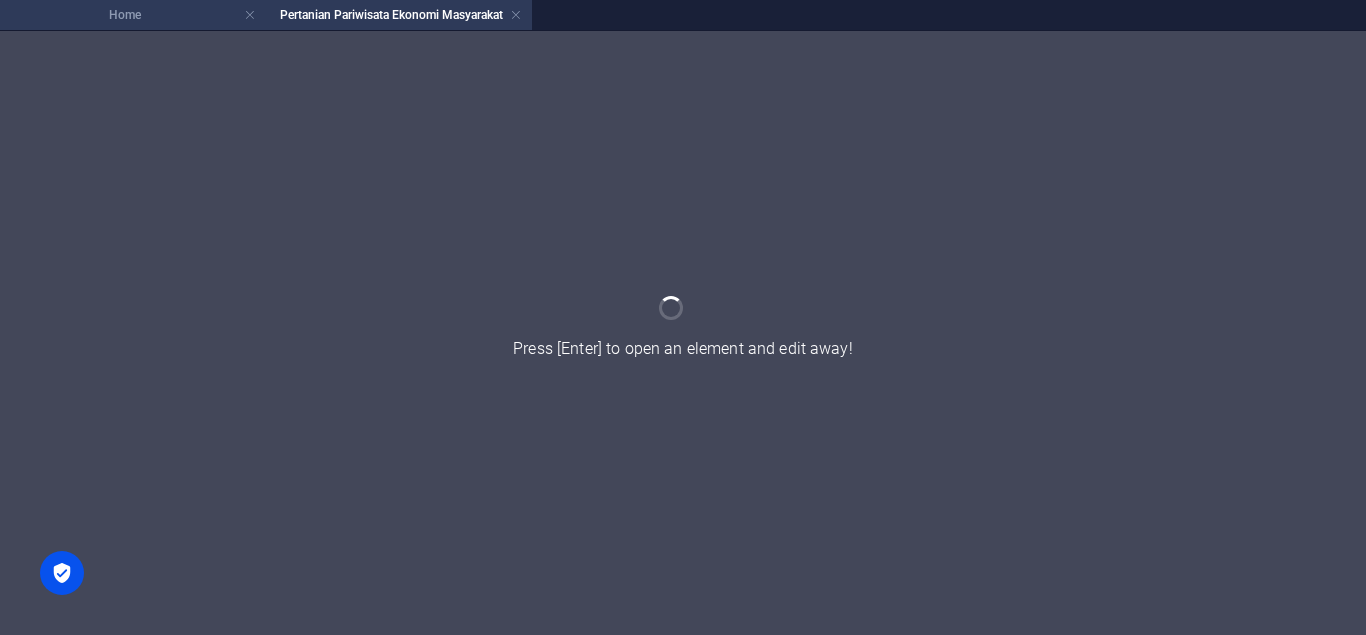 click on "Home" at bounding box center (133, 15) 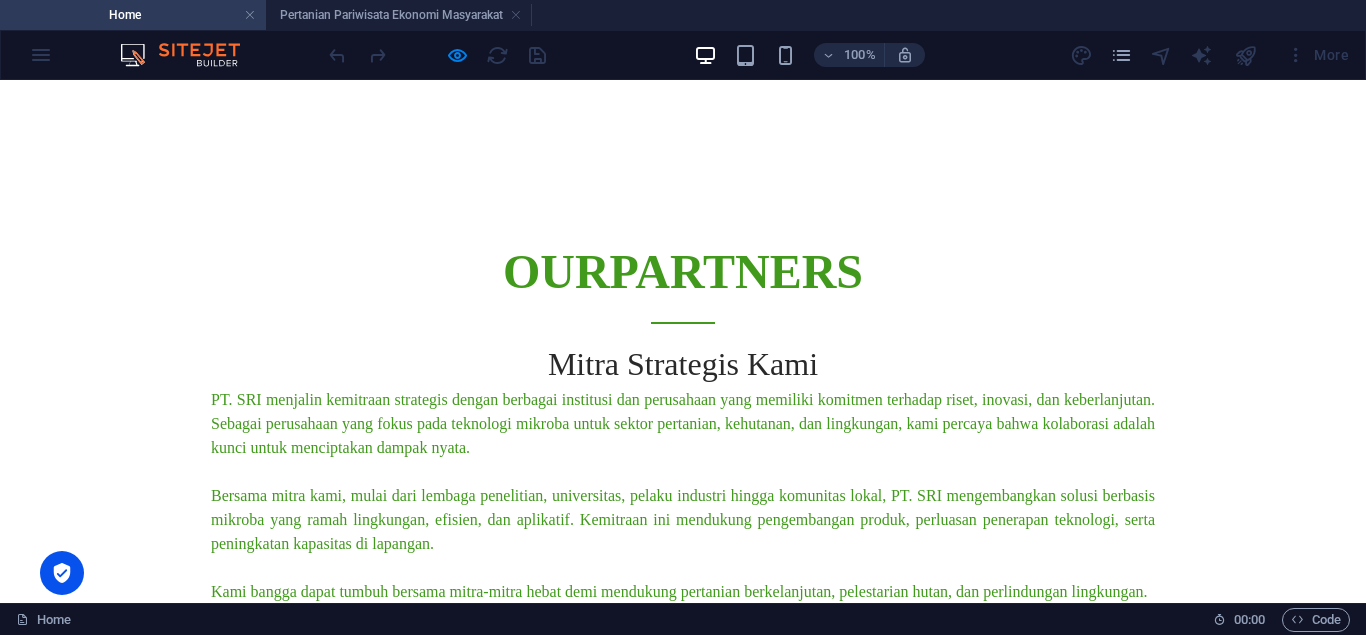 scroll, scrollTop: 8192, scrollLeft: 0, axis: vertical 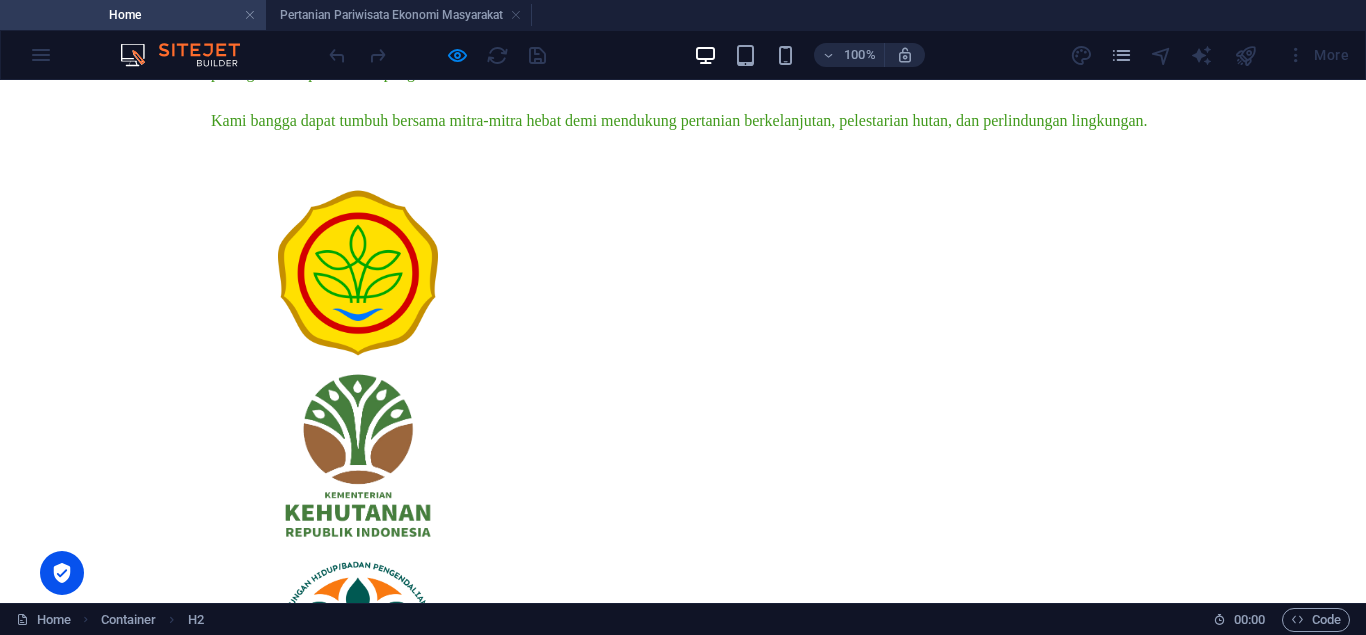 click on "Lihat Semua berita" at bounding box center (116, 15762) 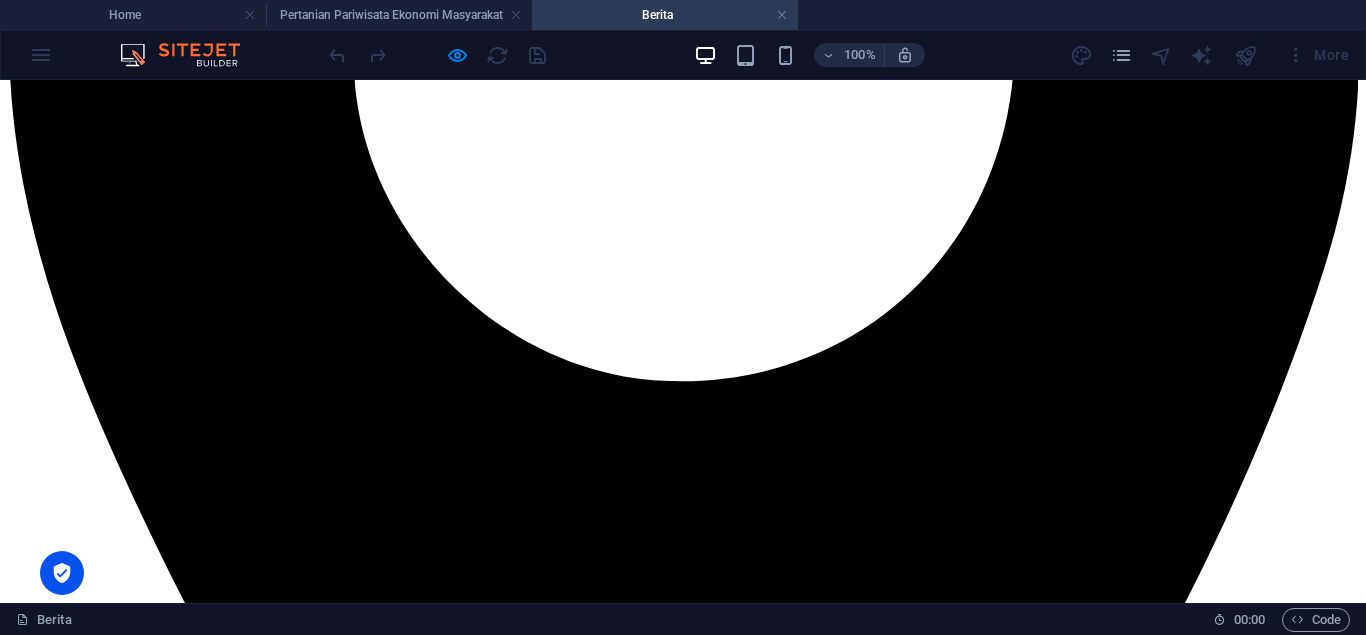 scroll, scrollTop: 715, scrollLeft: 0, axis: vertical 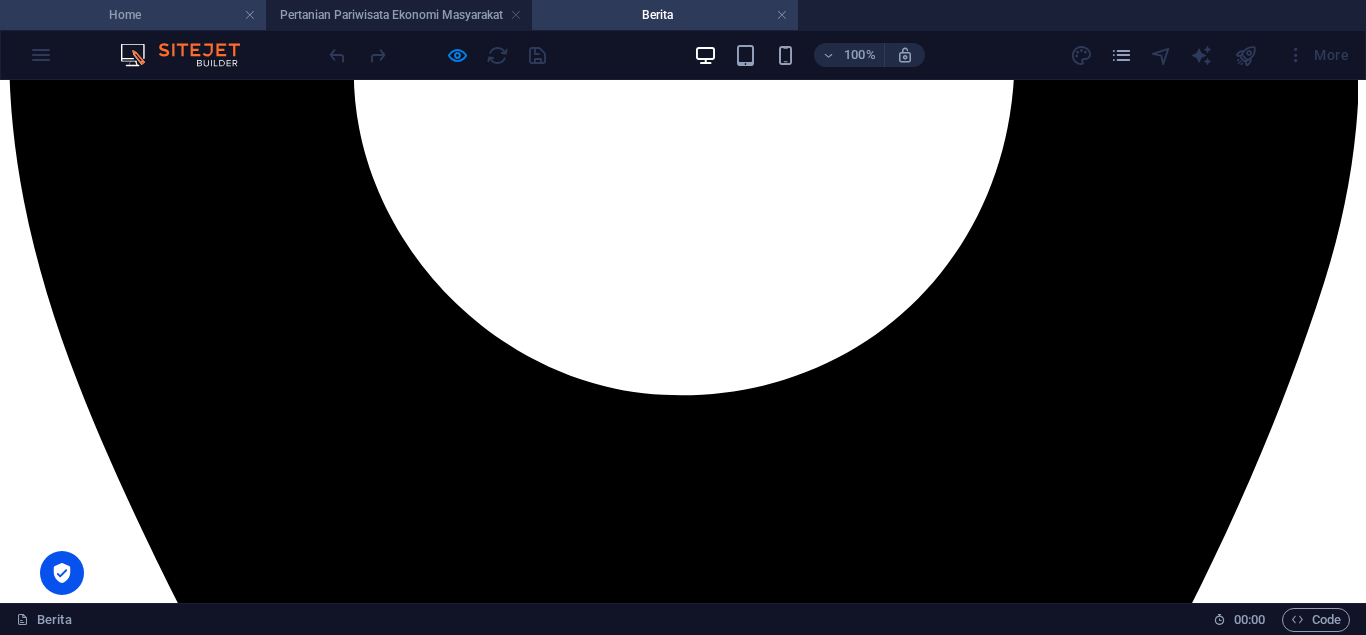 click on "Home" at bounding box center [133, 15] 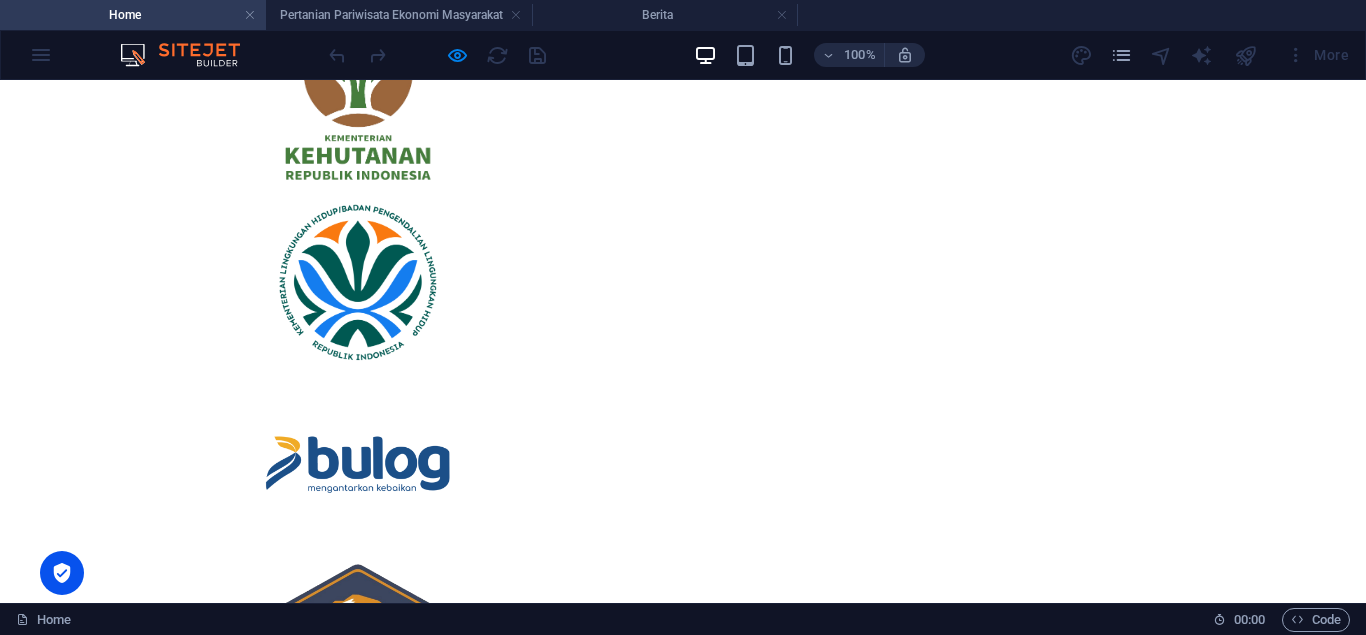 scroll, scrollTop: 9034, scrollLeft: 0, axis: vertical 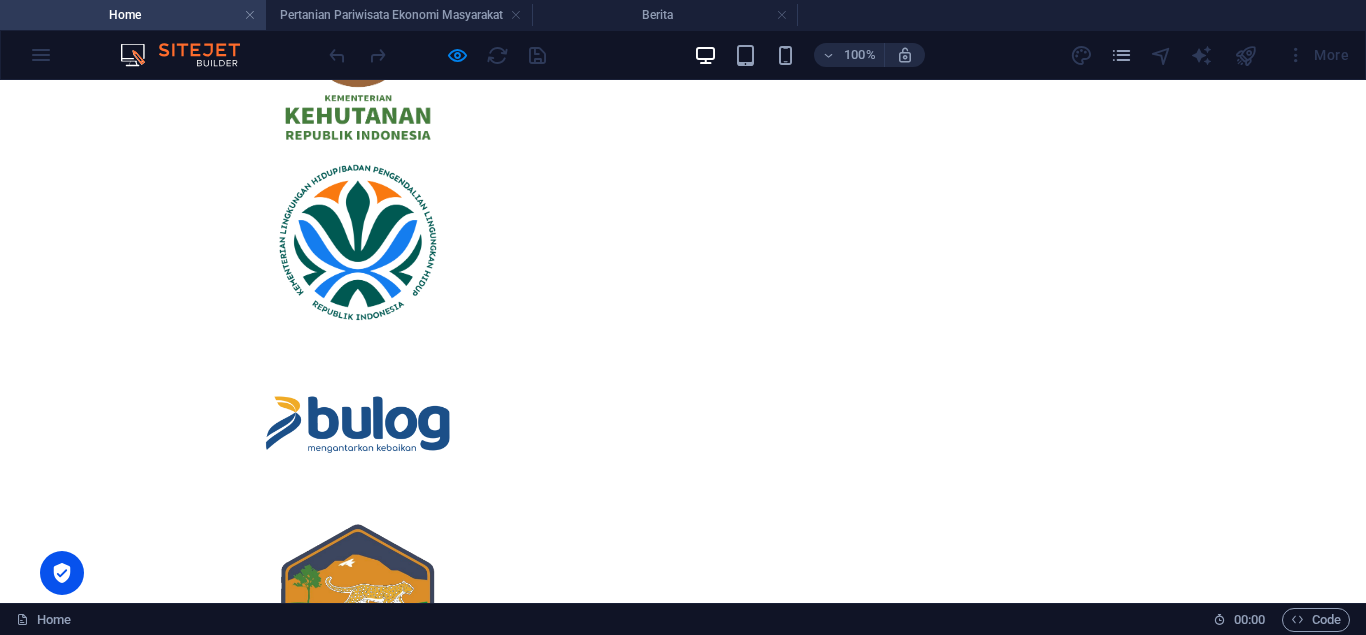 click on "Baca Selengkapnya" at bounding box center [81, 18519] 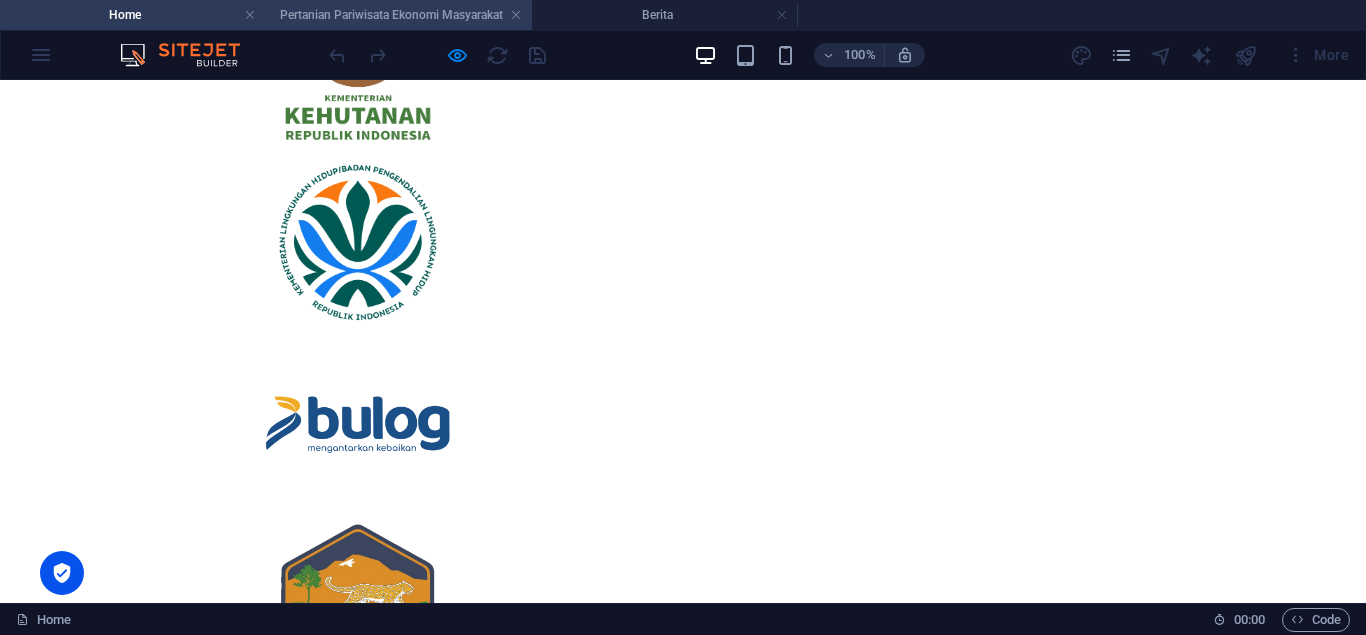 click on "Pertanian Pariwisata Ekonomi Masyarakat" at bounding box center (399, 15) 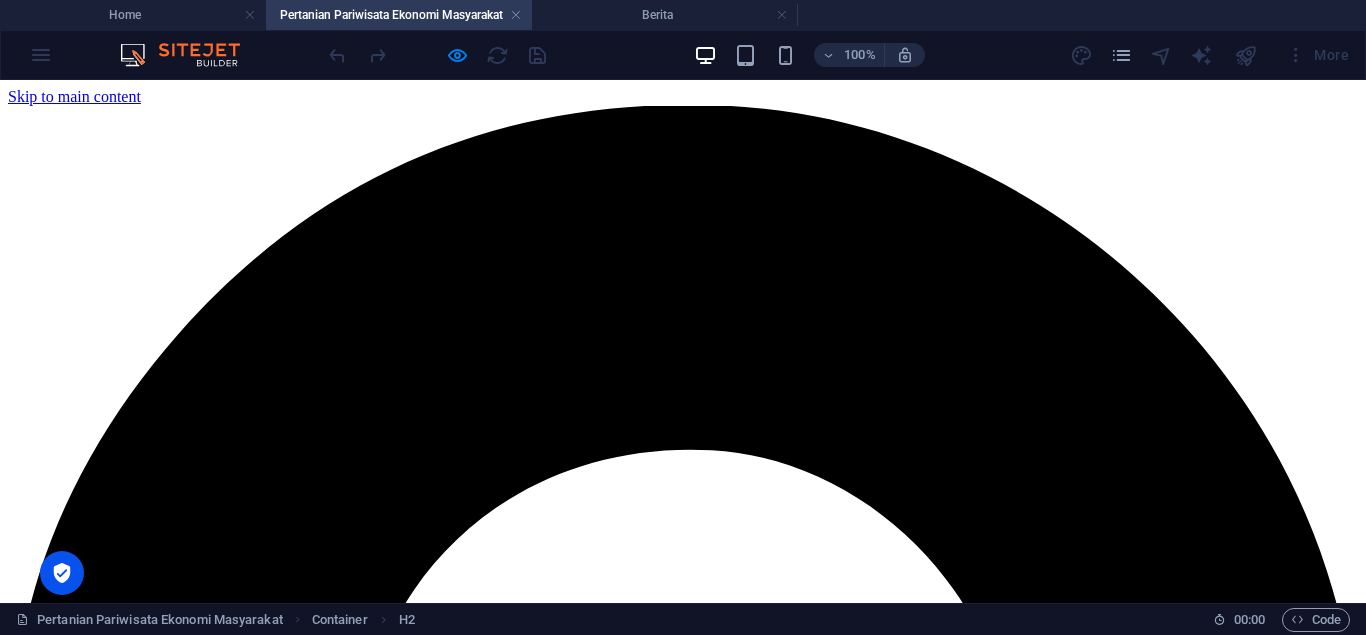 scroll, scrollTop: 0, scrollLeft: 0, axis: both 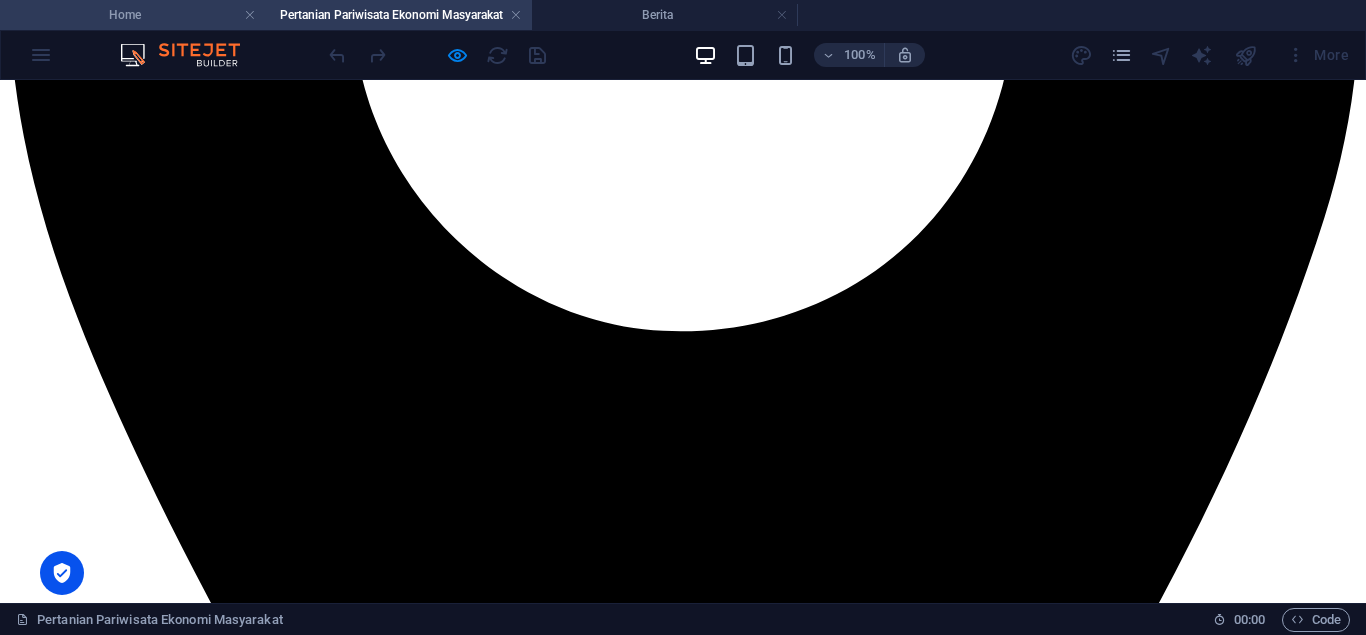 click on "Home" at bounding box center [133, 15] 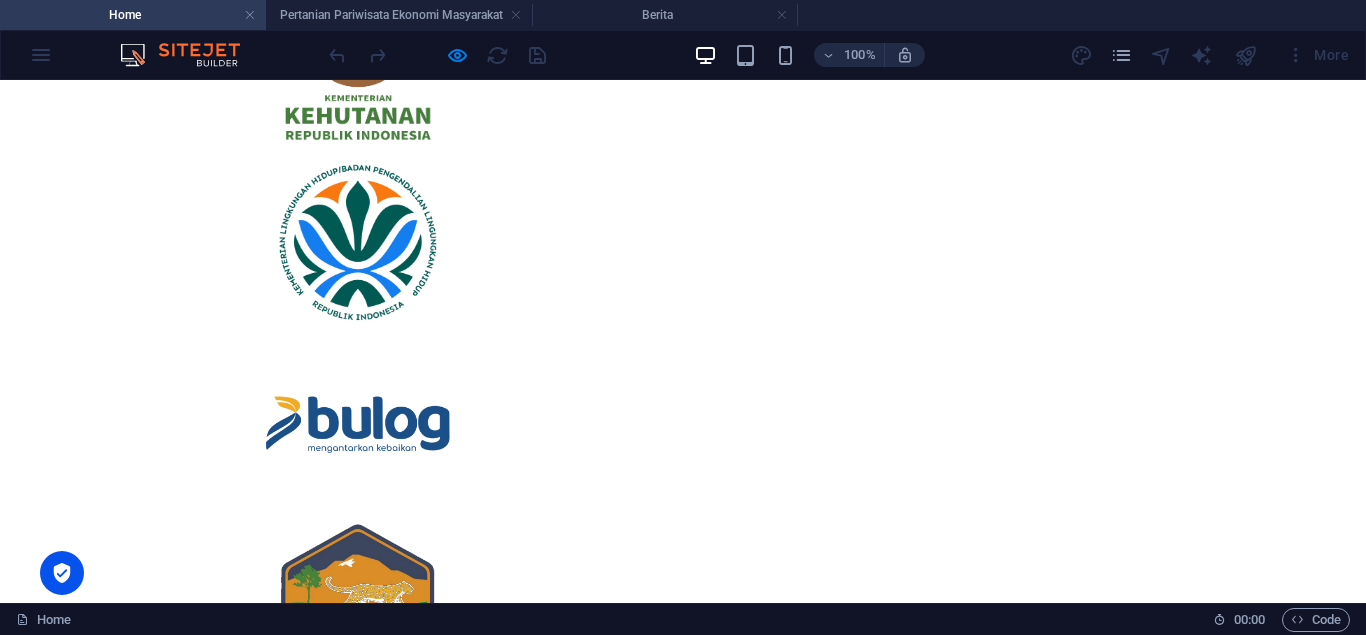scroll, scrollTop: 9214, scrollLeft: 0, axis: vertical 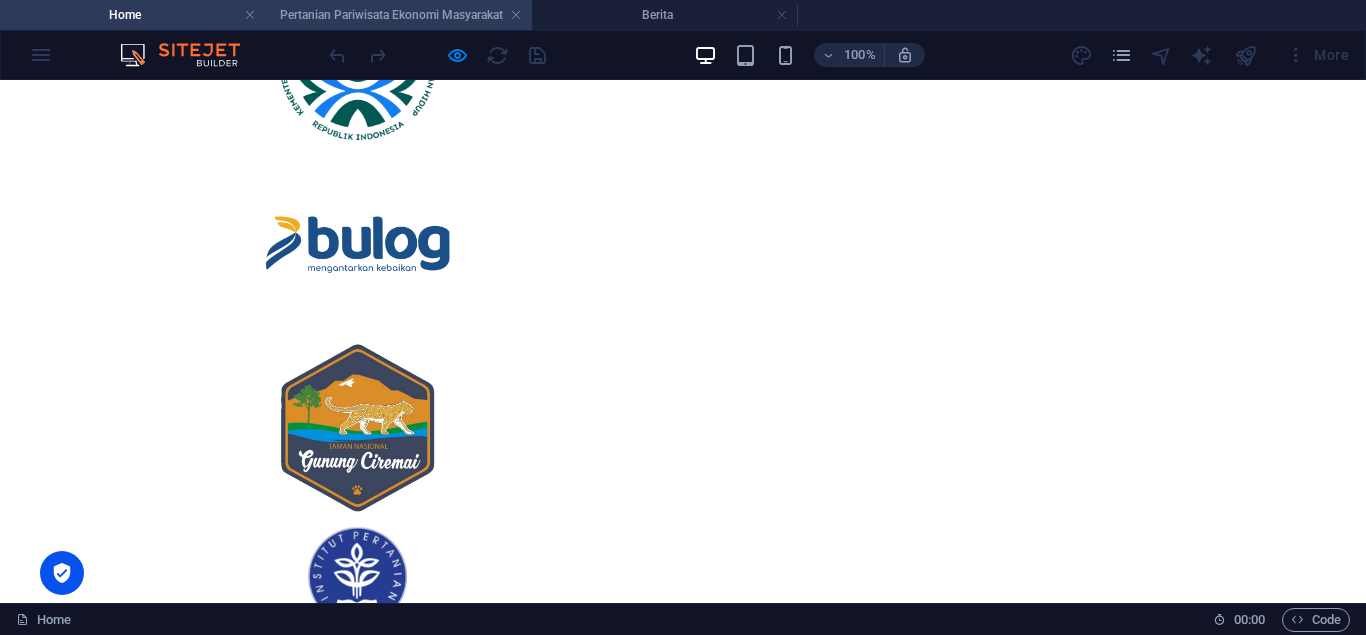 click on "Pertanian Pariwisata Ekonomi Masyarakat" at bounding box center [399, 15] 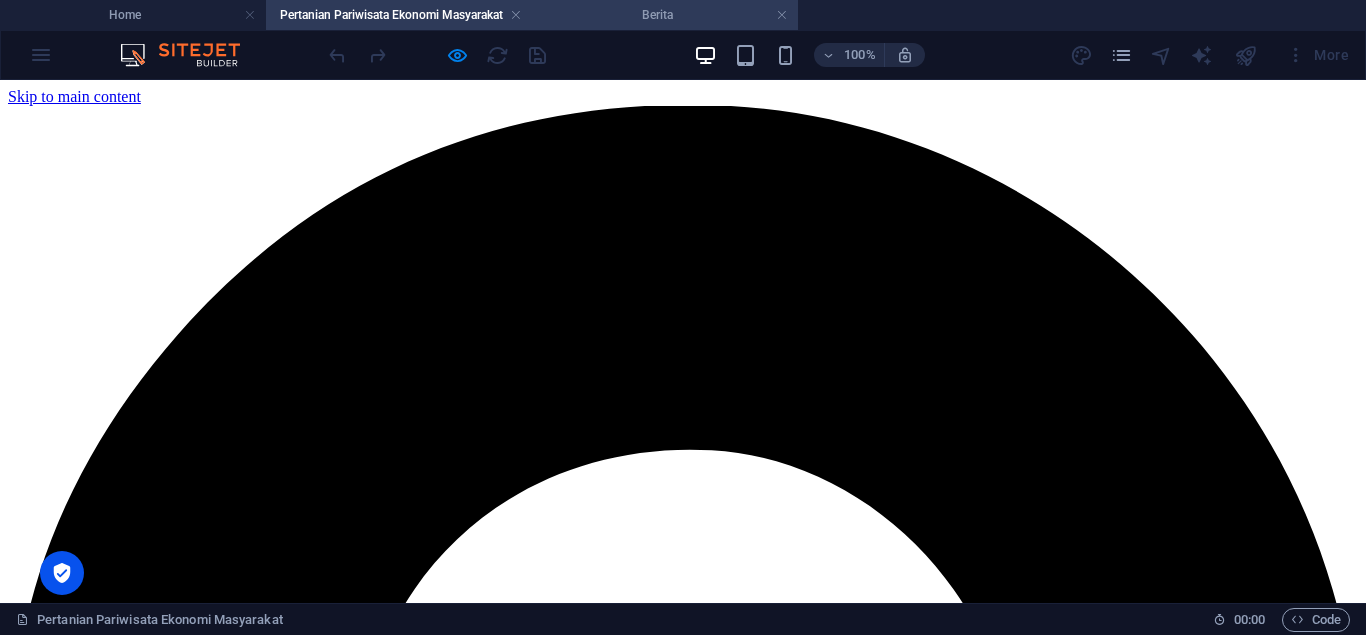 scroll, scrollTop: 778, scrollLeft: 0, axis: vertical 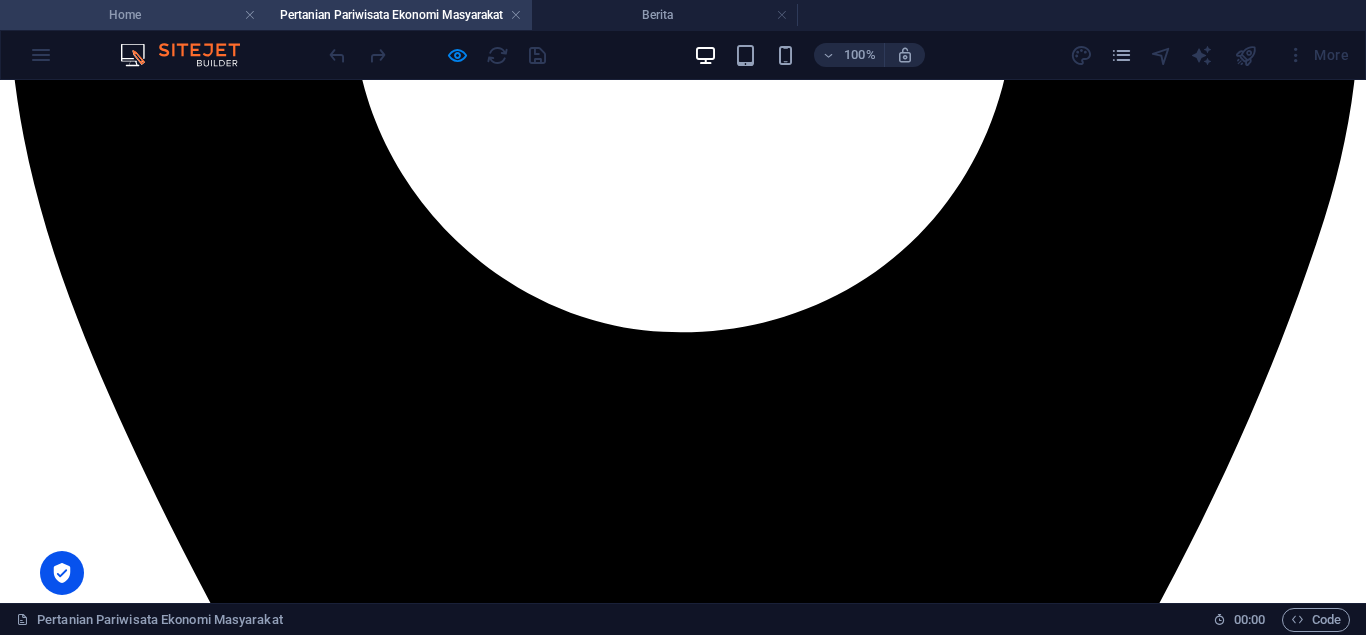 click on "Home" at bounding box center (133, 15) 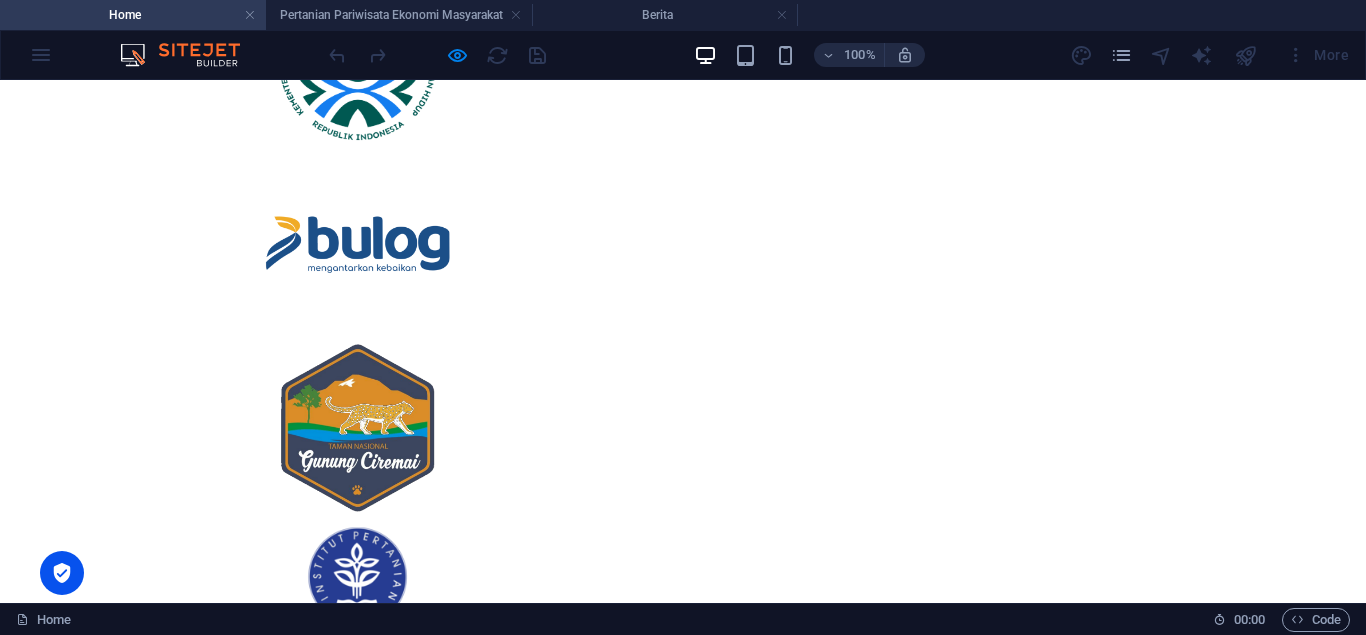 scroll, scrollTop: 9393, scrollLeft: 0, axis: vertical 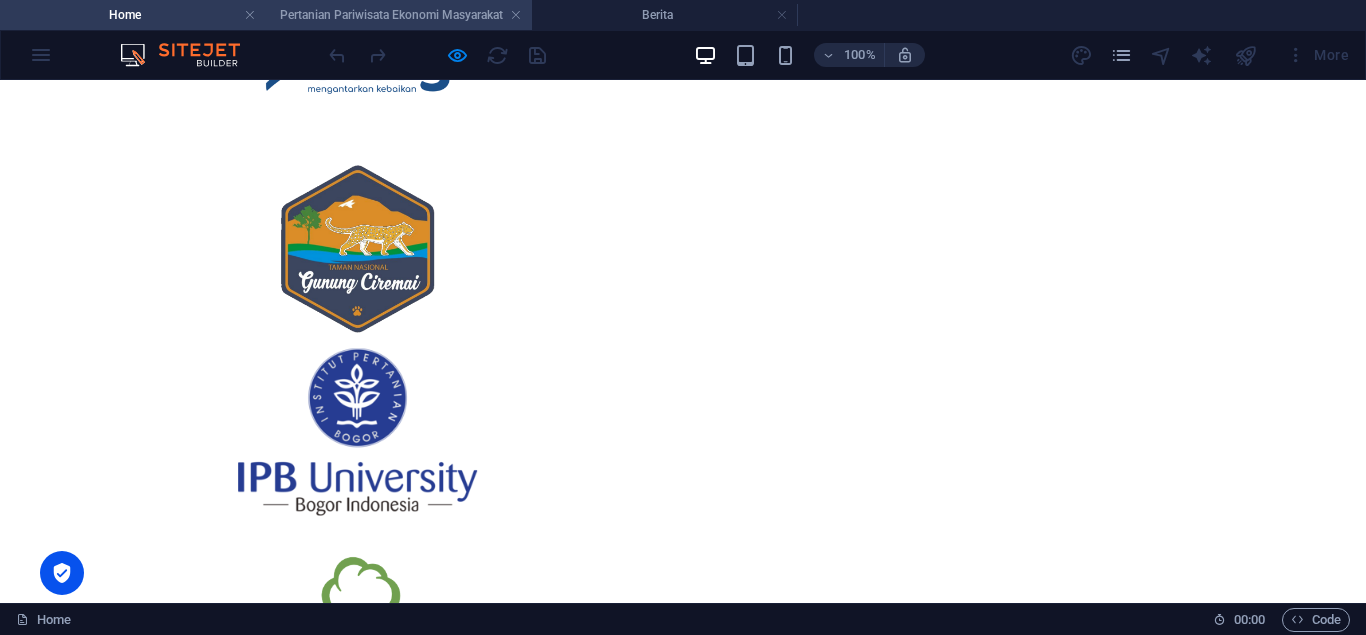 click on "Pertanian Pariwisata Ekonomi Masyarakat" at bounding box center [399, 15] 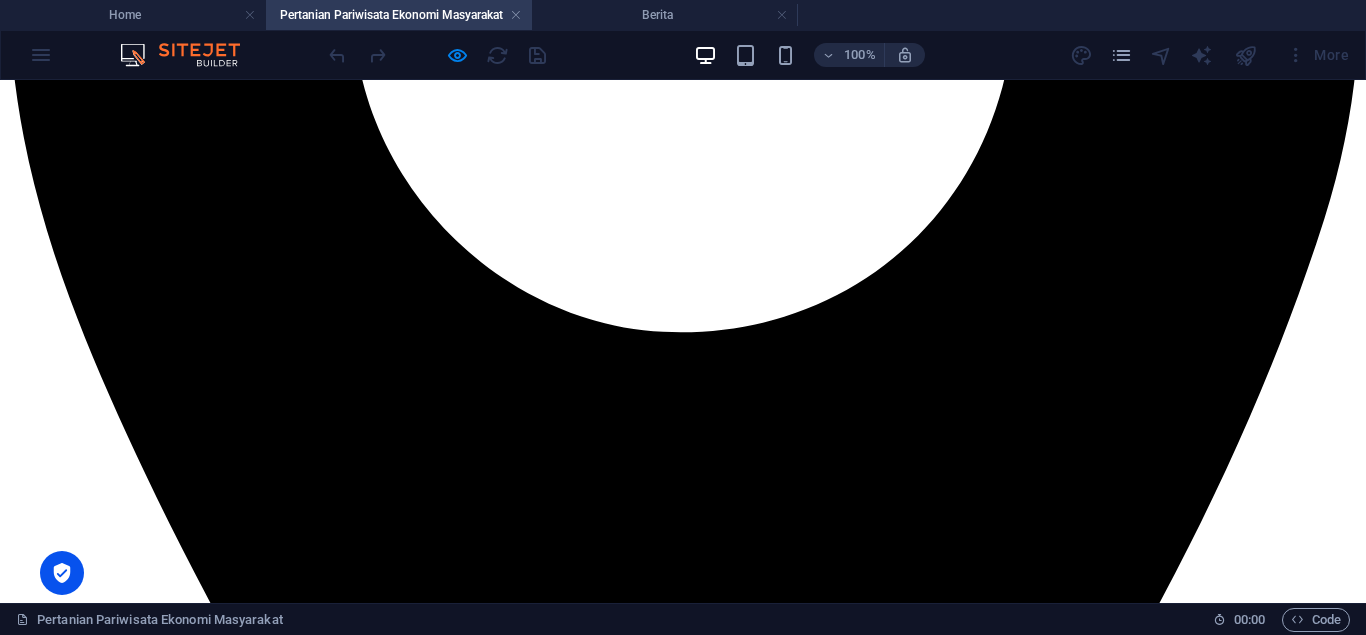 scroll, scrollTop: 777, scrollLeft: 0, axis: vertical 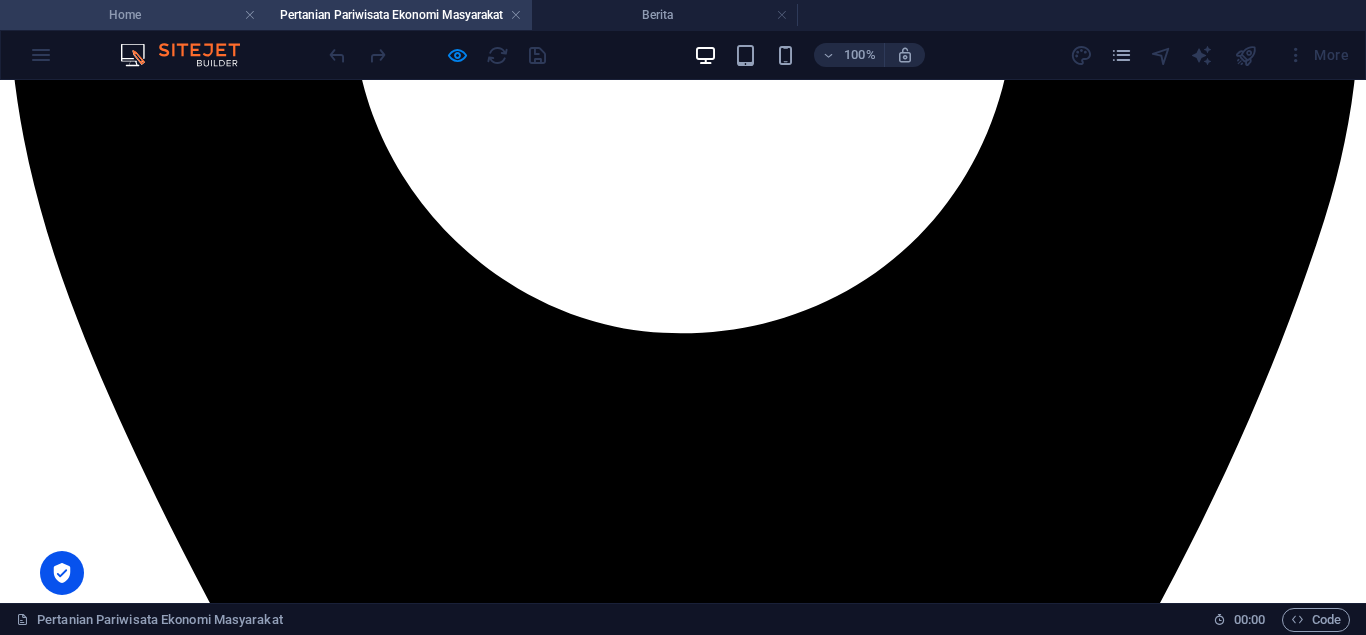 click on "Home" at bounding box center [133, 15] 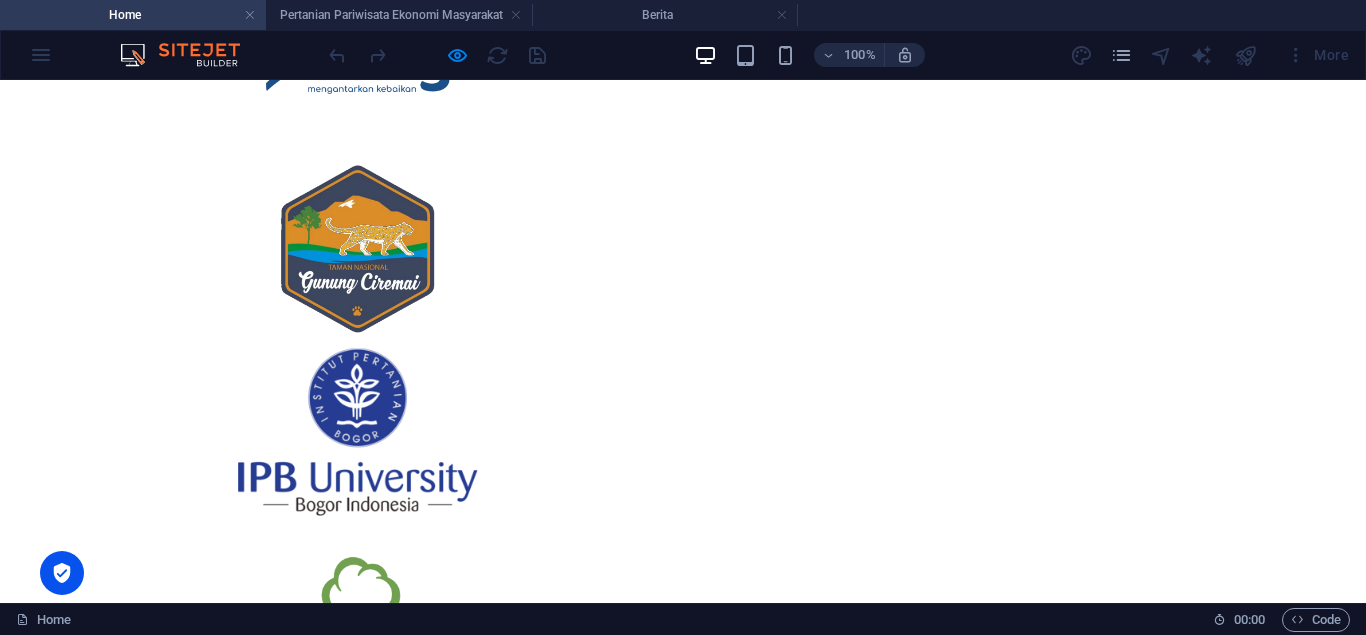 scroll, scrollTop: 9392, scrollLeft: 0, axis: vertical 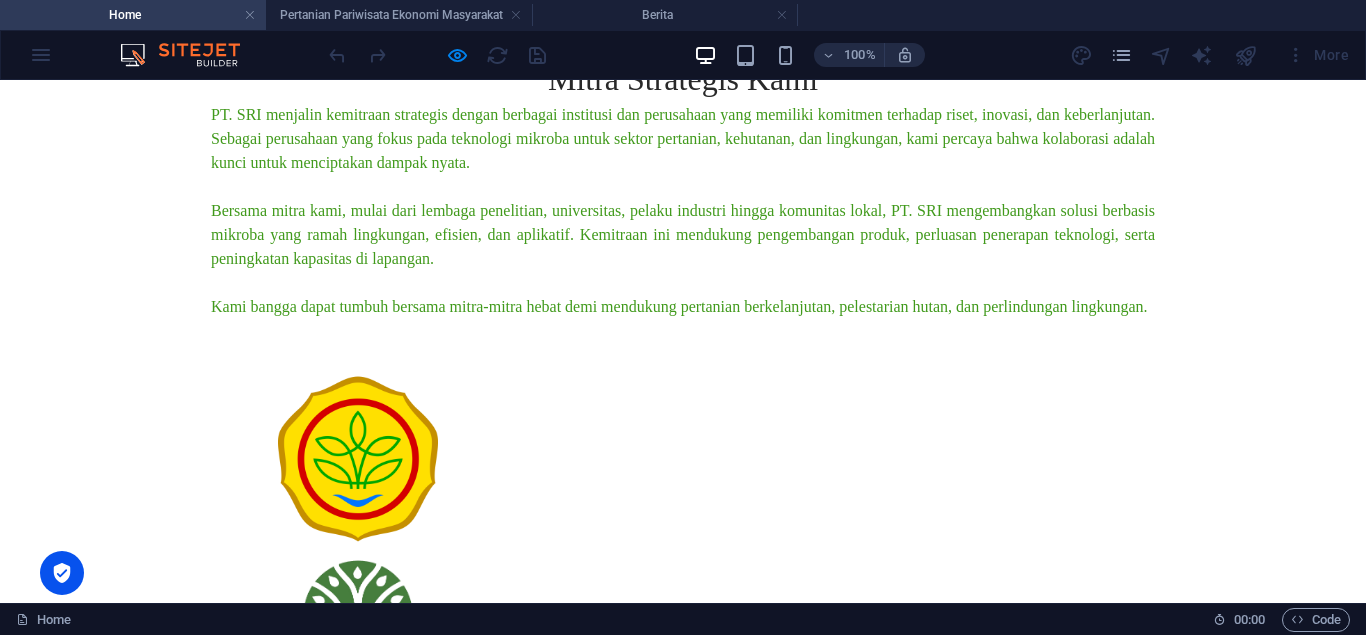 click on "Baca Selengkapnya" at bounding box center (81, 19102) 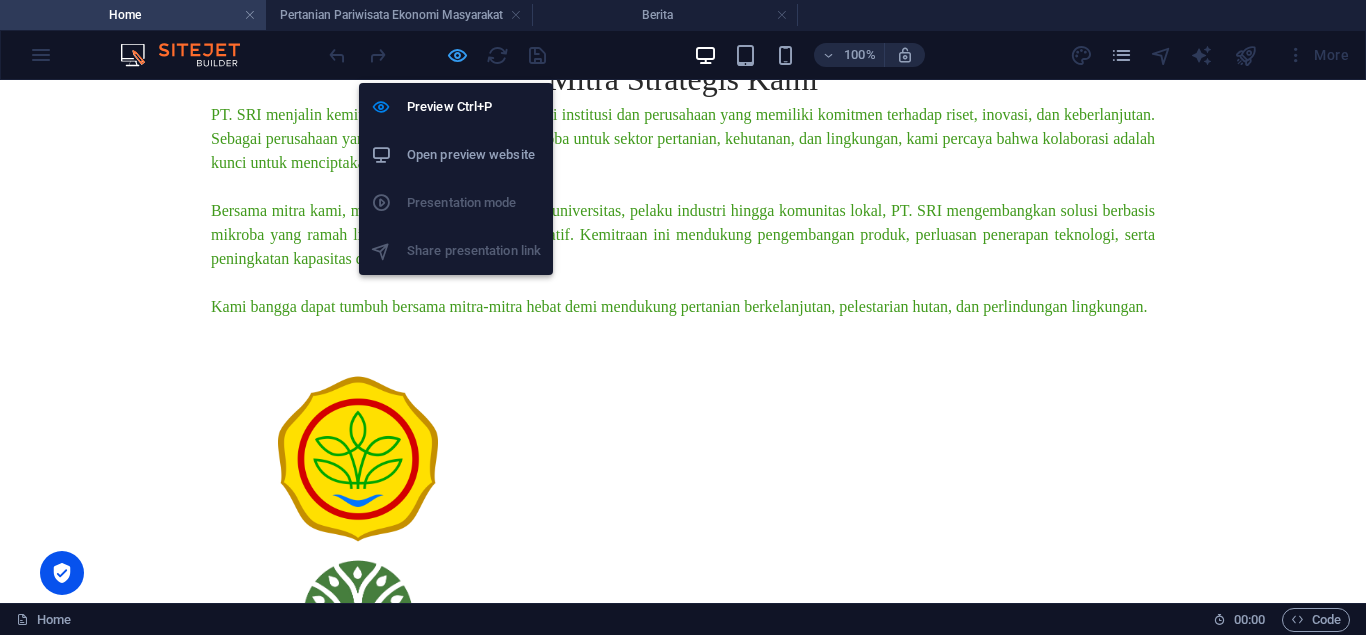 click at bounding box center [457, 55] 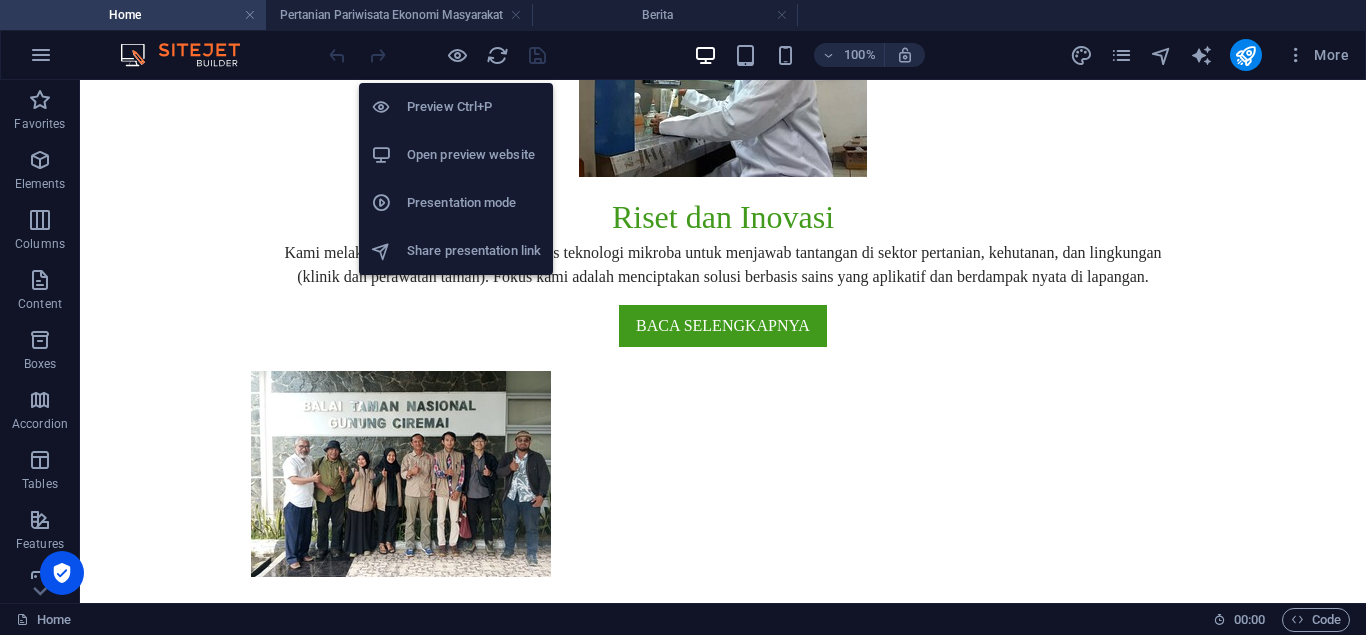scroll, scrollTop: 13865, scrollLeft: 0, axis: vertical 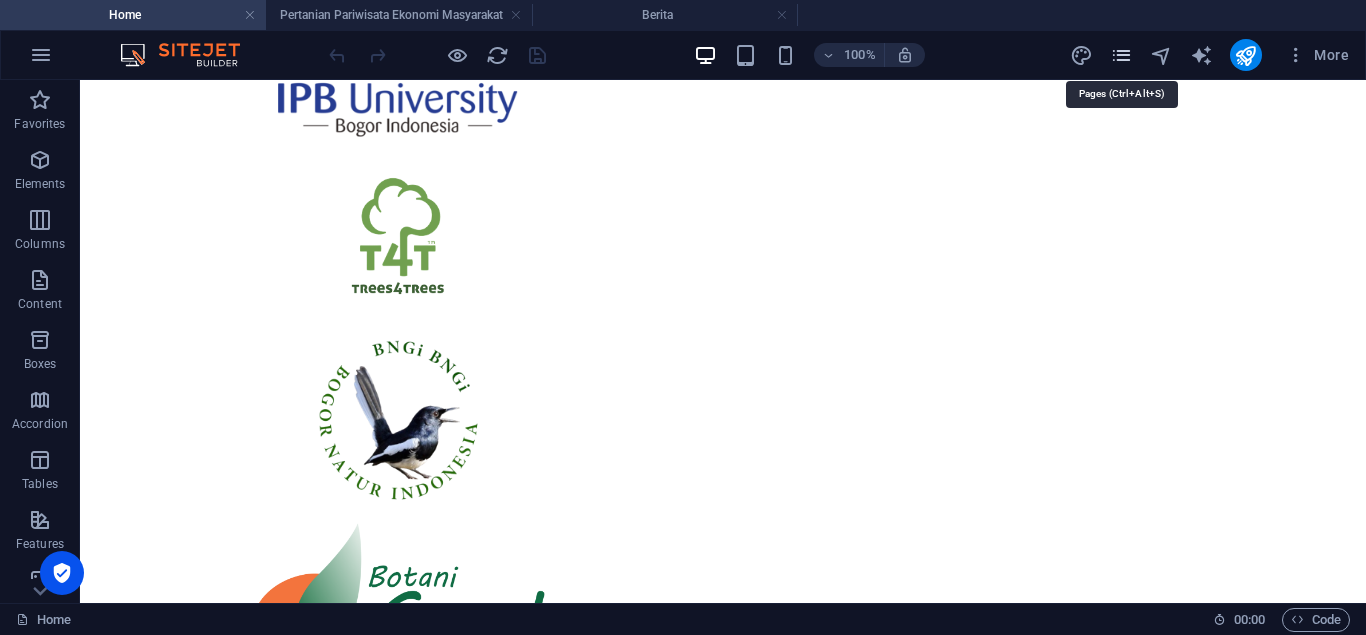 click at bounding box center (1121, 55) 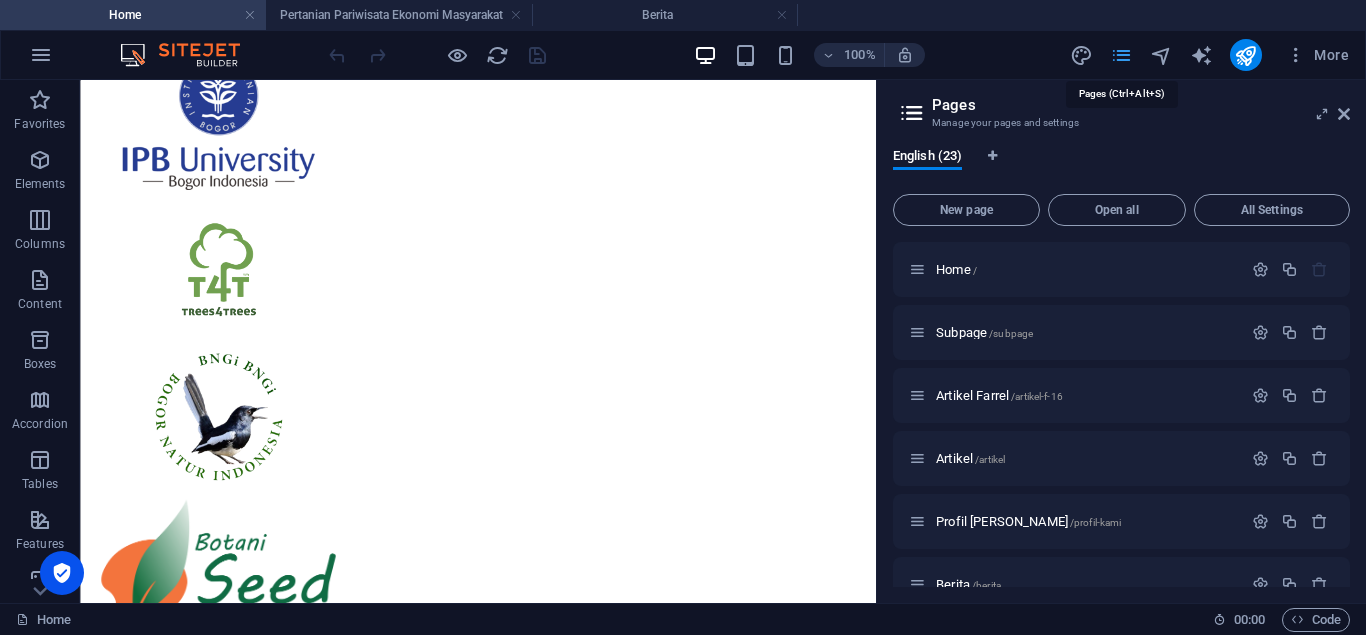 scroll, scrollTop: 13955, scrollLeft: 0, axis: vertical 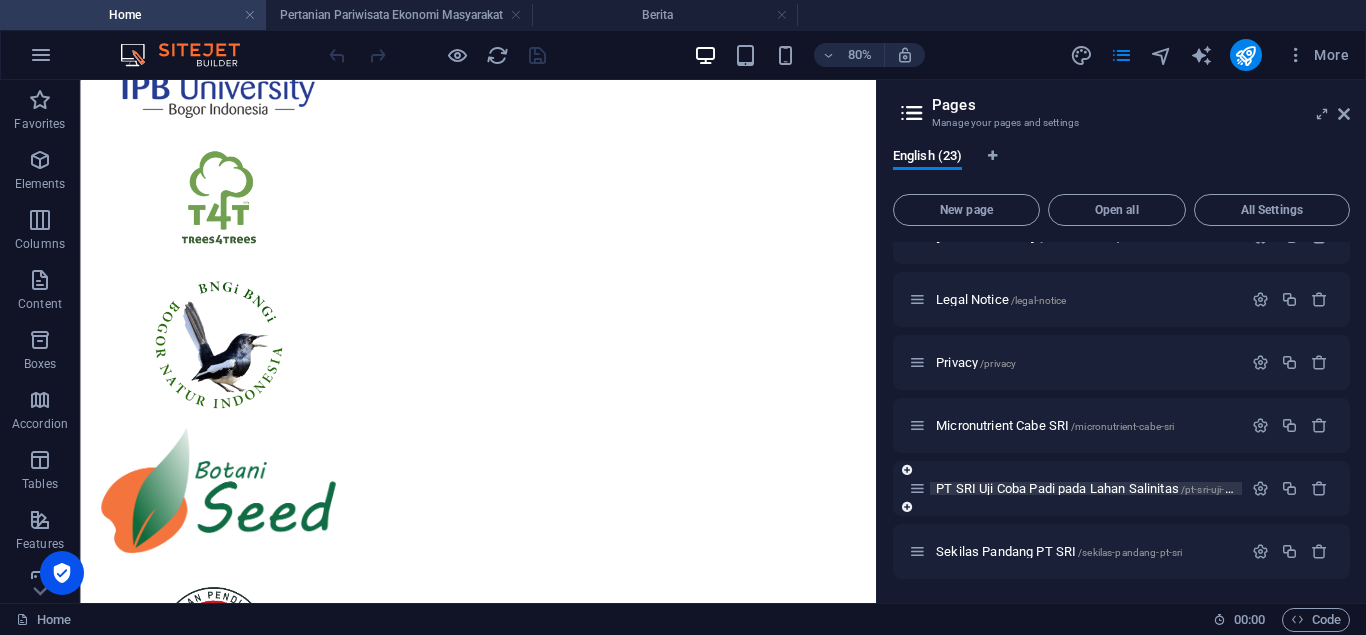 click on "/pt-sri-uji-coba-padi-pada-lahan-salinitas" at bounding box center [1272, 489] 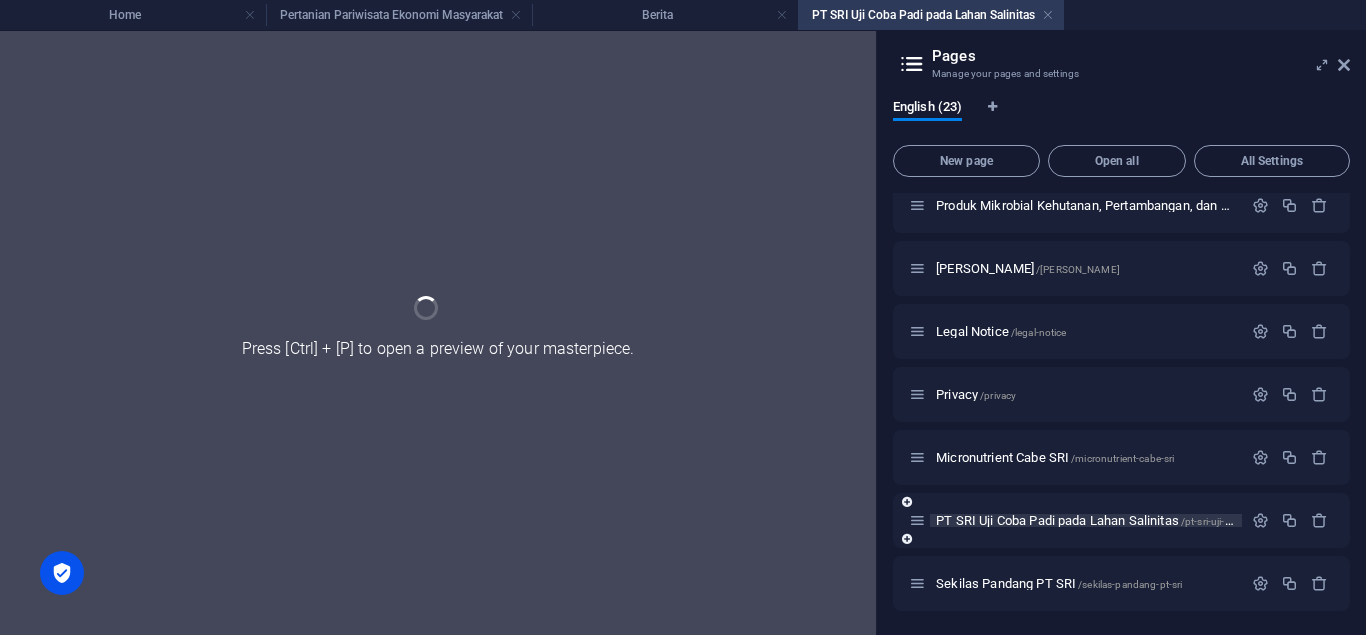 scroll, scrollTop: 1023, scrollLeft: 0, axis: vertical 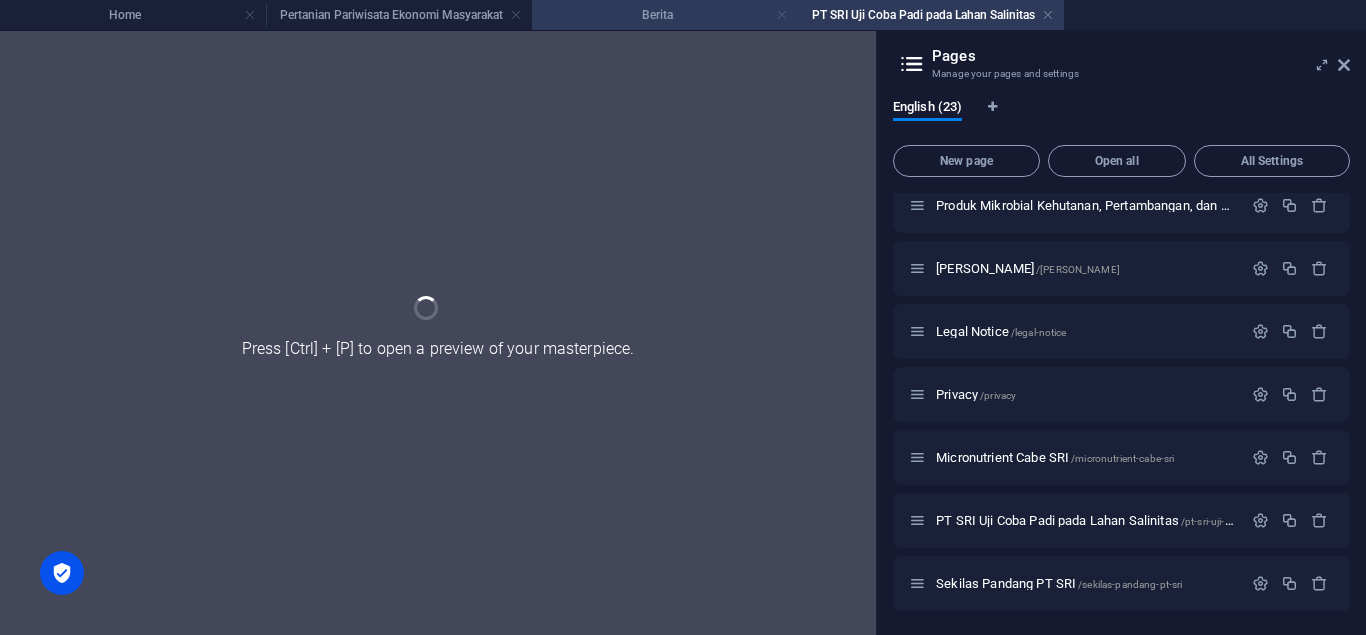 click at bounding box center [782, 15] 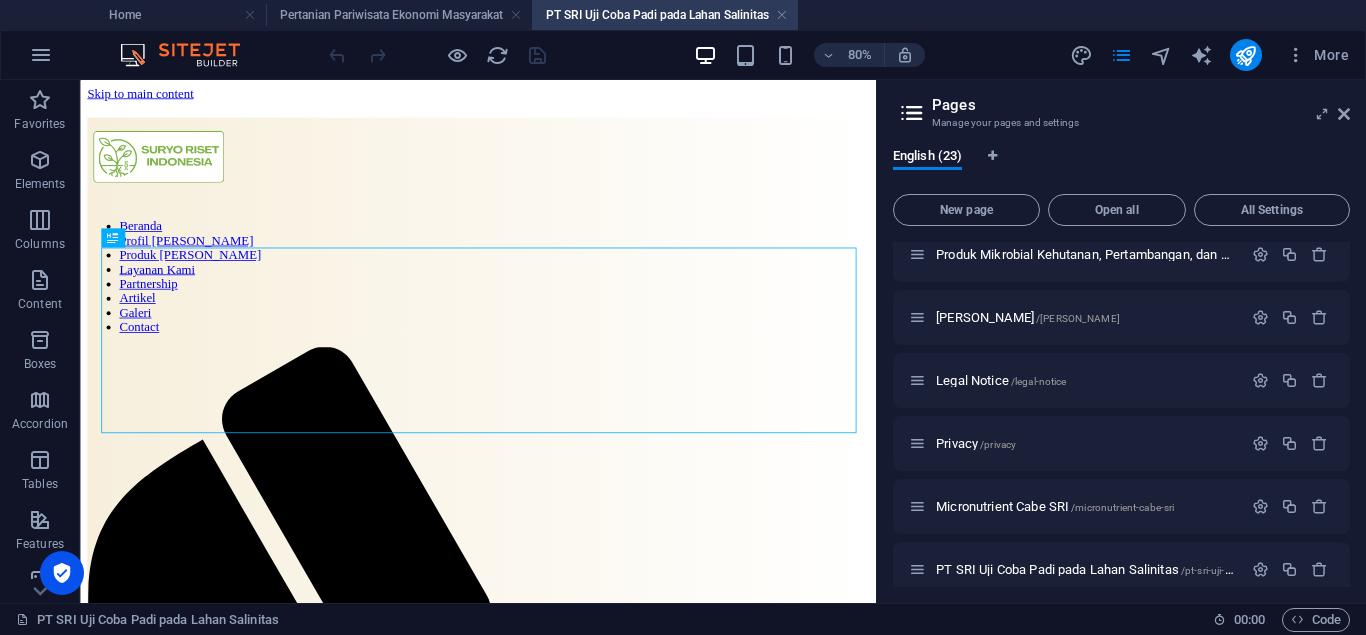 scroll, scrollTop: 0, scrollLeft: 0, axis: both 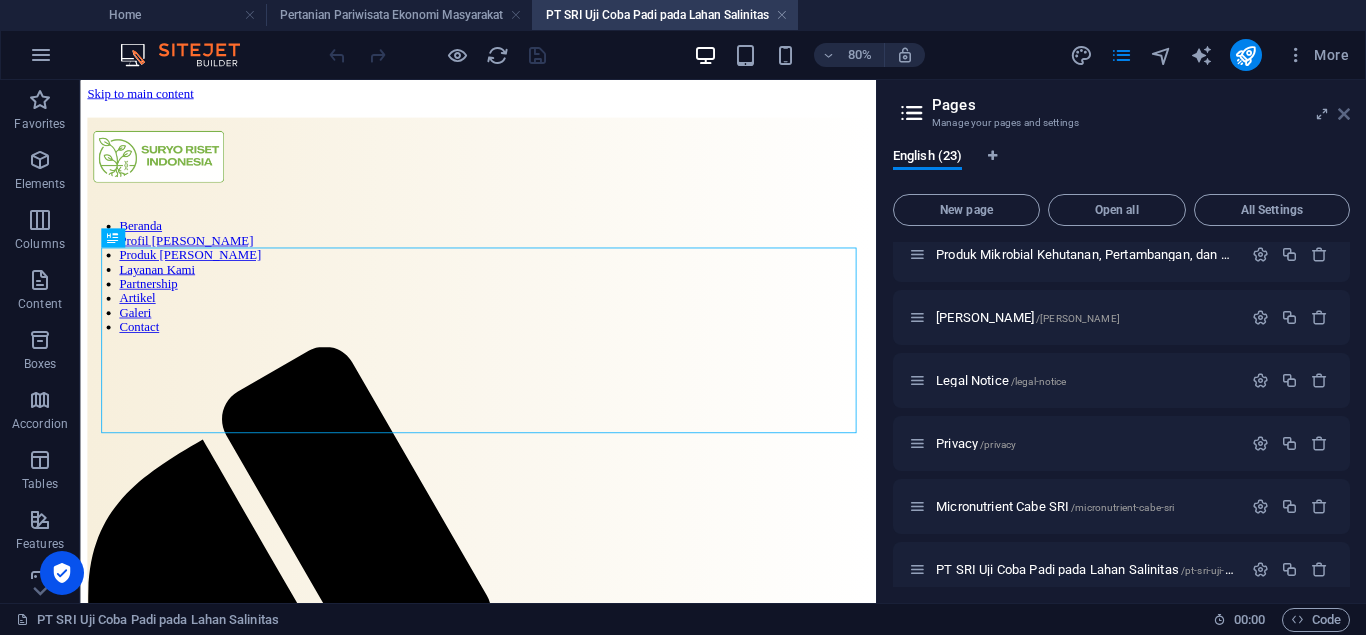 click at bounding box center [1344, 114] 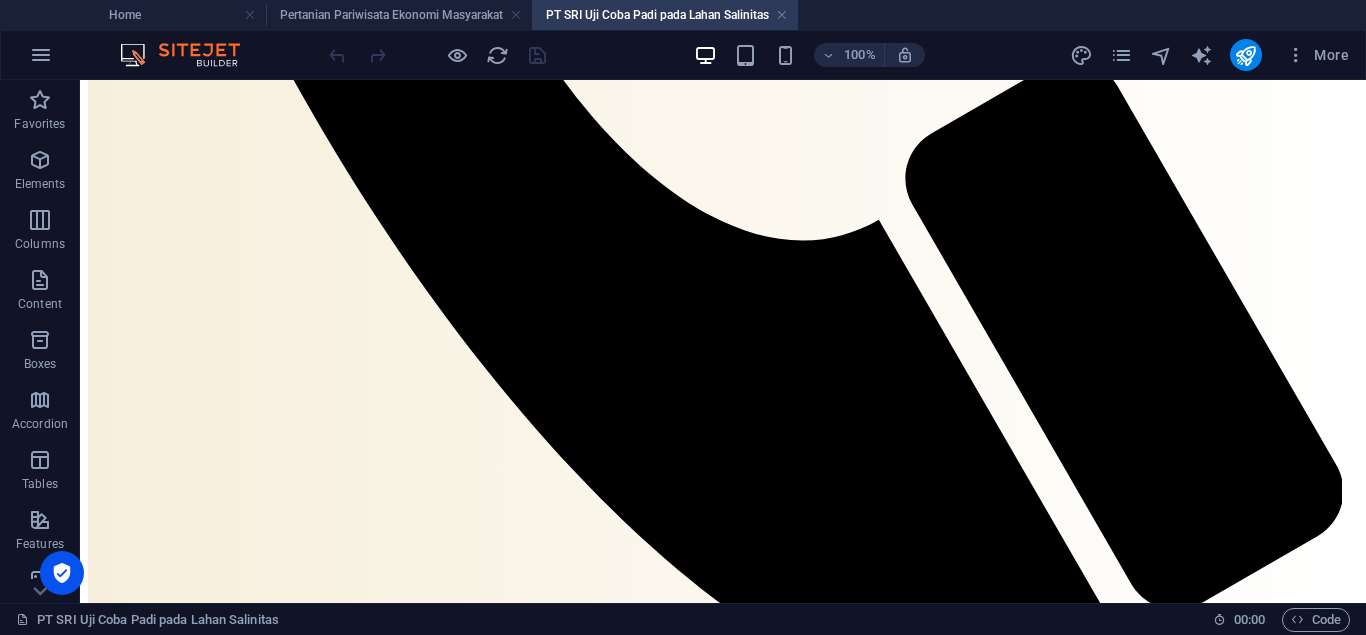 scroll, scrollTop: 1382, scrollLeft: 0, axis: vertical 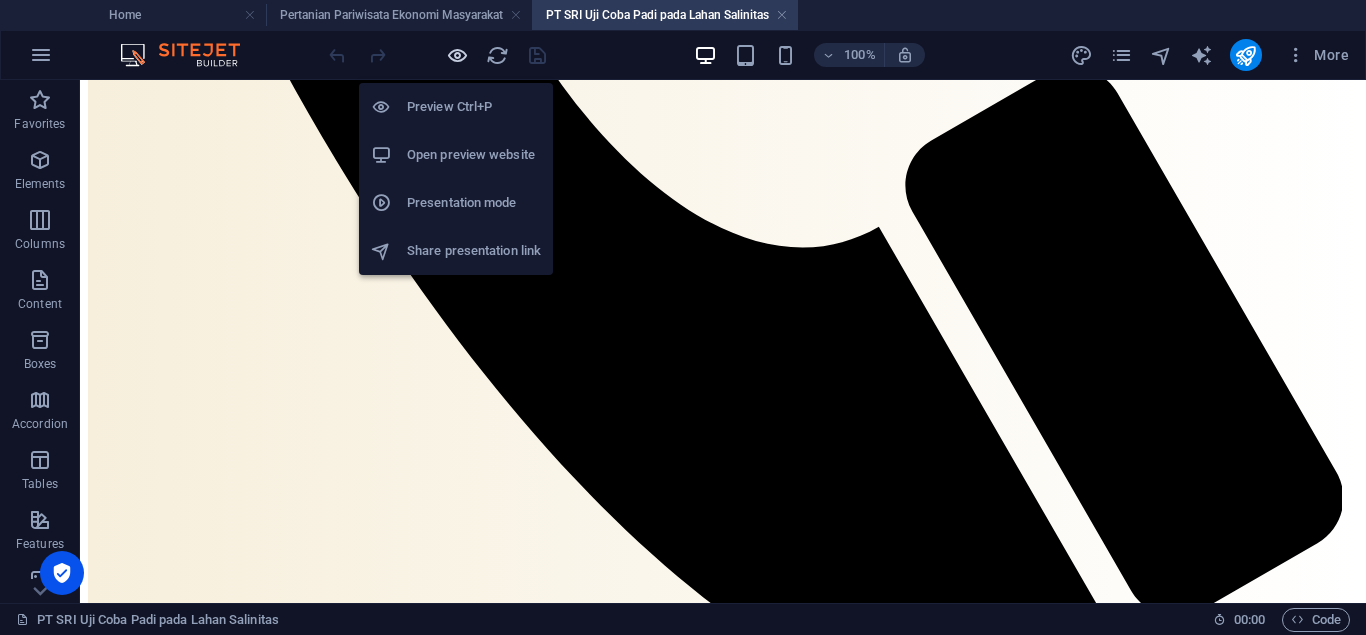 click at bounding box center (457, 55) 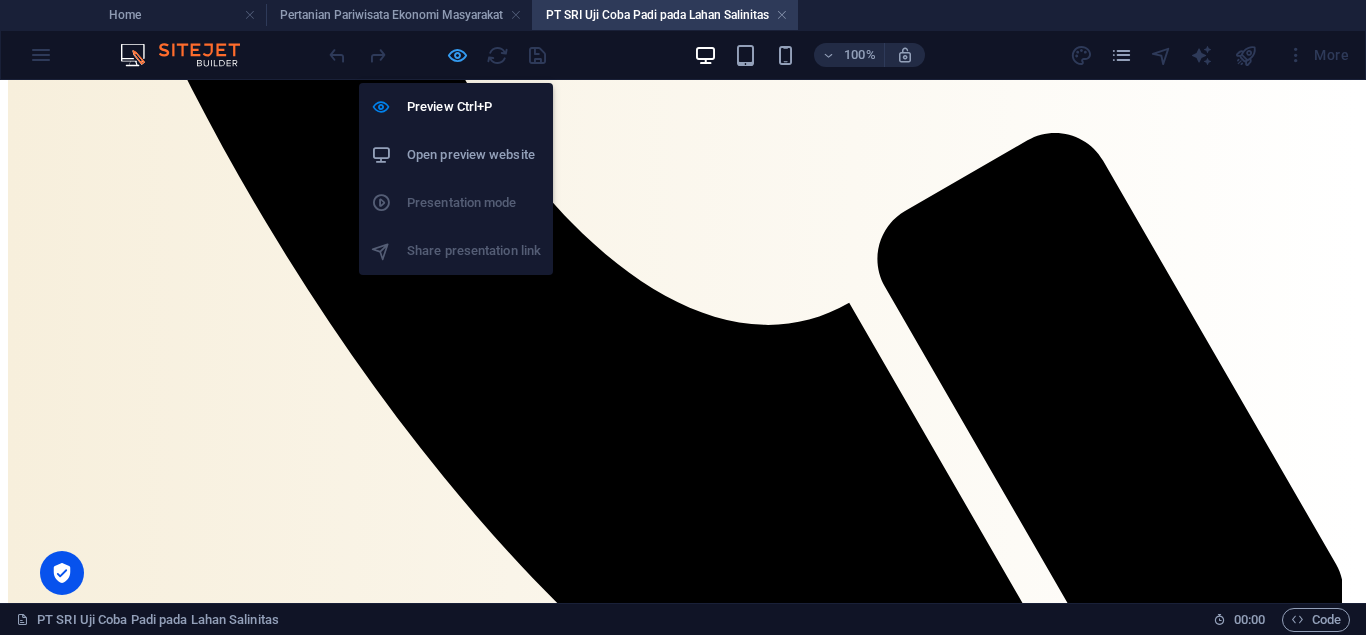 click at bounding box center [457, 55] 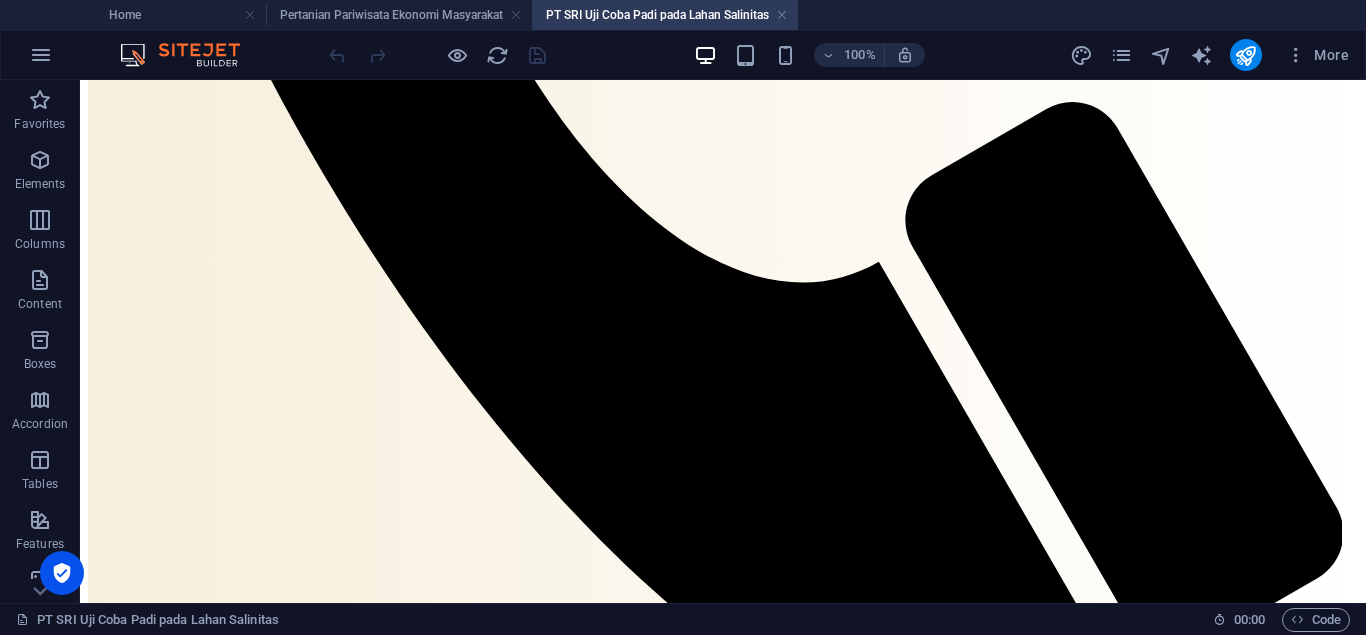 scroll, scrollTop: 1340, scrollLeft: 0, axis: vertical 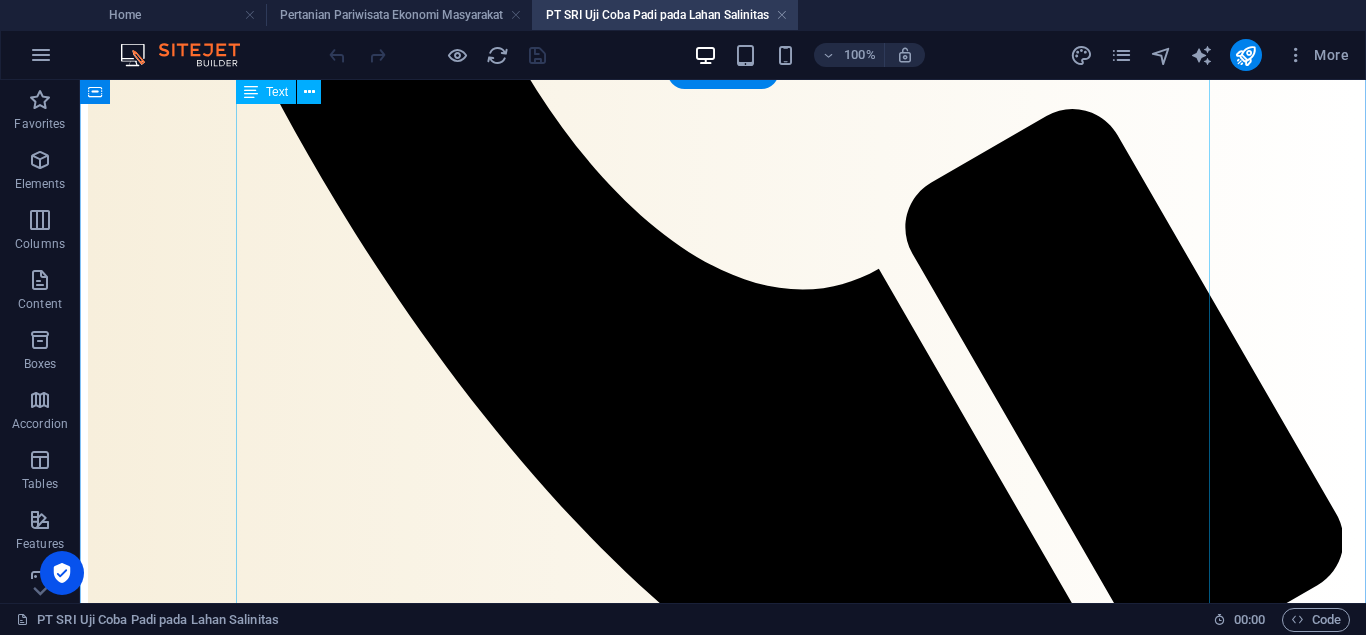 click on "Dampak Salintias Terhadap Produksi Padi di Wilayah Pesisir Salinitas tinggi pada padi di wilayah pesisir pantai terjadi disebabkan oleh kadar garam yang terlampau tinggi pada lapisan tanah atau air. Hal ini memengaruhi pertumbuhan dan produktivitas padi yang mengakibatkan terhambatnya pertumbuhan padi sehingga produktivitas padi menjadi kurang maksimal, bahkan dapat mengakibatkan gagal panen apabila tidak segera ditangani dengan tepat. Kadar garam yang tinggi dapat menghambat penyerapan air dan nutrisi yang berakibat pada stres osmotik tanaman. Salinitas padi di wilayah pesisir pantai perlu diselesaikan melalui pemilihan varietas yang bersifat resistan terhadap salinitas. Hal inilah yang sedang dikembangkan oleh PT. Suryo Riset Indonesia (PT. SRI) di [GEOGRAPHIC_DATA], [GEOGRAPHIC_DATA], [GEOGRAPHIC_DATA], serta melalui masa persiapan yang tengah dilakukan di wilayah [GEOGRAPHIC_DATA], Provinsi [GEOGRAPHIC_DATA]. Strategi Adaptasi: Varietas Padi Resistan Salinitas mangrove Alternatif Mitigasi Perubahan Iklim" at bounding box center (723, 2247) 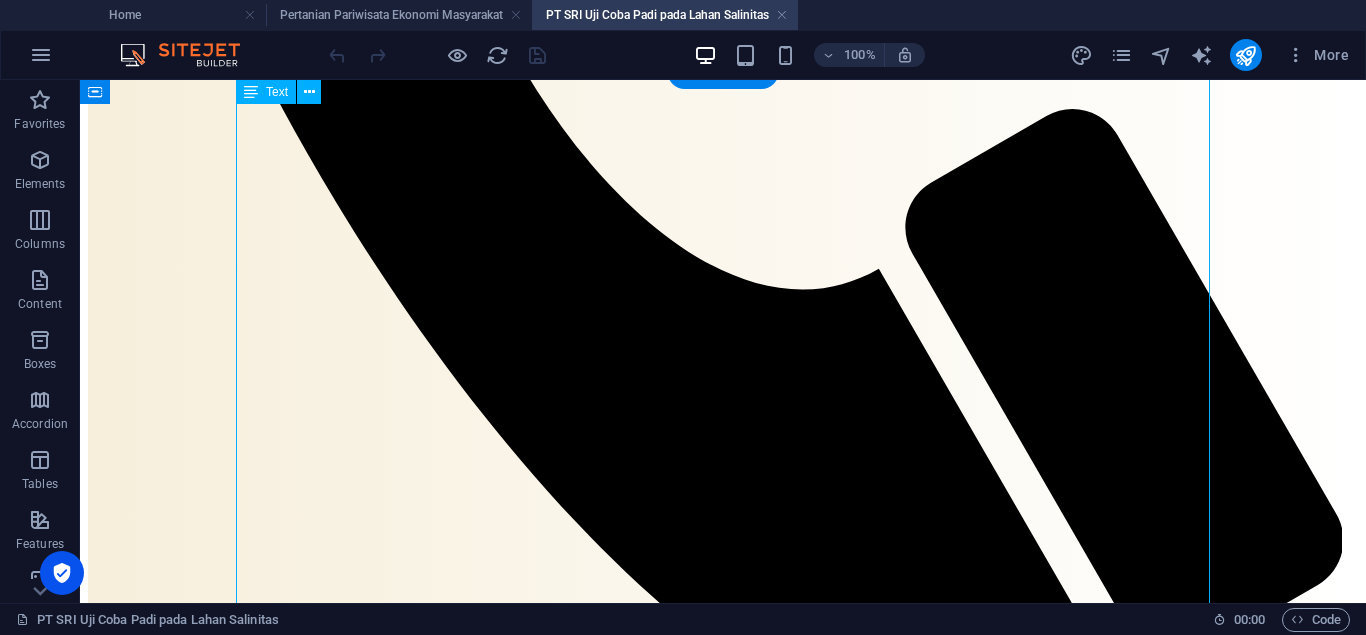 click on "Dampak Salintias Terhadap Produksi Padi di Wilayah Pesisir Salinitas tinggi pada padi di wilayah pesisir pantai terjadi disebabkan oleh kadar garam yang terlampau tinggi pada lapisan tanah atau air. Hal ini memengaruhi pertumbuhan dan produktivitas padi yang mengakibatkan terhambatnya pertumbuhan padi sehingga produktivitas padi menjadi kurang maksimal, bahkan dapat mengakibatkan gagal panen apabila tidak segera ditangani dengan tepat. Kadar garam yang tinggi dapat menghambat penyerapan air dan nutrisi yang berakibat pada stres osmotik tanaman. Salinitas padi di wilayah pesisir pantai perlu diselesaikan melalui pemilihan varietas yang bersifat resistan terhadap salinitas. Hal inilah yang sedang dikembangkan oleh PT. Suryo Riset Indonesia (PT. SRI) di [GEOGRAPHIC_DATA], [GEOGRAPHIC_DATA], [GEOGRAPHIC_DATA], serta melalui masa persiapan yang tengah dilakukan di wilayah [GEOGRAPHIC_DATA], Provinsi [GEOGRAPHIC_DATA]. Strategi Adaptasi: Varietas Padi Resistan Salinitas mangrove Alternatif Mitigasi Perubahan Iklim" at bounding box center [723, 2247] 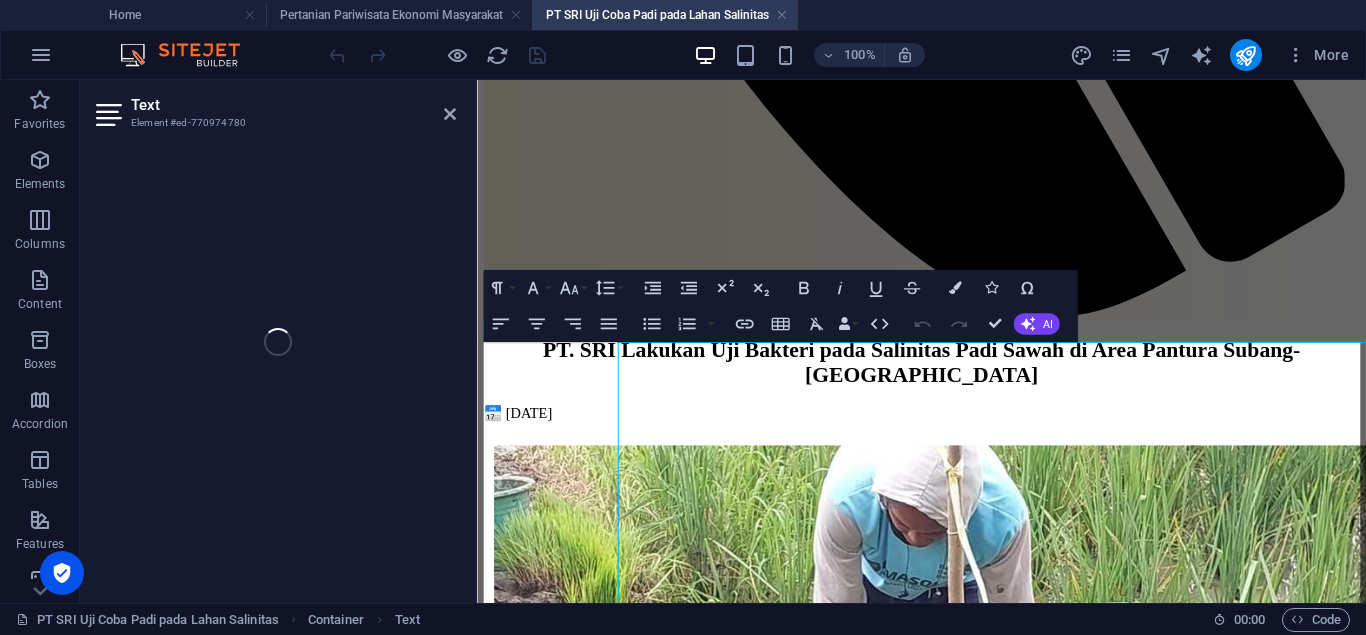 scroll, scrollTop: 1042, scrollLeft: 0, axis: vertical 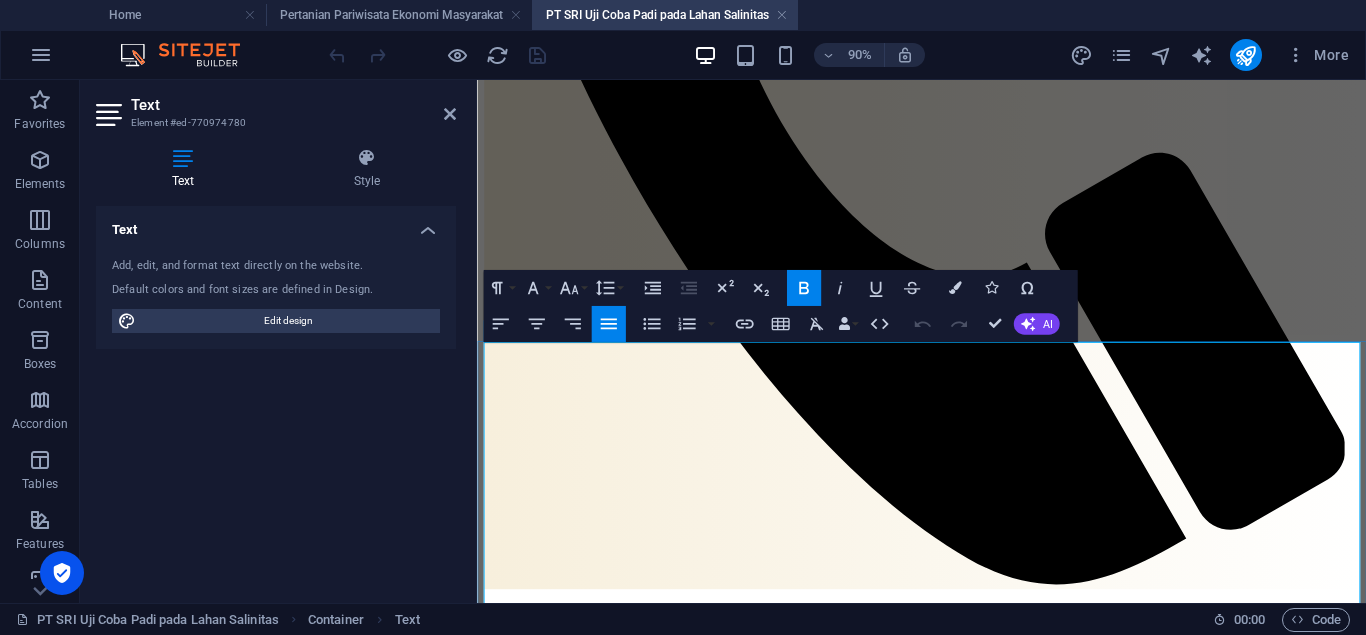 click on "Salinitas tinggi pada padi di wilayah pesisir pantai terjadi disebabkan oleh kadar garam yang terlampau tinggi pada lapisan tanah atau air. Hal ini memengaruhi pertumbuhan dan produktivitas padi yang mengakibatkan terhambatnya pertumbuhan padi sehingga produktivitas padi menjadi kurang maksimal, bahkan dapat mengakibatkan gagal panen apabila tidak segera ditangani dengan tepat. Kadar garam yang tinggi dapat menghambat penyerapan air dan nutrisi yang berakibat pada stres osmotik tanaman. Salinitas padi di wilayah pesisir pantai perlu diselesaikan melalui pemilihan varietas yang bersifat resistan terhadap salinitas. Hal inilah yang sedang dikembangkan oleh PT. Suryo Riset Indonesia (PT. SRI) di [GEOGRAPHIC_DATA], [GEOGRAPHIC_DATA], [GEOGRAPHIC_DATA], serta melalui masa persiapan yang tengah dilakukan di wilayah [GEOGRAPHIC_DATA], Provinsi [GEOGRAPHIC_DATA]." at bounding box center (971, 1762) 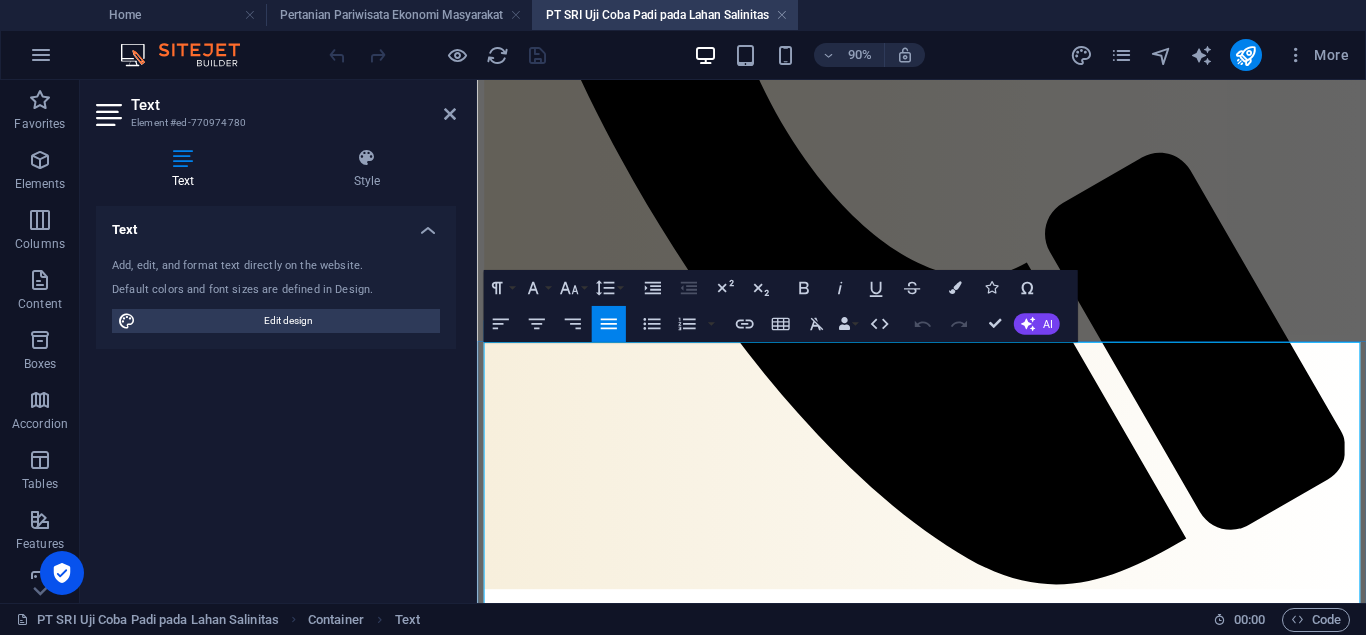 click on "Salinitas tinggi pada padi di wilayah pesisir pantai terjadi disebabkan oleh kadar garam yang terlampau tinggi pada lapisan tanah atau air. Hal ini memengaruhi pertumbuhan dan produktivitas padi yang mengakibatkan terhambatnya pertumbuhan padi sehingga produktivitas padi menjadi kurang maksimal, bahkan dapat mengakibatkan gagal panen apabila tidak segera ditangani dengan tepat. Kadar garam yang tinggi dapat menghambat penyerapan air dan nutrisi yang berakibat pada stres osmotik tanaman. Salinitas padi di wilayah pesisir pantai perlu diselesaikan melalui pemilihan varietas yang bersifat resistan terhadap salinitas. Hal inilah yang sedang dikembangkan oleh PT. Suryo Riset Indonesia (PT. SRI) di [GEOGRAPHIC_DATA], [GEOGRAPHIC_DATA], [GEOGRAPHIC_DATA], serta melalui masa persiapan yang tengah dilakukan di wilayah [GEOGRAPHIC_DATA], Provinsi [GEOGRAPHIC_DATA]." at bounding box center (971, 1762) 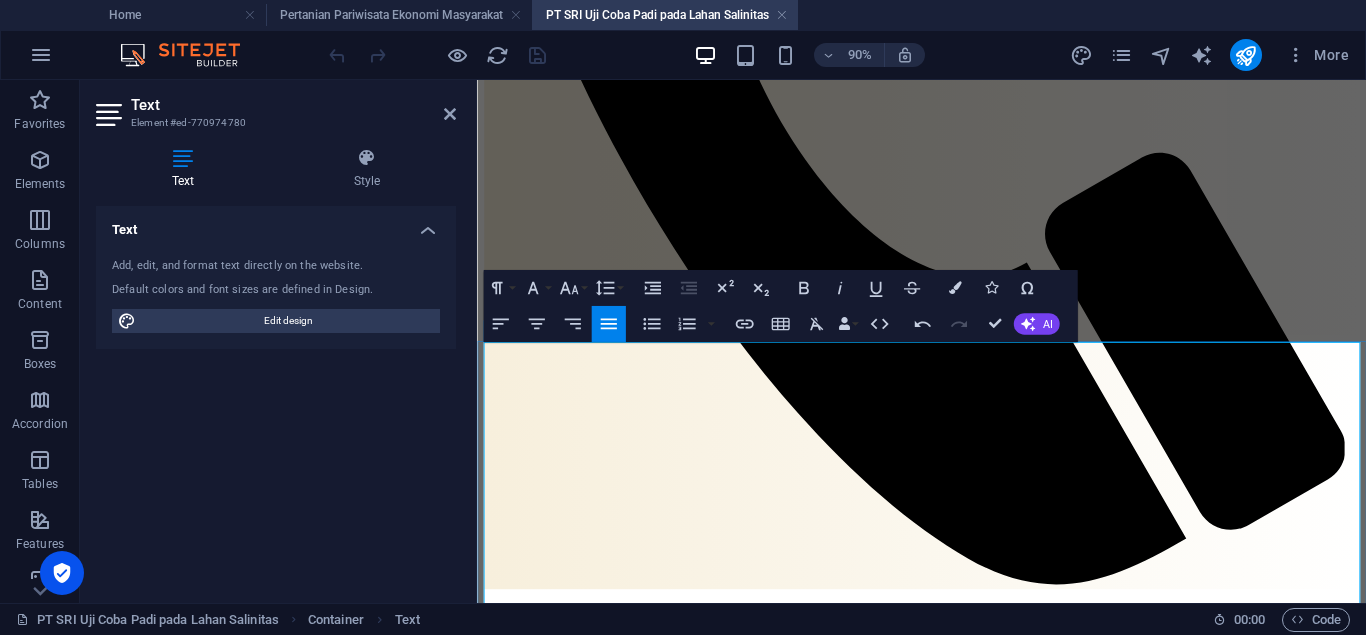 type 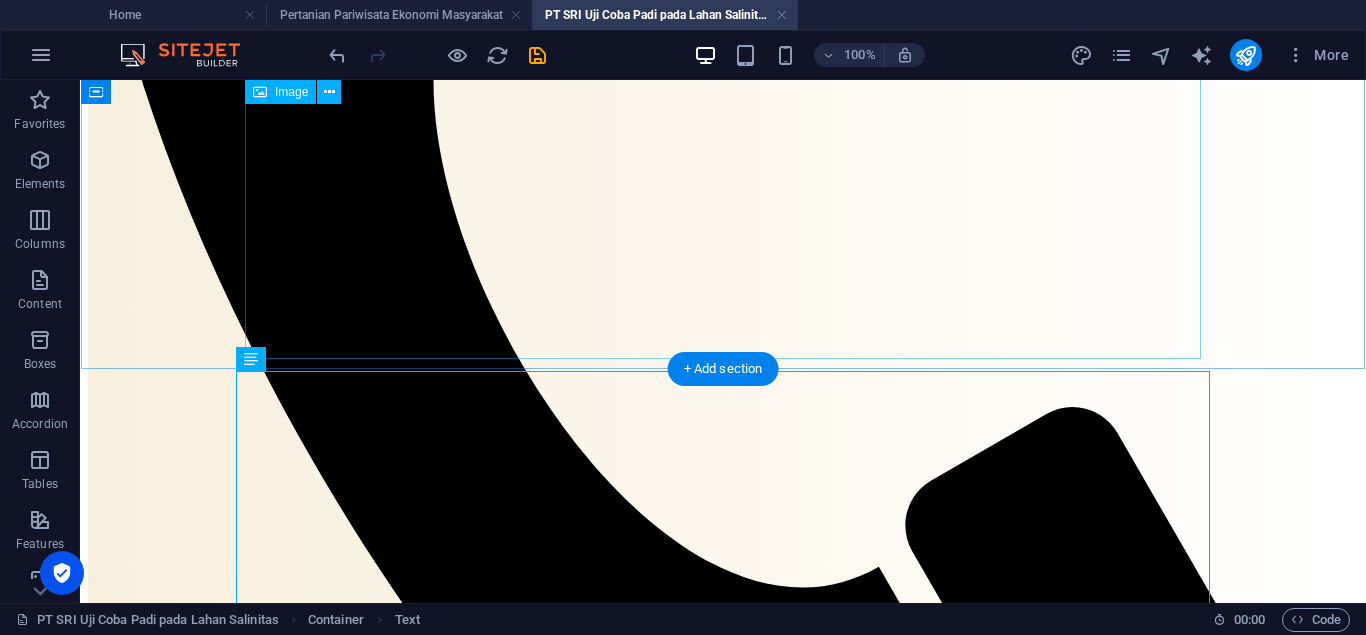 click on "Uji ketahanan padi varietas Inpari 32 di lahan terdampak salinitas, Kecamatan Blanakan, Subang — adaptasi pertanian terhadap perubahan iklim yang nyata" at bounding box center [723, 1654] 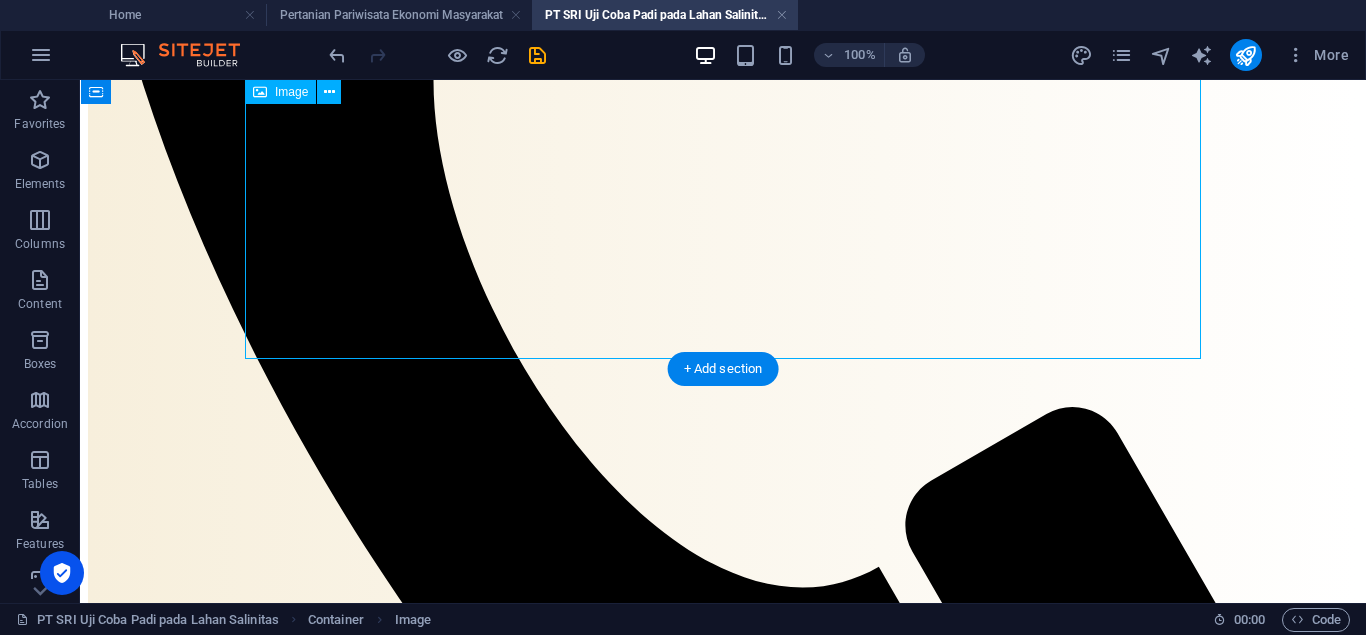 click on "Uji ketahanan padi varietas Inpari 32 di lahan terdampak salinitas, Kecamatan Blanakan, Subang — adaptasi pertanian terhadap perubahan iklim yang nyata" at bounding box center [723, 1654] 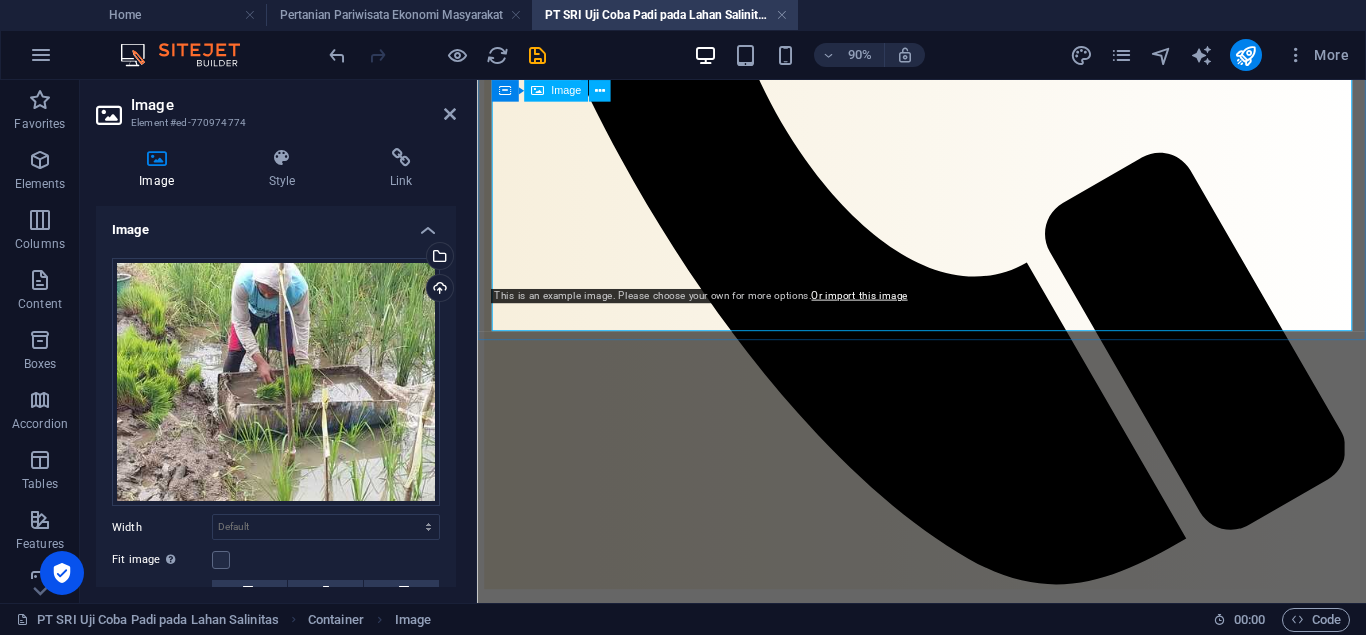 click on "Uji ketahanan padi varietas Inpari 32 di lahan terdampak salinitas, Kecamatan Blanakan, Subang — adaptasi pertanian terhadap perubahan iklim yang nyata" at bounding box center [971, 1196] 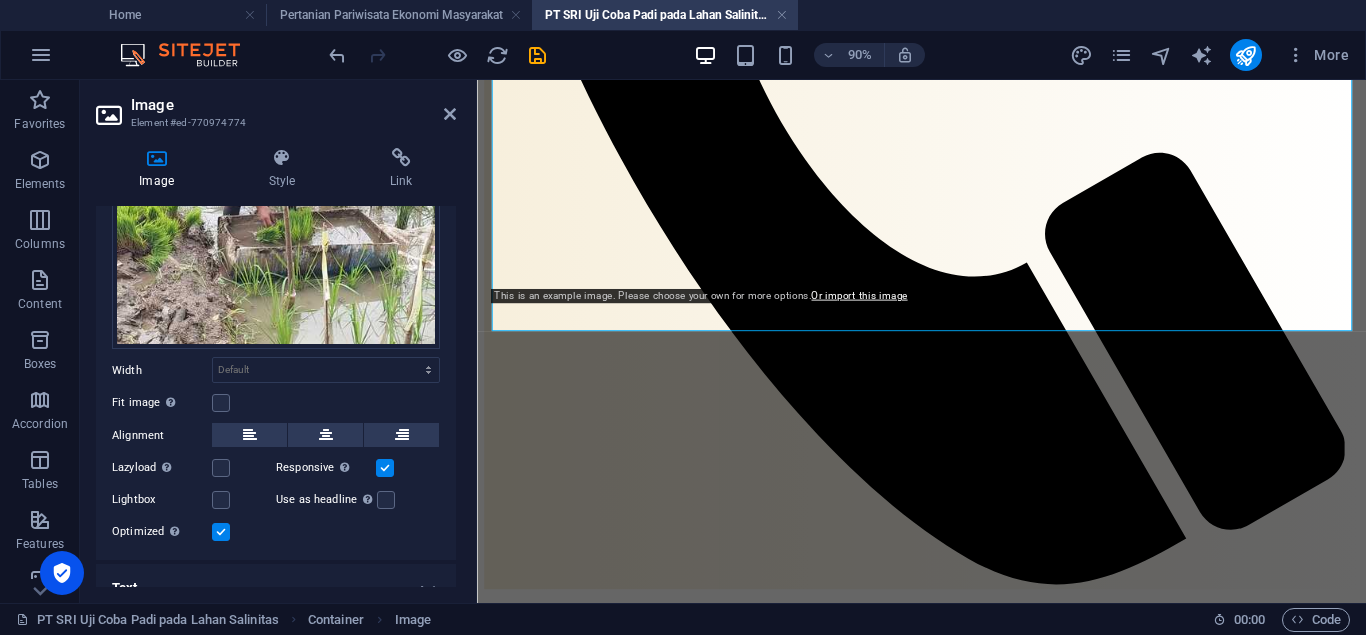 scroll, scrollTop: 182, scrollLeft: 0, axis: vertical 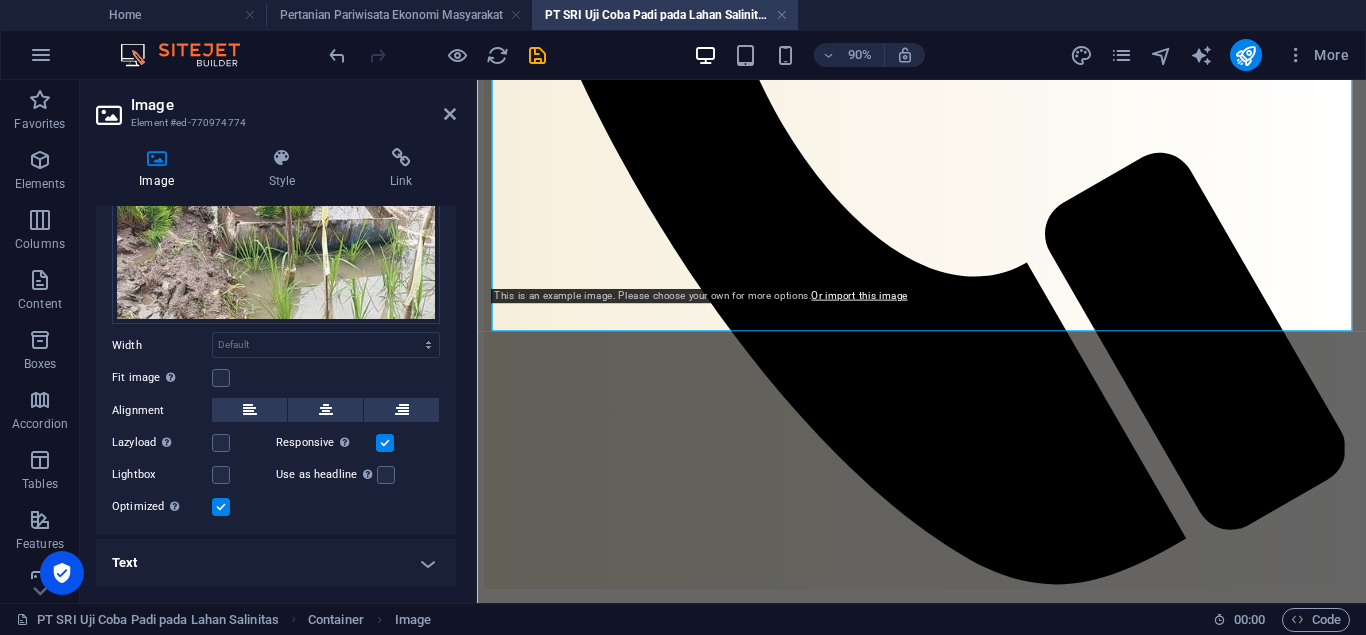 click on "Text" at bounding box center (276, 563) 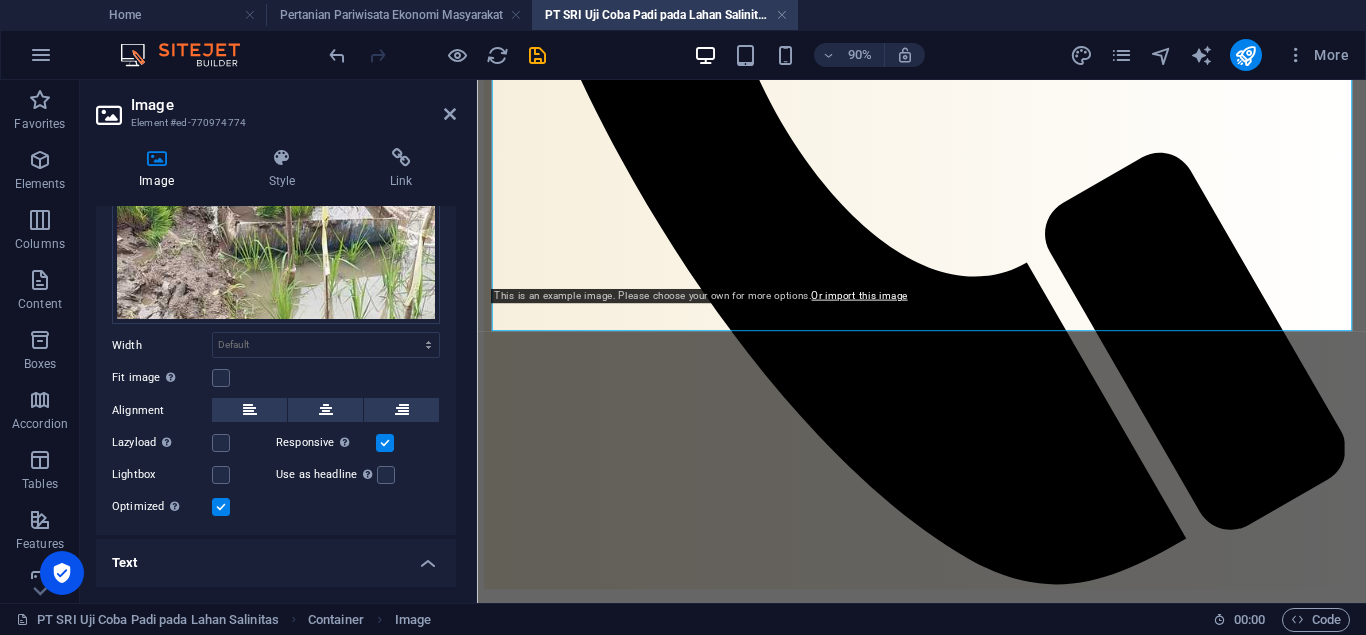 scroll, scrollTop: 384, scrollLeft: 0, axis: vertical 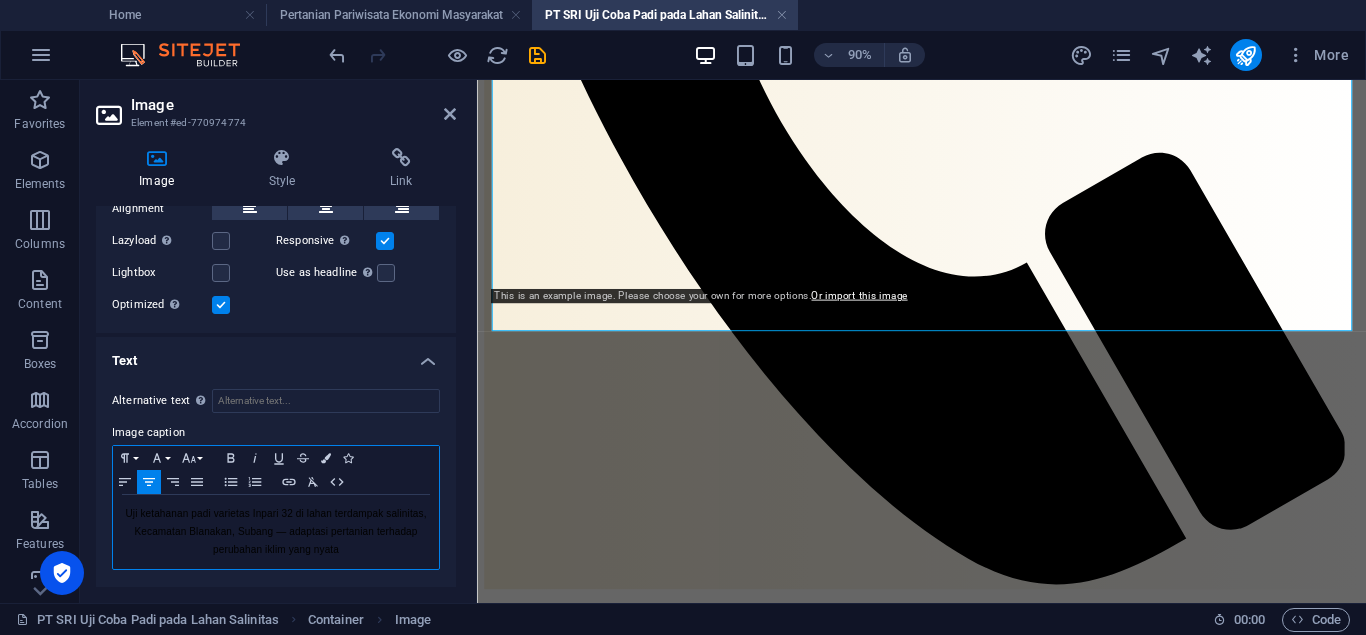 click on "Uji ketahanan padi varietas Inpari 32 di lahan terdampak salinitas, Kecamatan Blanakan, Subang — adaptasi pertanian terhadap perubahan iklim yang nyata" at bounding box center (275, 531) 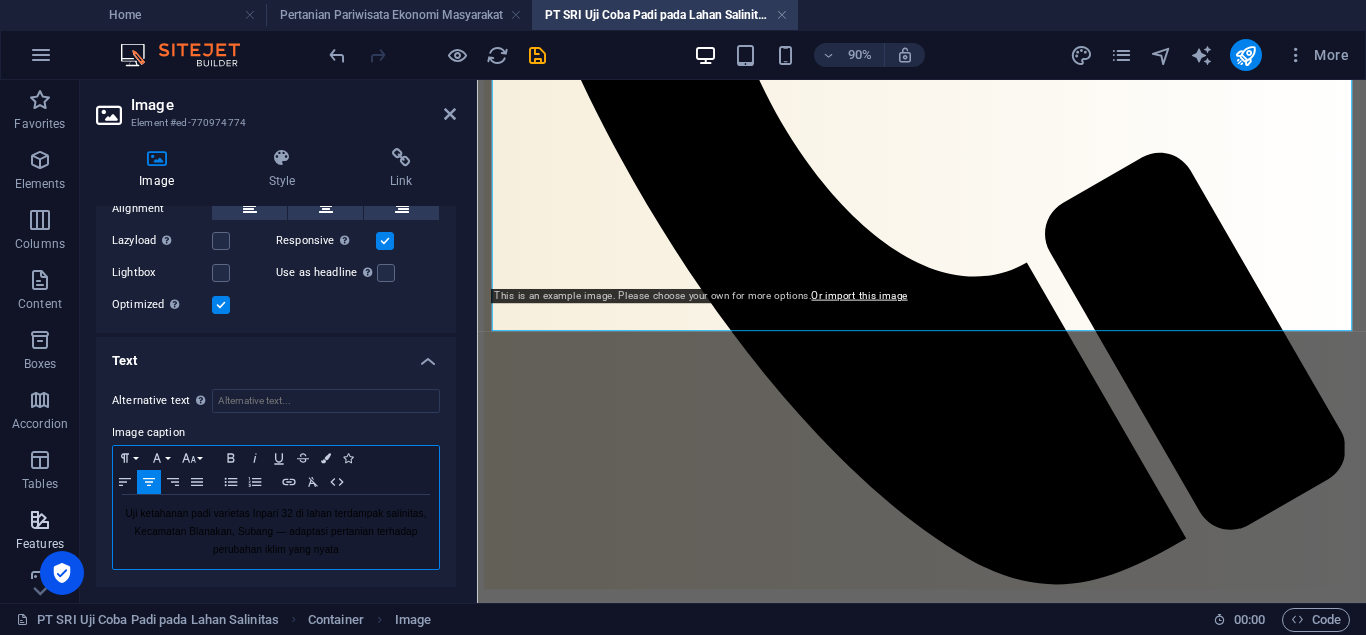 drag, startPoint x: 339, startPoint y: 515, endPoint x: 0, endPoint y: 510, distance: 339.03687 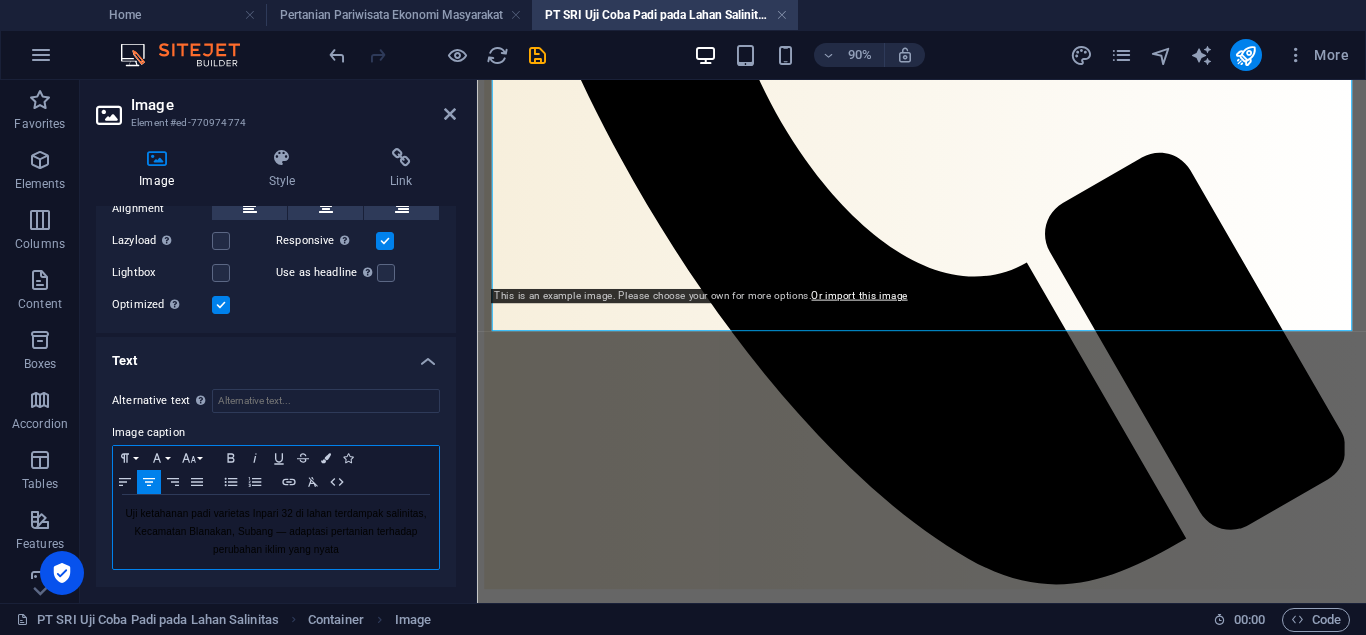 click on "Uji ketahanan padi varietas Inpari 32 di lahan terdampak salinitas, Kecamatan Blanakan, Subang — adaptasi pertanian terhadap perubahan iklim yang nyata" at bounding box center (275, 531) 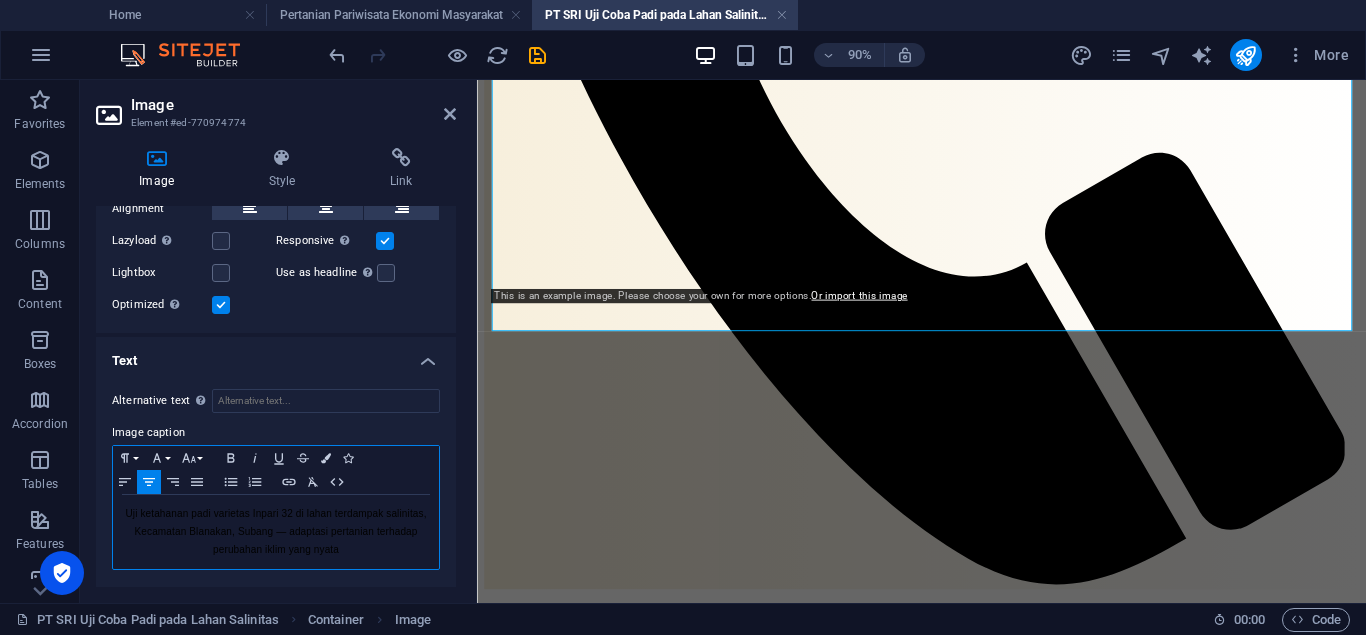 type 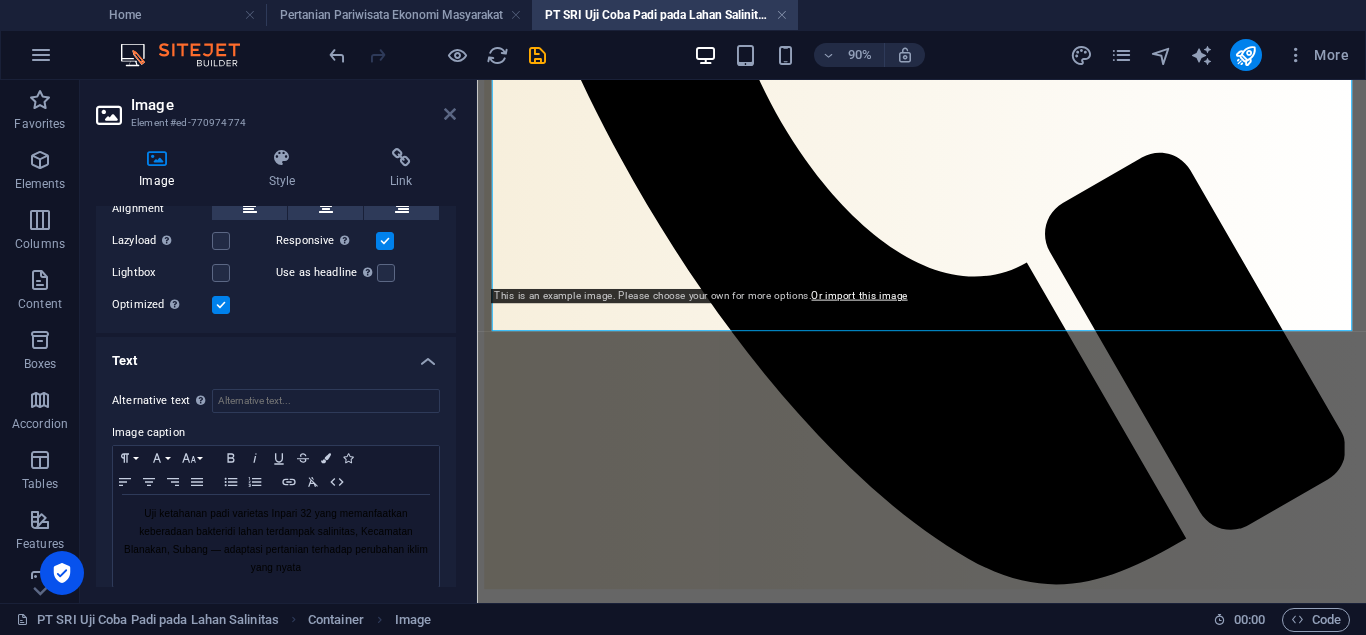 click at bounding box center [450, 114] 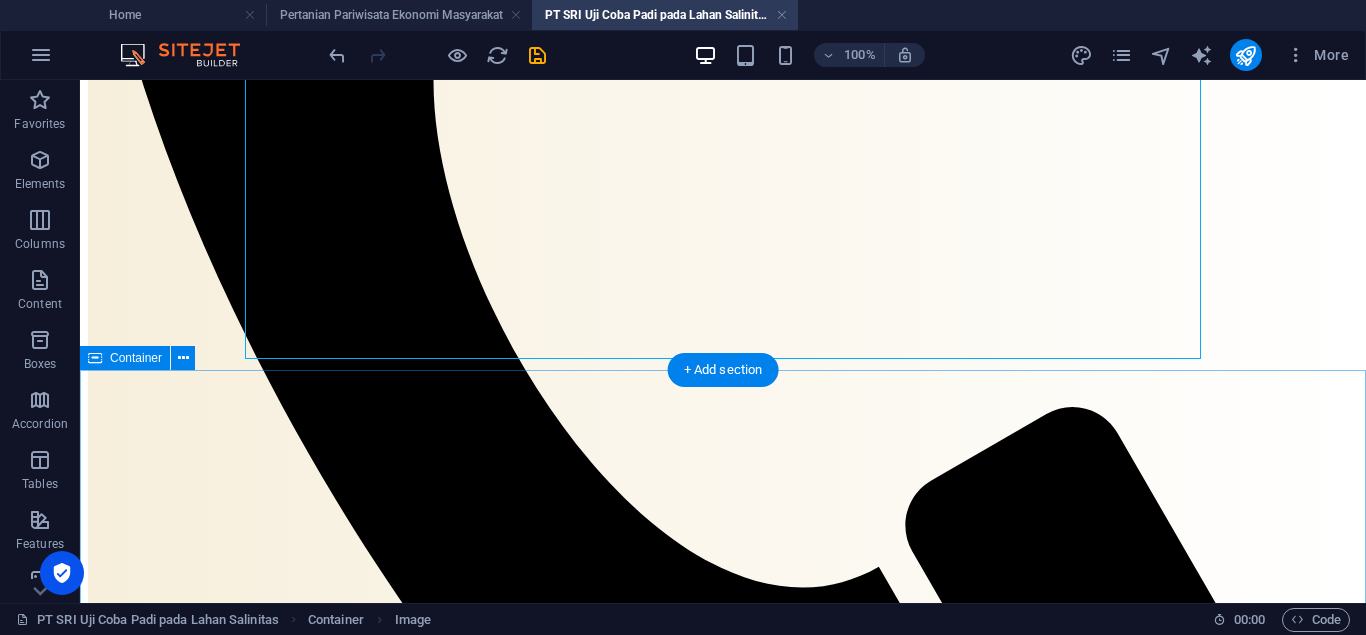 click on "Dampak Salintias Terhadap Produksi Padi di Wilayah Pesisir Salinitas tinggi pada padi di wilayah pesisir pantai terjadi disebabkan oleh kadar garam yang terlampau tinggi pada lapisan tanah atau air. Hal ini memengaruhi pertumbuhan dan produktivitas padi yang mengakibatkan terhambatnya pertumbuhan padi sehingga produktivitas padi menjadi kurang maksimal, bahkan dapat mengakibatkan gagal panen apabila tidak segera ditangani dengan tepat. Kadar garam yang tinggi dapat menghambat penyerapan air dan nutrisi yang berakibat pada stres osmotik tanaman. Salinitas padi di wilayah pesisir pantai perlu diselesaikan melalui pemanfaatan bakteri sehingga mampu membuat padi resistan terhadap salinitas. Hal inilah yang sedang dikembangkan oleh PT. Suryo Riset Indonesia (PT. SRI) di [GEOGRAPHIC_DATA], [GEOGRAPHIC_DATA], [GEOGRAPHIC_DATA], serta melalui masa persiapan yang tengah dilakukan di wilayah [GEOGRAPHIC_DATA], Provinsi [GEOGRAPHIC_DATA]. Strategi Adaptasi: Varietas Padi Resistan Salinitas mangrove Alternatif Mitigasi Perubahan Iklim Editor:  Editor:" at bounding box center [723, 5702] 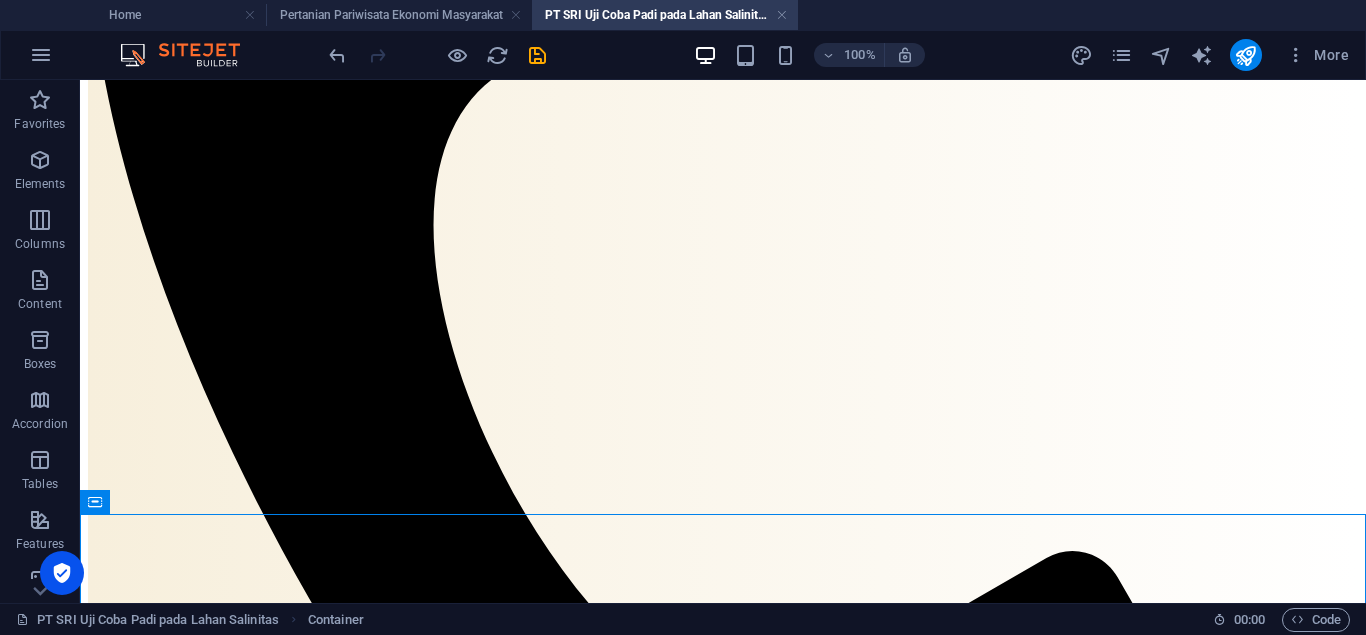 scroll, scrollTop: 870, scrollLeft: 0, axis: vertical 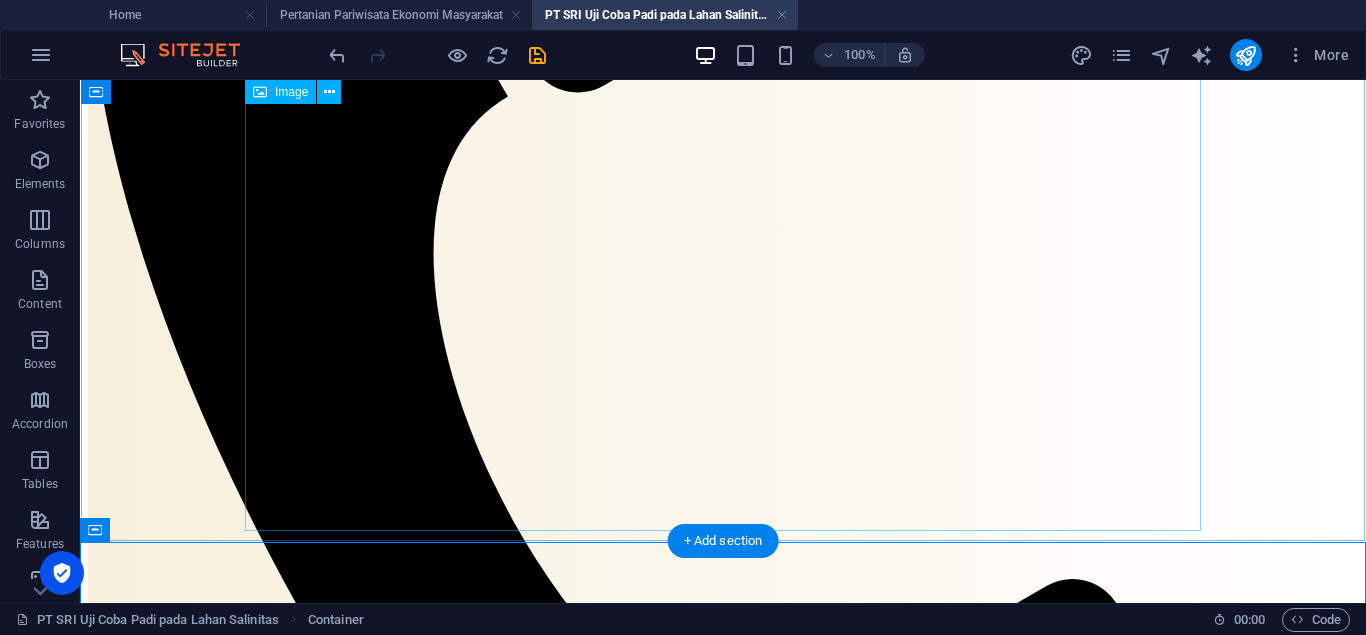 click on "Uji ketahanan padi varietas Inpari 32 yang memanfaatkan keberadaan bakteri di lahan terdampak salinitas, Kecamatan Blanakan, Subang — adaptasi pertanian terhadap perubahan iklim yang nyata" at bounding box center [723, 1737] 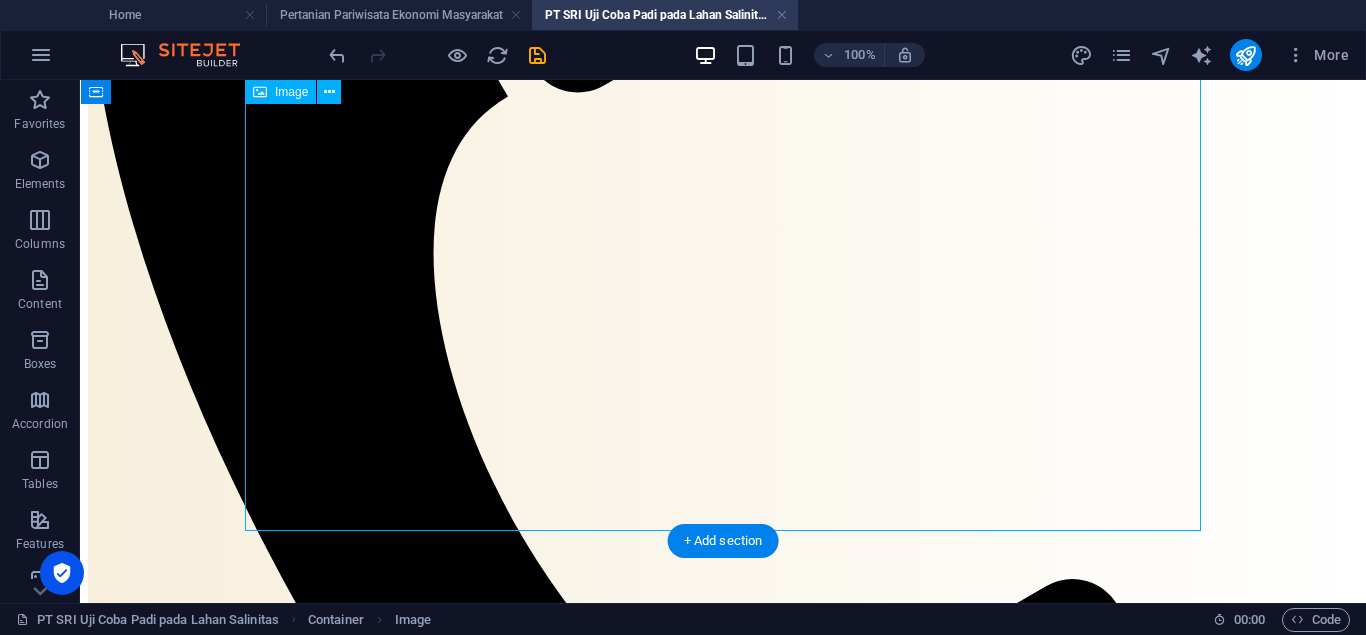 click on "Uji ketahanan padi varietas Inpari 32 yang memanfaatkan keberadaan bakteri di lahan terdampak salinitas, Kecamatan Blanakan, Subang — adaptasi pertanian terhadap perubahan iklim yang nyata" at bounding box center [723, 1737] 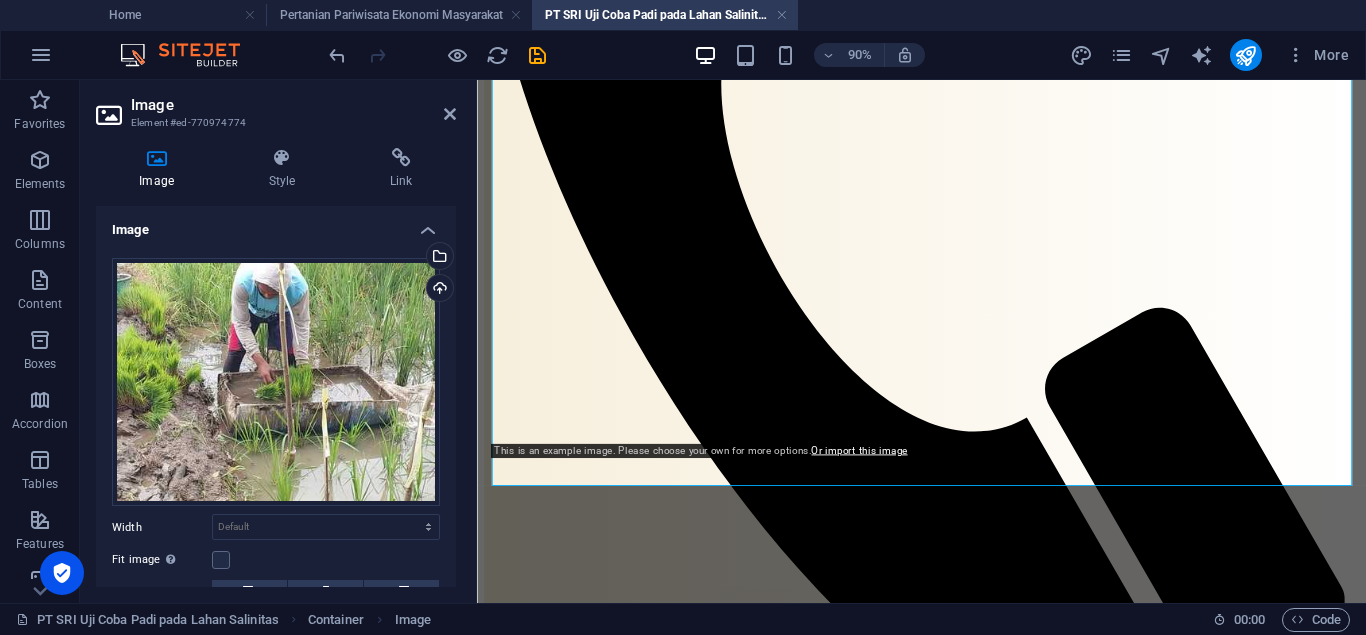 scroll, scrollTop: 402, scrollLeft: 0, axis: vertical 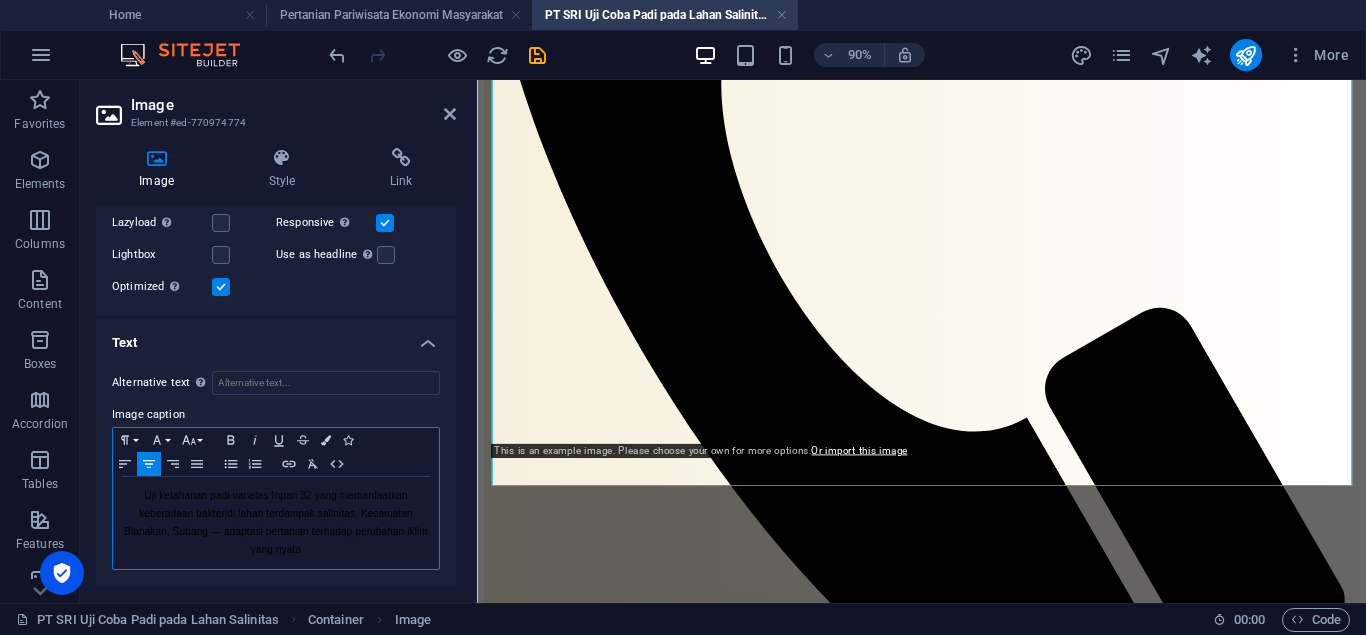click on "Uji ketahanan padi varietas Inpari 32 yang memanfaatkan keberadaan bakteri  di lahan terdampak salinitas, Kecamatan Blanakan, Subang — adaptasi pertanian terhadap perubahan iklim yang nyata" at bounding box center (276, 523) 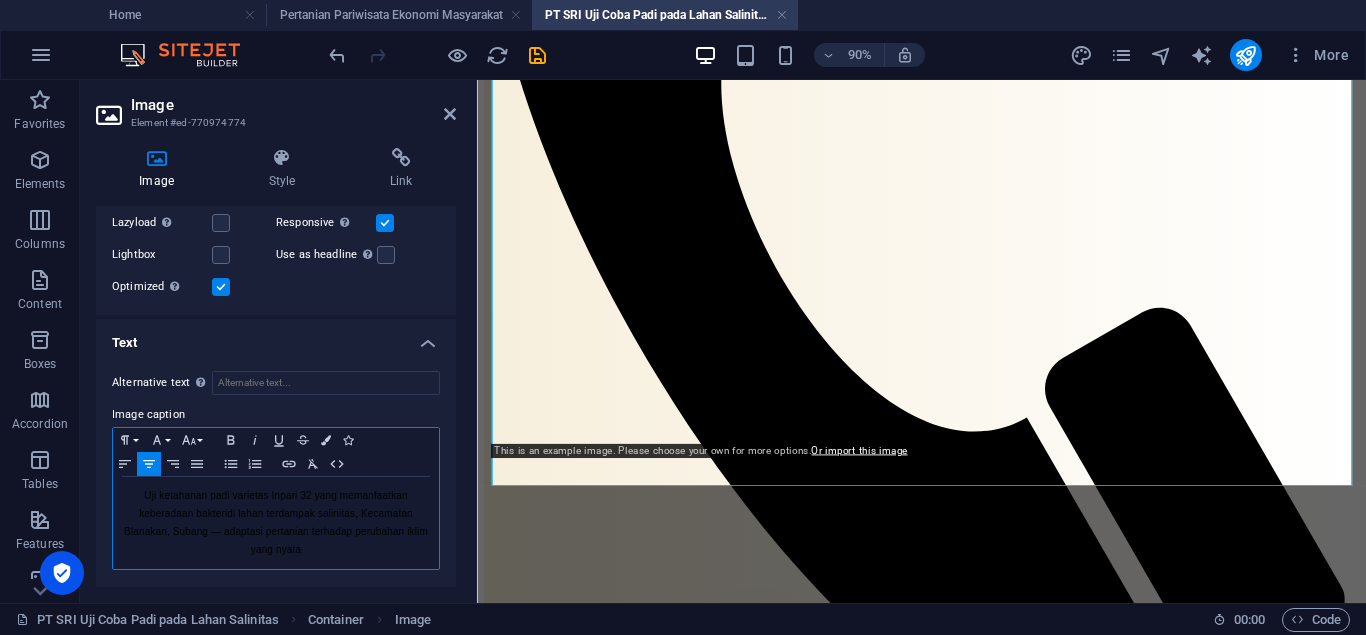 click on "Uji ketahanan padi varietas Inpari 32 yang memanfaatkan keberadaan bakteri  di lahan terdampak salinitas, Kecamatan Blanakan, Subang — adaptasi pertanian terhadap perubahan iklim yang nyata" at bounding box center (276, 522) 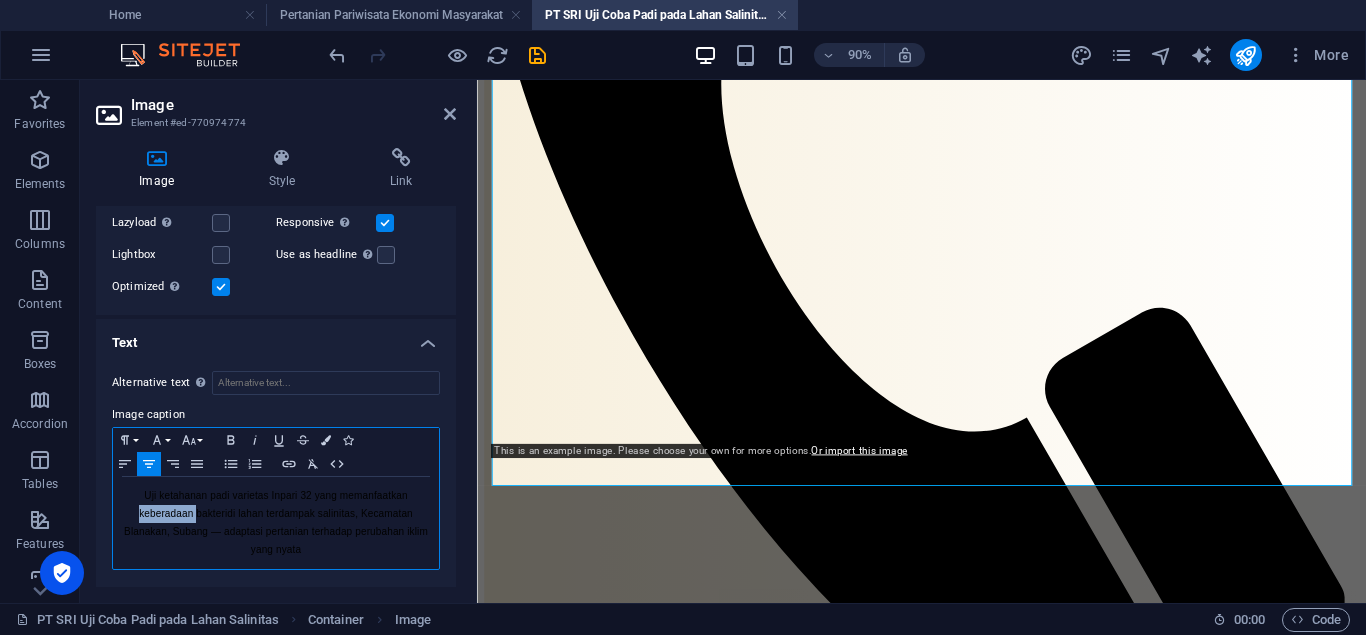 click on "Uji ketahanan padi varietas Inpari 32 yang memanfaatkan keberadaan bakteri  di lahan terdampak salinitas, Kecamatan Blanakan, Subang — adaptasi pertanian terhadap perubahan iklim yang nyata" at bounding box center (276, 522) 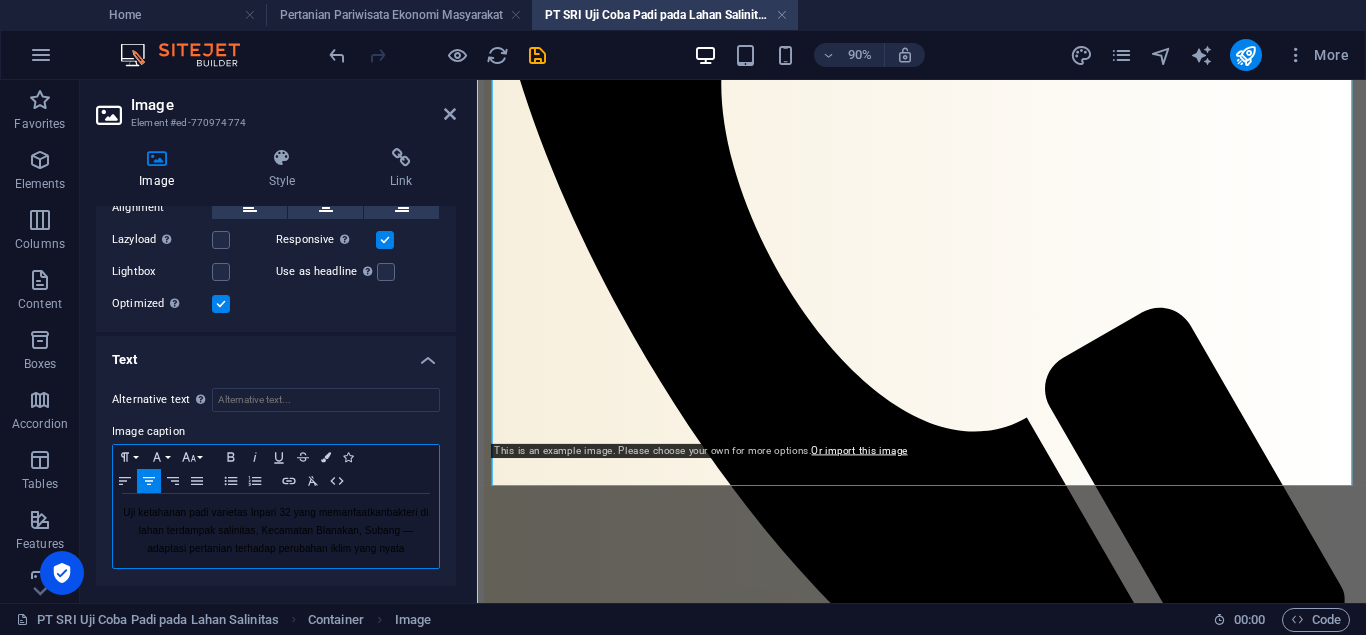 type 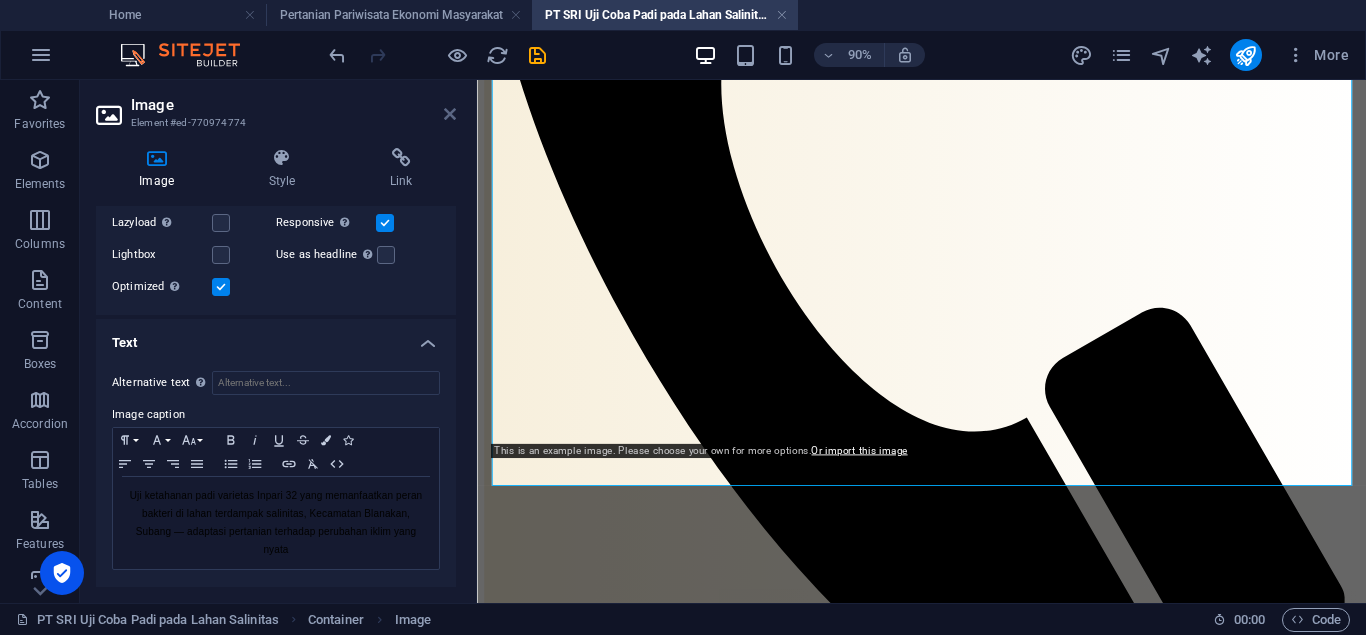 click at bounding box center (450, 114) 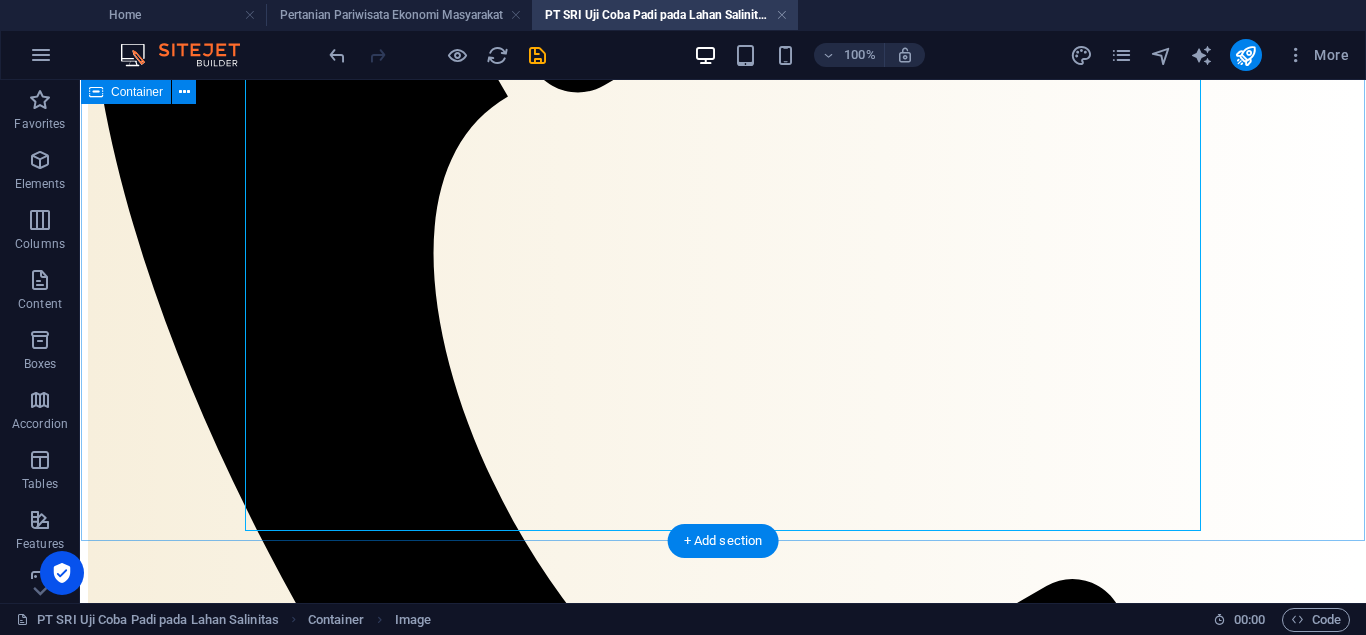click on "Uji ketahanan padi varietas Inpari 32 yang memanfaatkan peran bakteri di lahan terdampak salinitas, Kecamatan Blanakan, Subang — adaptasi pertanian terhadap perubahan iklim yang nyata" at bounding box center (723, 1736) 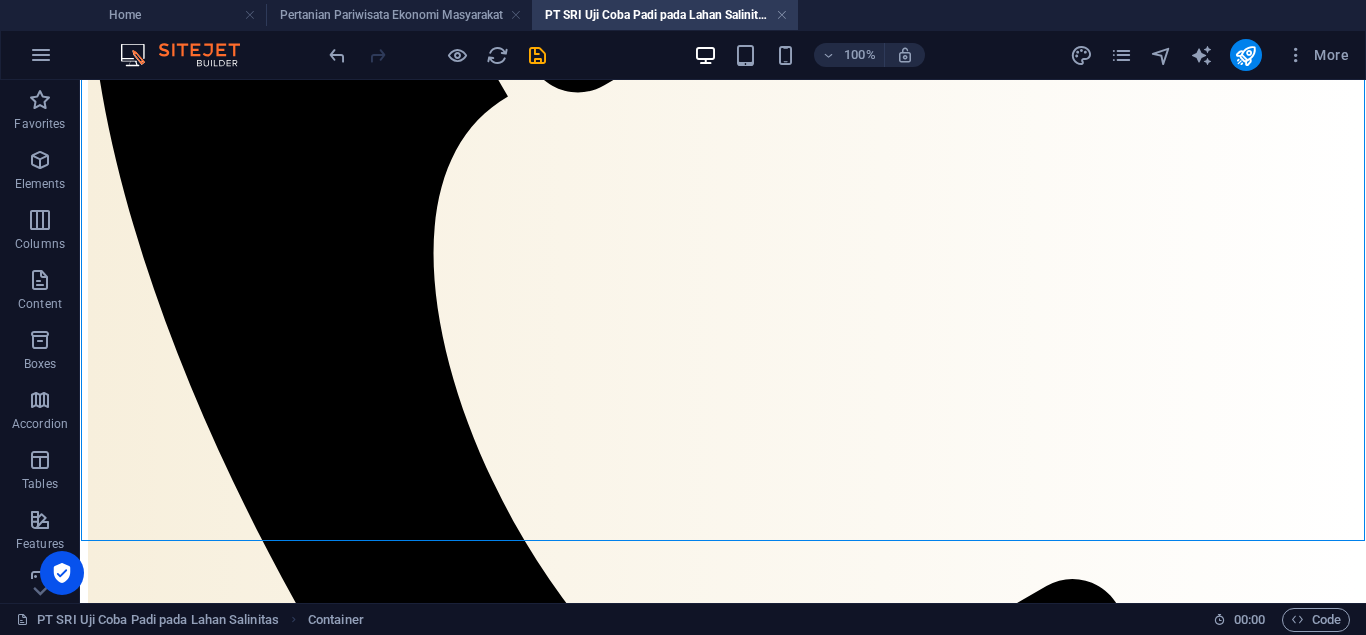 scroll, scrollTop: 1333, scrollLeft: 0, axis: vertical 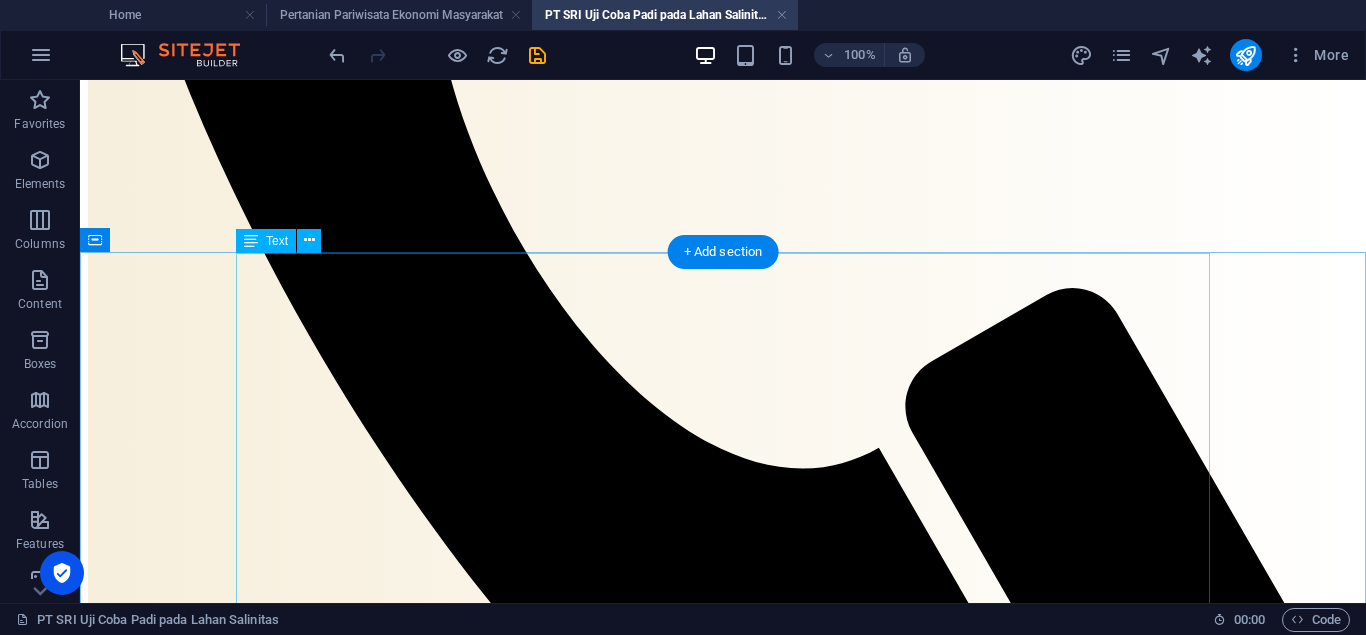 click on "Dampak Salintias Terhadap Produksi Padi di Wilayah Pesisir Salinitas tinggi pada padi di wilayah pesisir pantai terjadi disebabkan oleh kadar garam yang terlampau tinggi pada lapisan tanah atau air. Hal ini memengaruhi pertumbuhan dan produktivitas padi yang mengakibatkan terhambatnya pertumbuhan padi sehingga produktivitas padi menjadi kurang maksimal, bahkan dapat mengakibatkan gagal panen apabila tidak segera ditangani dengan tepat. Kadar garam yang tinggi dapat menghambat penyerapan air dan nutrisi yang berakibat pada stres osmotik tanaman. Salinitas padi di wilayah pesisir pantai perlu diselesaikan melalui pemanfaatan bakteri sehingga mampu membuat padi resistan terhadap salinitas. Hal inilah yang sedang dikembangkan oleh PT. Suryo Riset Indonesia (PT. SRI) di [GEOGRAPHIC_DATA], [GEOGRAPHIC_DATA], [GEOGRAPHIC_DATA], serta melalui masa persiapan yang tengah dilakukan di wilayah [GEOGRAPHIC_DATA], Provinsi [GEOGRAPHIC_DATA]. Strategi Adaptasi: Varietas Padi Resistan Salinitas mangrove Alternatif Mitigasi Perubahan Iklim" at bounding box center (723, 2229) 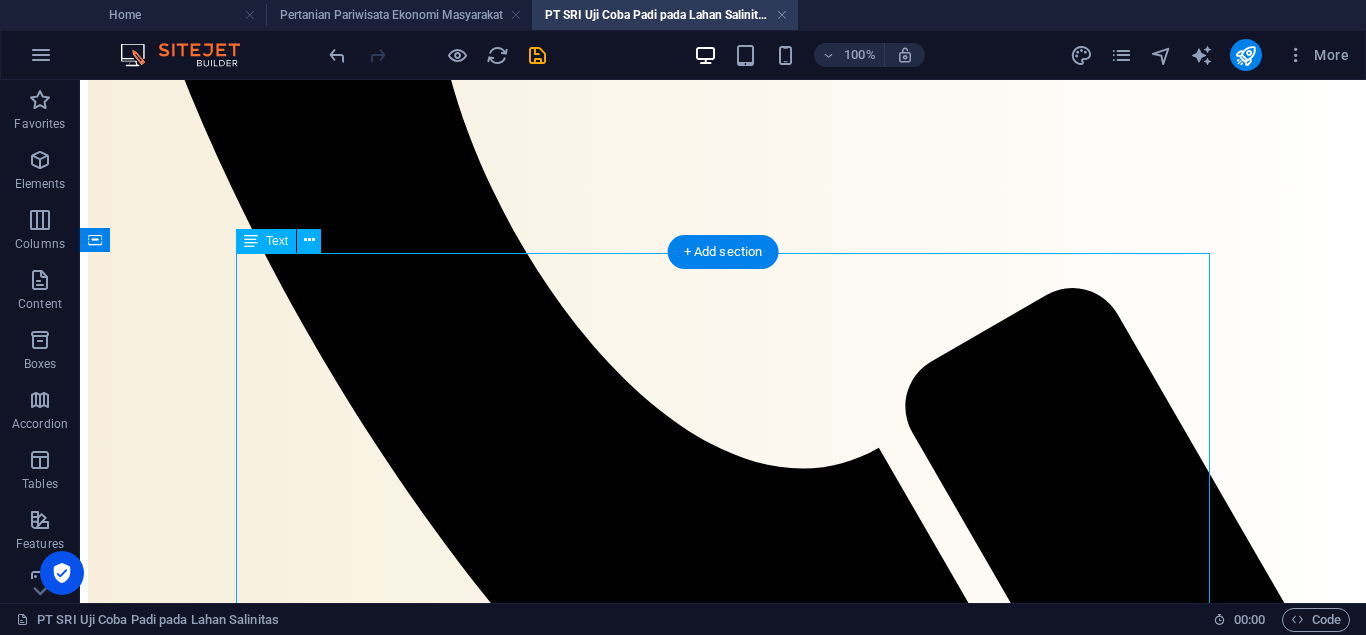 click on "Dampak Salintias Terhadap Produksi Padi di Wilayah Pesisir Salinitas tinggi pada padi di wilayah pesisir pantai terjadi disebabkan oleh kadar garam yang terlampau tinggi pada lapisan tanah atau air. Hal ini memengaruhi pertumbuhan dan produktivitas padi yang mengakibatkan terhambatnya pertumbuhan padi sehingga produktivitas padi menjadi kurang maksimal, bahkan dapat mengakibatkan gagal panen apabila tidak segera ditangani dengan tepat. Kadar garam yang tinggi dapat menghambat penyerapan air dan nutrisi yang berakibat pada stres osmotik tanaman. Salinitas padi di wilayah pesisir pantai perlu diselesaikan melalui pemanfaatan bakteri sehingga mampu membuat padi resistan terhadap salinitas. Hal inilah yang sedang dikembangkan oleh PT. Suryo Riset Indonesia (PT. SRI) di [GEOGRAPHIC_DATA], [GEOGRAPHIC_DATA], [GEOGRAPHIC_DATA], serta melalui masa persiapan yang tengah dilakukan di wilayah [GEOGRAPHIC_DATA], Provinsi [GEOGRAPHIC_DATA]. Strategi Adaptasi: Varietas Padi Resistan Salinitas mangrove Alternatif Mitigasi Perubahan Iklim" at bounding box center (723, 2229) 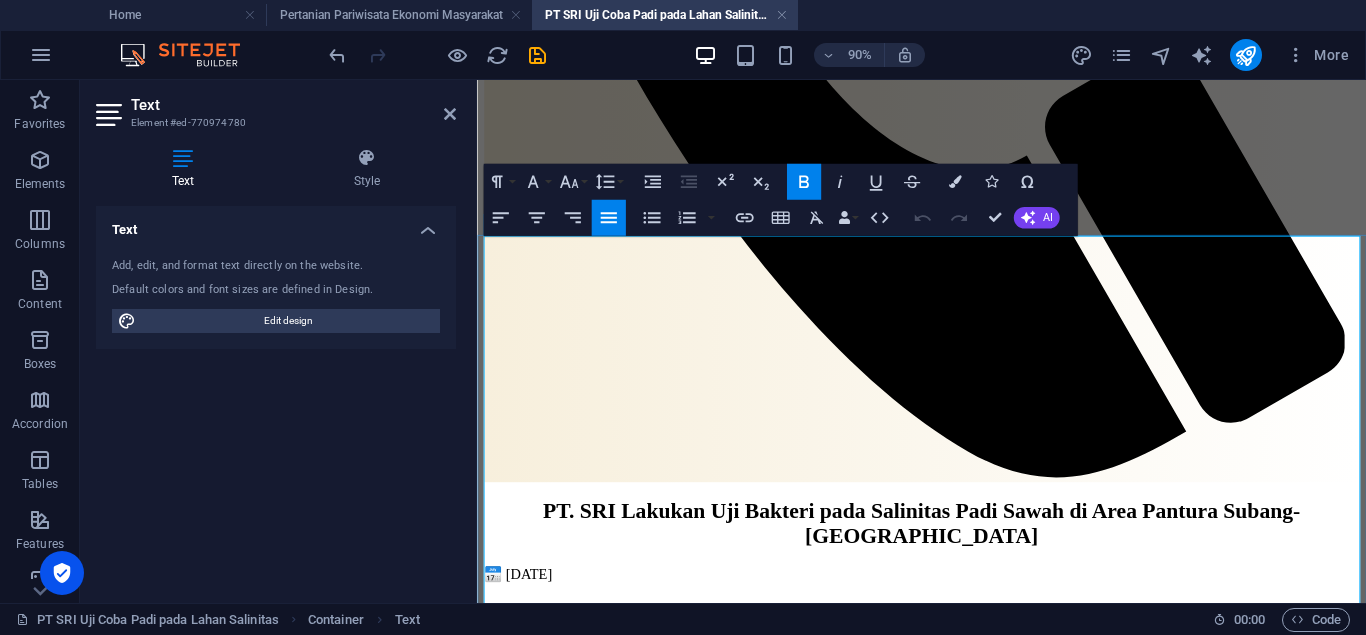 click on "Salinitas tinggi pada padi di wilayah pesisir pantai terjadi disebabkan oleh kadar garam yang terlampau tinggi pada lapisan tanah atau air. Hal ini memengaruhi pertumbuhan dan produktivitas padi yang mengakibatkan terhambatnya pertumbuhan padi sehingga produktivitas padi menjadi kurang maksimal, bahkan dapat mengakibatkan gagal panen apabila tidak segera ditangani dengan tepat. Kadar garam yang tinggi dapat menghambat penyerapan air dan nutrisi yang berakibat pada stres osmotik tanaman. Salinitas padi di wilayah pesisir pantai perlu diselesaikan melalui pemanfaatan bakteri sehingga mampu membuat padi resistan terhadap salinitas. Hal inilah yang sedang dikembangkan oleh PT. Suryo Riset Indonesia (PT. SRI) di [GEOGRAPHIC_DATA], [GEOGRAPHIC_DATA], [GEOGRAPHIC_DATA], serta melalui masa persiapan yang tengah dilakukan di wilayah [GEOGRAPHIC_DATA], Provinsi [GEOGRAPHIC_DATA]." at bounding box center (971, 1670) 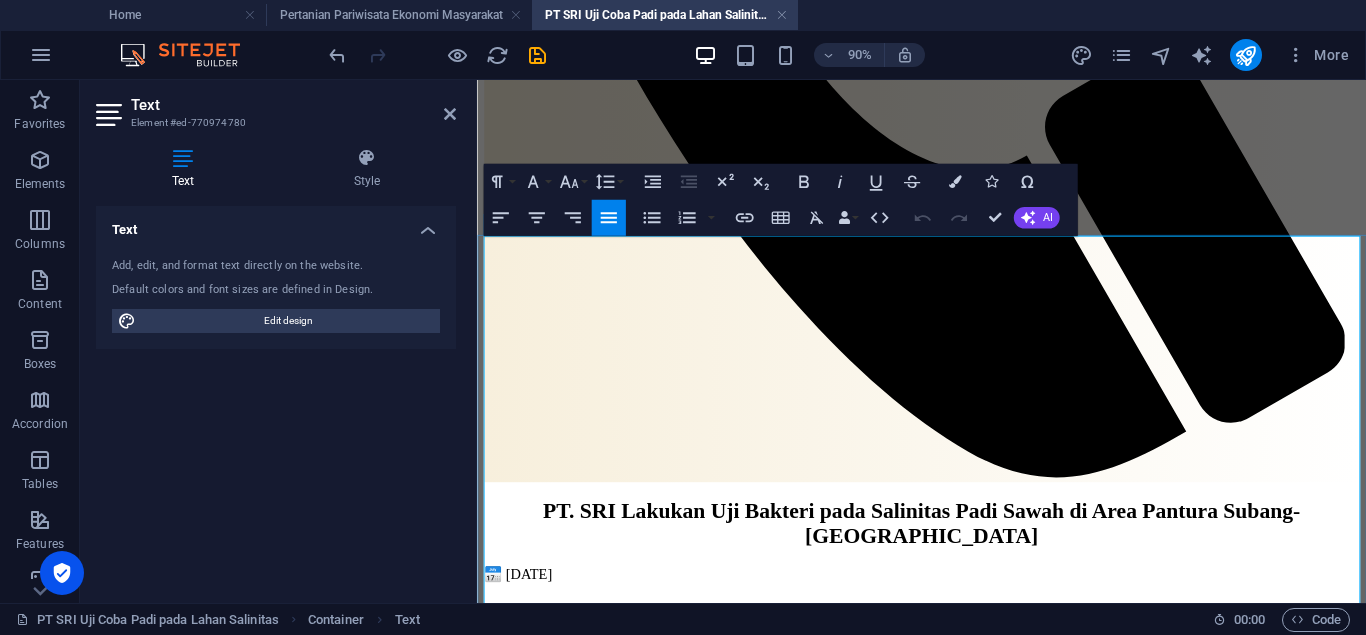 type 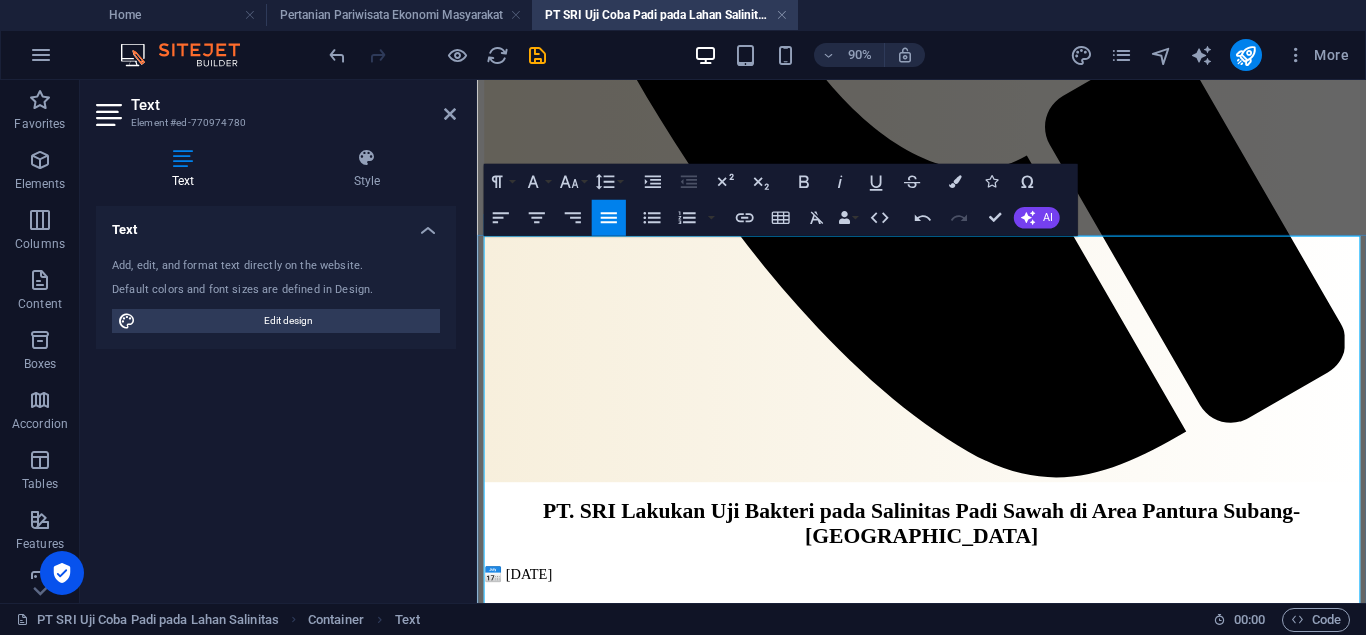 click on "Salinitas tinggi pada padi di wilayah pesisir pantai terjadi disebabkan oleh kadar garam yang terlampau tinggi pada lapisan tanah atau air. Hal ini memengaruhi pertumbuhan dan produktivitas padi yang mengakibatkan terhambatnya pertumbuhan padi sehingga produktivitas padi menjadi kurang maksimal, bahkan dapat mengakibatkan gagal panen apabila tidak segera ditangani dengan tepat. Kadar garam yang tinggi dapat menghambat penyerapan air dan nutrisi yang berakibat pada stres osmotik tanaman. Salinitas padi di wilayah pesisir pantai perlu diselesaikan melalui pemanfaatan peran bakteri sehingga mampu membuat padi resistan terhadap salinitas. Hal inilah yang sedang dikembangkan oleh PT. Suryo Riset Indonesia (PT. SRI) di [GEOGRAPHIC_DATA], [GEOGRAPHIC_DATA], [GEOGRAPHIC_DATA], serta melalui masa persiapan yang tengah dilakukan di wilayah [GEOGRAPHIC_DATA], Provinsi [GEOGRAPHIC_DATA]." at bounding box center [971, 1670] 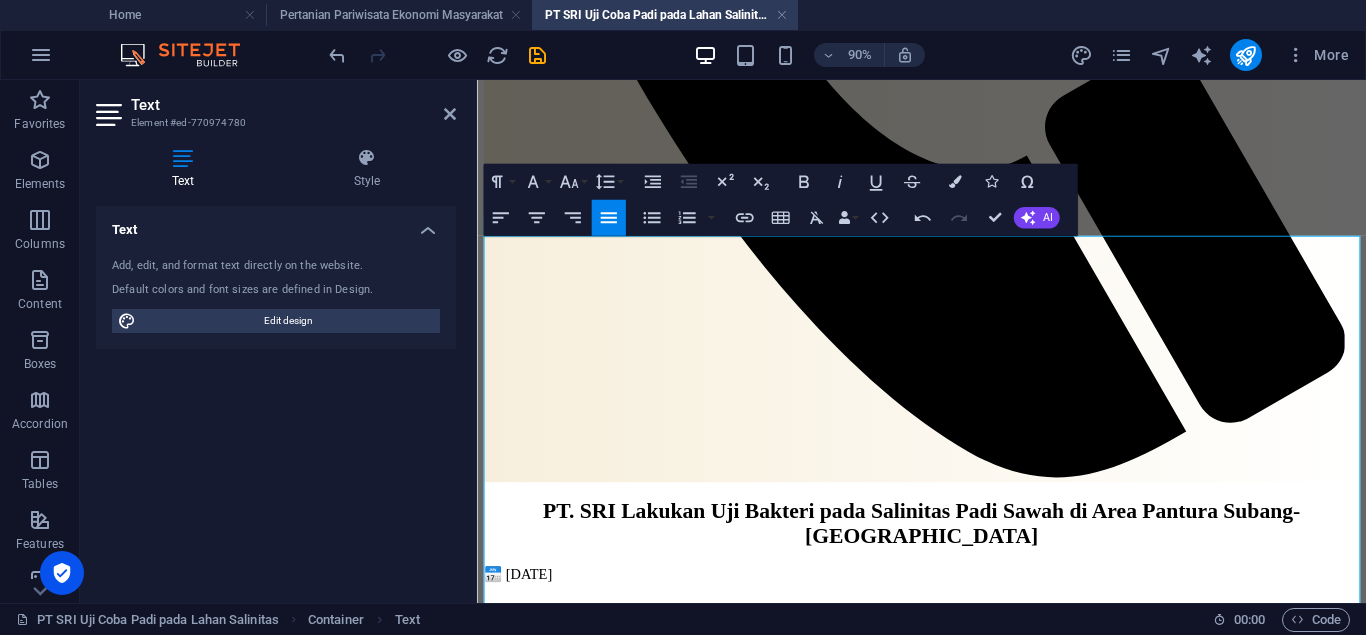 scroll, scrollTop: 1475, scrollLeft: 0, axis: vertical 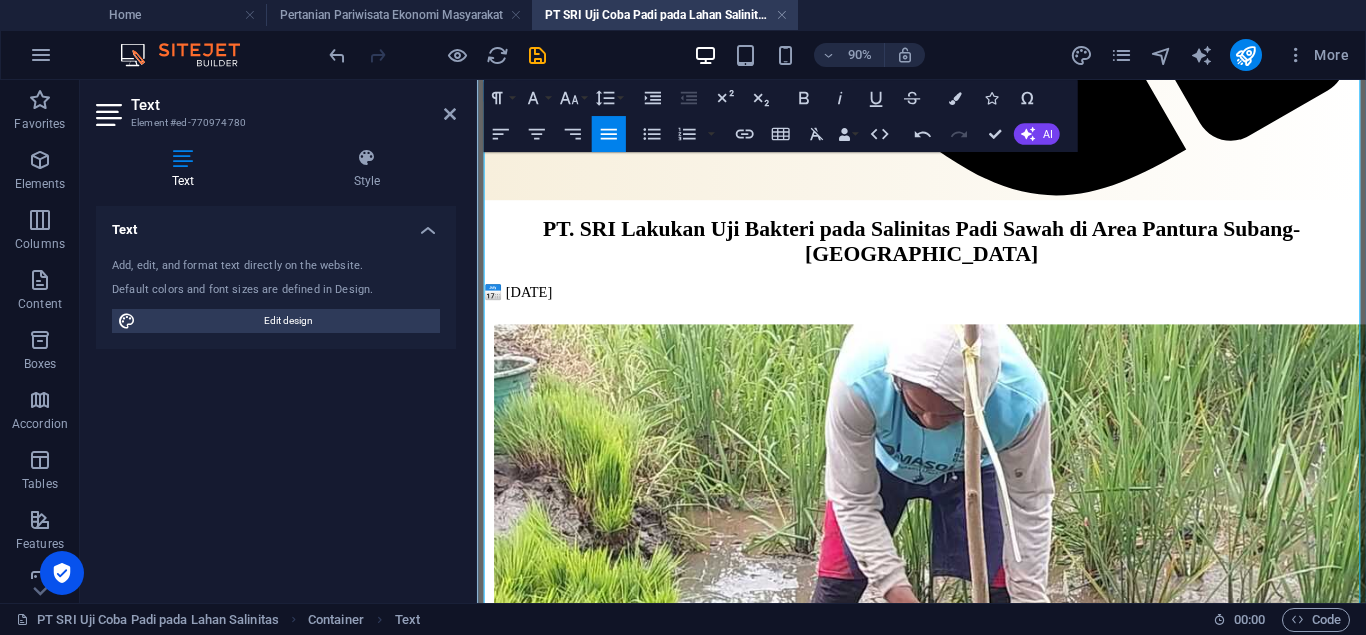 click on "Strategi Adaptasi: Varietas Padi Resistan Salinitas" at bounding box center (808, 1494) 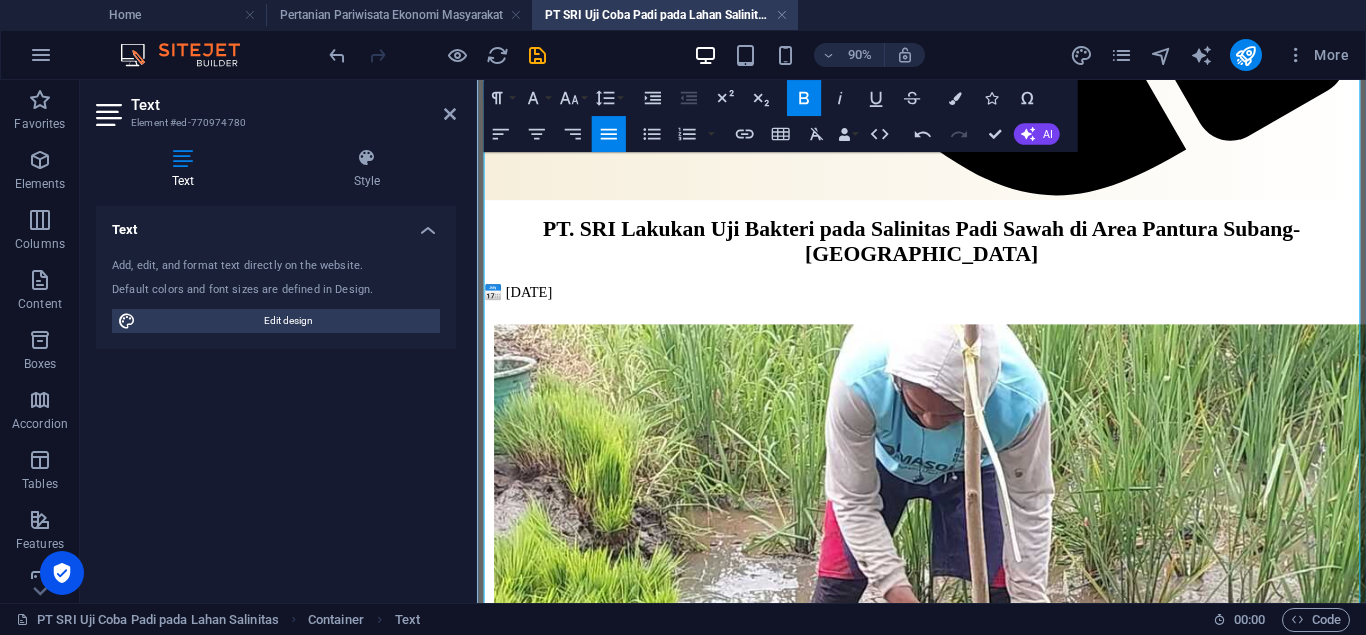 click on "Strategi Adaptasi: Varietas Padi Resistan Salinitas" at bounding box center (808, 1494) 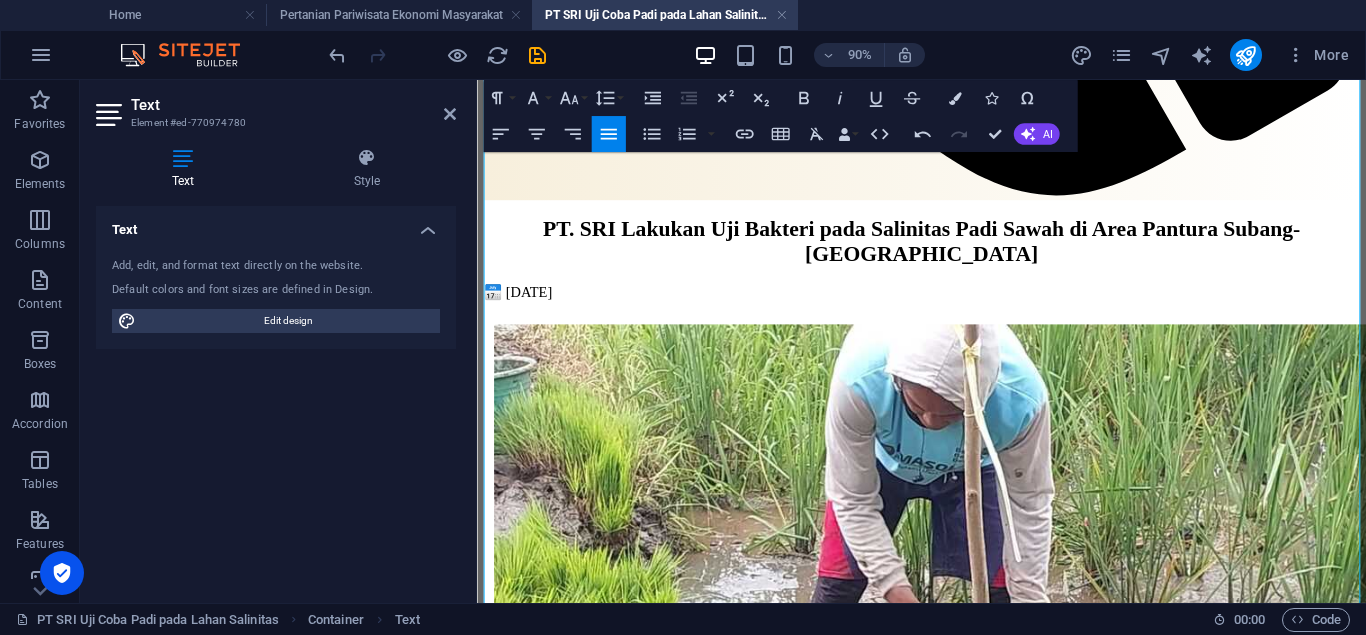 scroll, scrollTop: 2022, scrollLeft: 0, axis: vertical 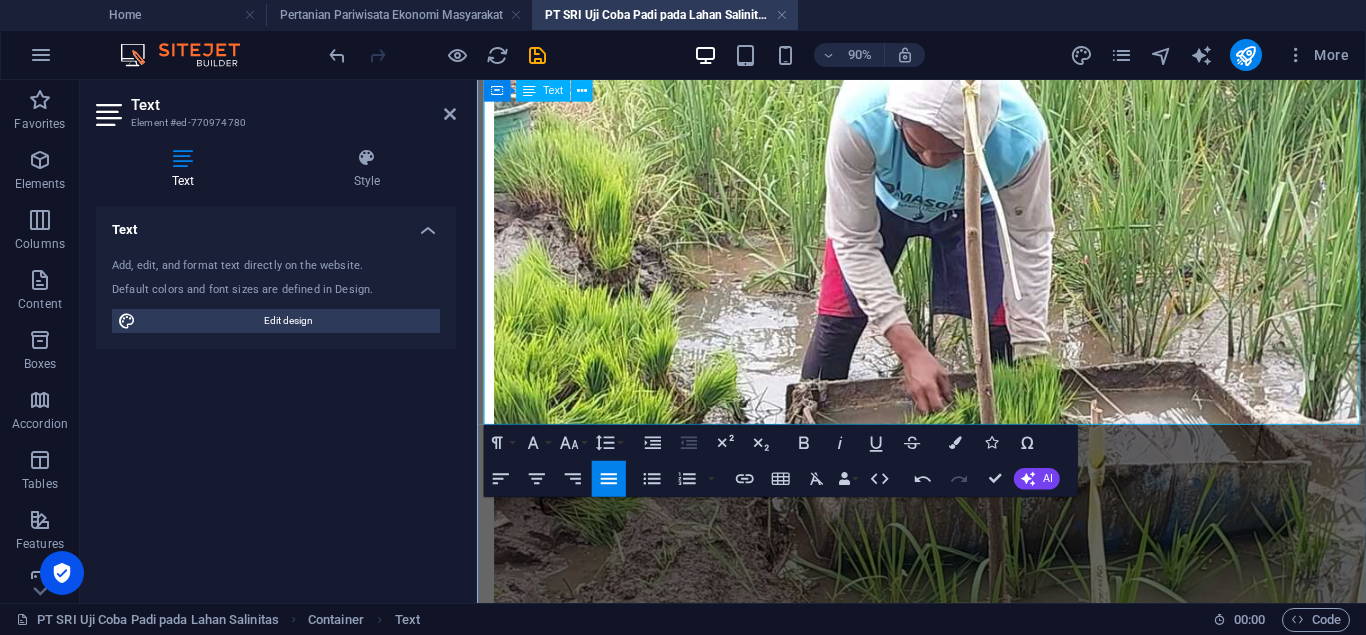click on "Sebagai bagian dari upaya mitigasi perubahan iklim, pengembangan pertanian di wilayah pesisir ini juga melibatkan praktik pertanian berkelanjutan yang memperhatikan keseimbangan ekologi dan adaptasi jangka panjang terhadap perubahan iklim. Sinergi antara inovasi varietas, pelestarian lingkungan, dan teknologi ampuh diharapkan mampu menciptakan sistem pertanian tangguh yang tidak hanya menjaga ketahanan pangan, tetapi juga memperlambat laju kerusakan lingkungan akibat krisis iklim." at bounding box center (971, 1605) 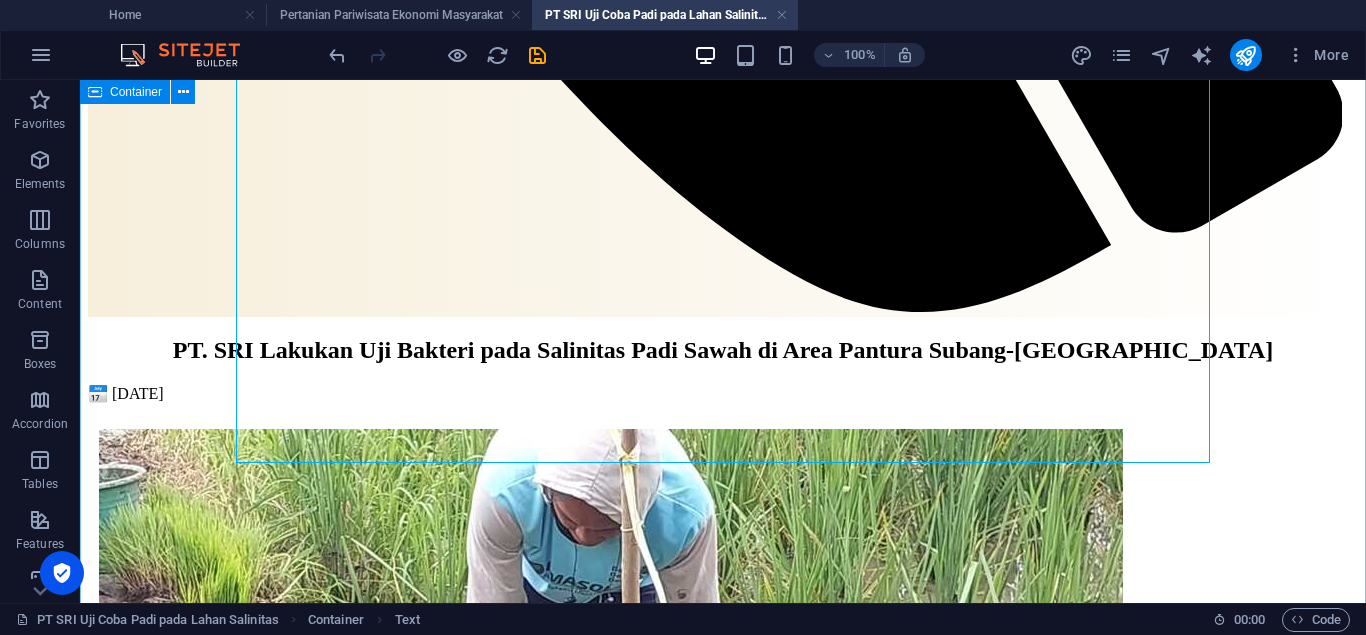 click on "Dampak Salintias Terhadap Produksi Padi di Wilayah Pesisir Salinitas tinggi pada padi di wilayah pesisir pantai terjadi disebabkan oleh kadar garam yang terlampau tinggi pada lapisan tanah atau air. Hal ini memengaruhi pertumbuhan dan produktivitas padi yang mengakibatkan terhambatnya pertumbuhan padi sehingga produktivitas padi menjadi kurang maksimal, bahkan dapat mengakibatkan gagal panen apabila tidak segera ditangani dengan tepat. Kadar garam yang tinggi dapat menghambat penyerapan air dan nutrisi yang berakibat pada stres osmotik tanaman. Salinitas padi di wilayah pesisir pantai perlu diselesaikan melalui pemanfaatan peran bakteri sehingga mampu membuat padi resistan terhadap salinitas. Hal inilah yang sedang dikembangkan oleh PT. Suryo Riset Indonesia (PT. SRI) di [GEOGRAPHIC_DATA], [GEOGRAPHIC_DATA], [GEOGRAPHIC_DATA], serta melalui masa persiapan yang tengah dilakukan di wilayah [GEOGRAPHIC_DATA], Provinsi [GEOGRAPHIC_DATA]. Strategi Adaptasi: Pemanfaatan Bakteri Resistan Salinitas mangrove Alternatif Mitigasi Perubahan Iklim ," at bounding box center [723, 4970] 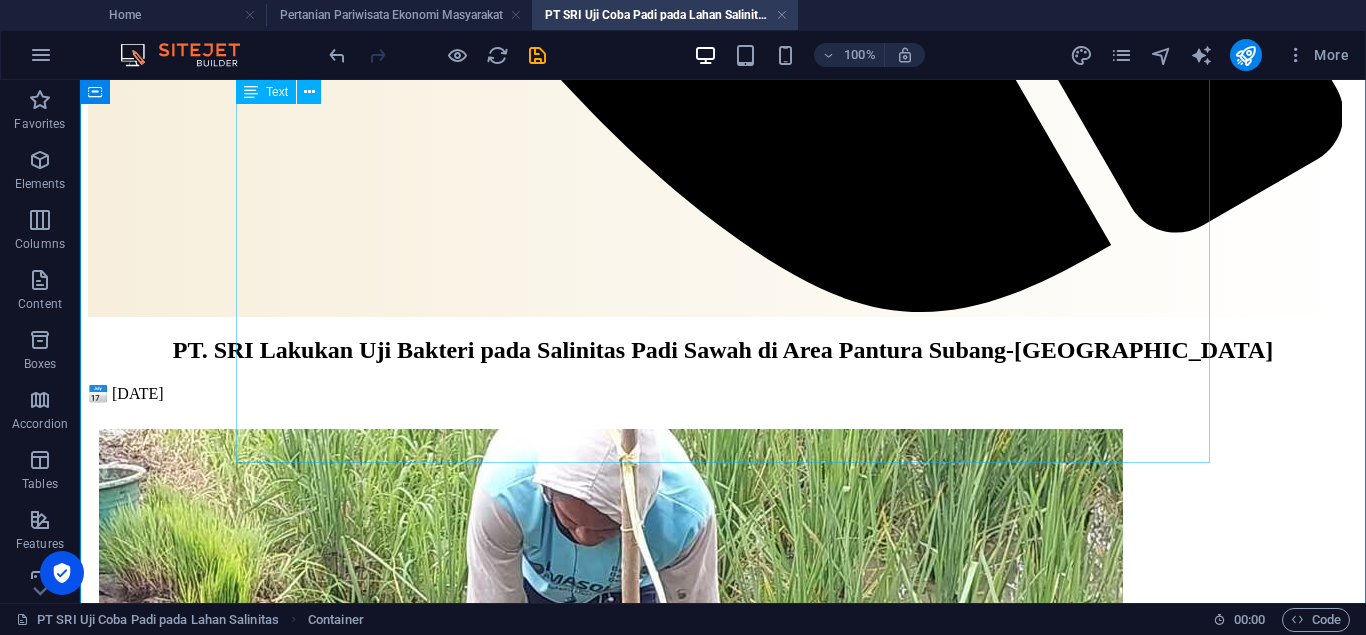 click on "Dampak Salintias Terhadap Produksi Padi di Wilayah Pesisir Salinitas tinggi pada padi di wilayah pesisir pantai terjadi disebabkan oleh kadar garam yang terlampau tinggi pada lapisan tanah atau air. Hal ini memengaruhi pertumbuhan dan produktivitas padi yang mengakibatkan terhambatnya pertumbuhan padi sehingga produktivitas padi menjadi kurang maksimal, bahkan dapat mengakibatkan gagal panen apabila tidak segera ditangani dengan tepat. Kadar garam yang tinggi dapat menghambat penyerapan air dan nutrisi yang berakibat pada stres osmotik tanaman. Salinitas padi di wilayah pesisir pantai perlu diselesaikan melalui pemanfaatan peran bakteri sehingga mampu membuat padi resistan terhadap salinitas. Hal inilah yang sedang dikembangkan oleh PT. Suryo Riset Indonesia (PT. SRI) di [GEOGRAPHIC_DATA], [GEOGRAPHIC_DATA], [GEOGRAPHIC_DATA], serta melalui masa persiapan yang tengah dilakukan di wilayah [GEOGRAPHIC_DATA], Provinsi [GEOGRAPHIC_DATA]. Strategi Adaptasi: Pemanfaatan Bakteri Resistan Salinitas mangrove Alternatif Mitigasi Perubahan Iklim" at bounding box center [723, 1634] 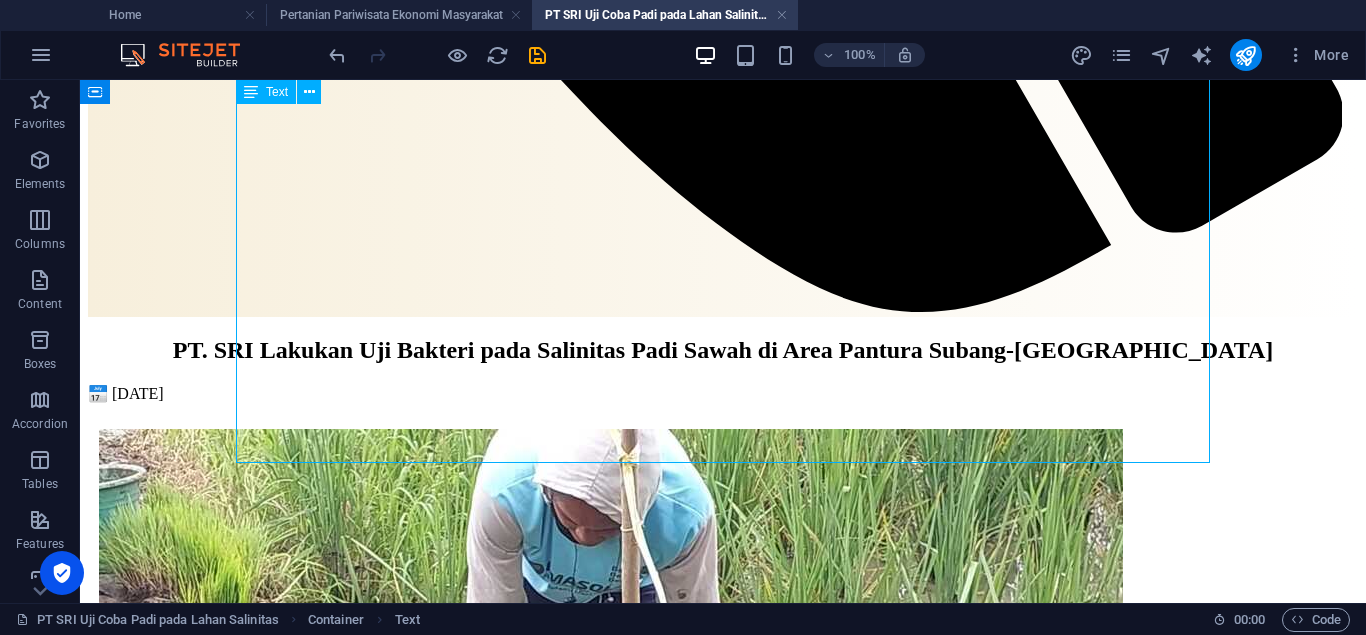 click on "Dampak Salintias Terhadap Produksi Padi di Wilayah Pesisir Salinitas tinggi pada padi di wilayah pesisir pantai terjadi disebabkan oleh kadar garam yang terlampau tinggi pada lapisan tanah atau air. Hal ini memengaruhi pertumbuhan dan produktivitas padi yang mengakibatkan terhambatnya pertumbuhan padi sehingga produktivitas padi menjadi kurang maksimal, bahkan dapat mengakibatkan gagal panen apabila tidak segera ditangani dengan tepat. Kadar garam yang tinggi dapat menghambat penyerapan air dan nutrisi yang berakibat pada stres osmotik tanaman. Salinitas padi di wilayah pesisir pantai perlu diselesaikan melalui pemanfaatan peran bakteri sehingga mampu membuat padi resistan terhadap salinitas. Hal inilah yang sedang dikembangkan oleh PT. Suryo Riset Indonesia (PT. SRI) di [GEOGRAPHIC_DATA], [GEOGRAPHIC_DATA], [GEOGRAPHIC_DATA], serta melalui masa persiapan yang tengah dilakukan di wilayah [GEOGRAPHIC_DATA], Provinsi [GEOGRAPHIC_DATA]. Strategi Adaptasi: Pemanfaatan Bakteri Resistan Salinitas mangrove Alternatif Mitigasi Perubahan Iklim" at bounding box center (723, 1634) 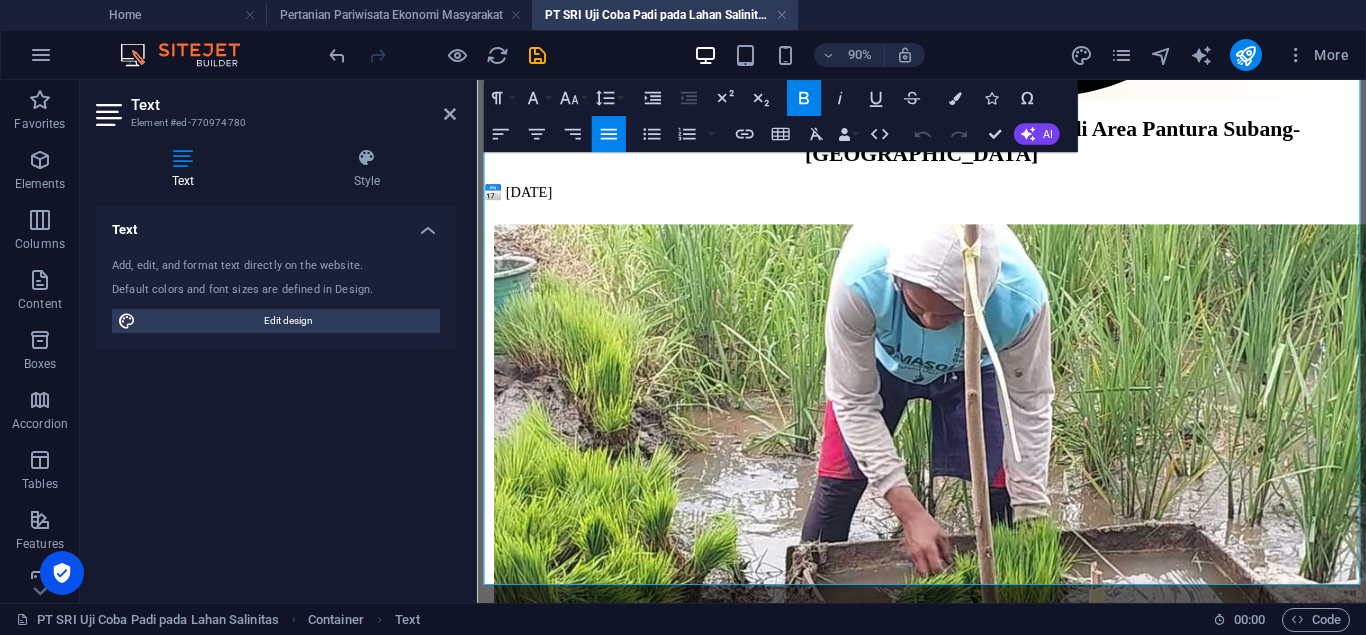 scroll, scrollTop: 1916, scrollLeft: 0, axis: vertical 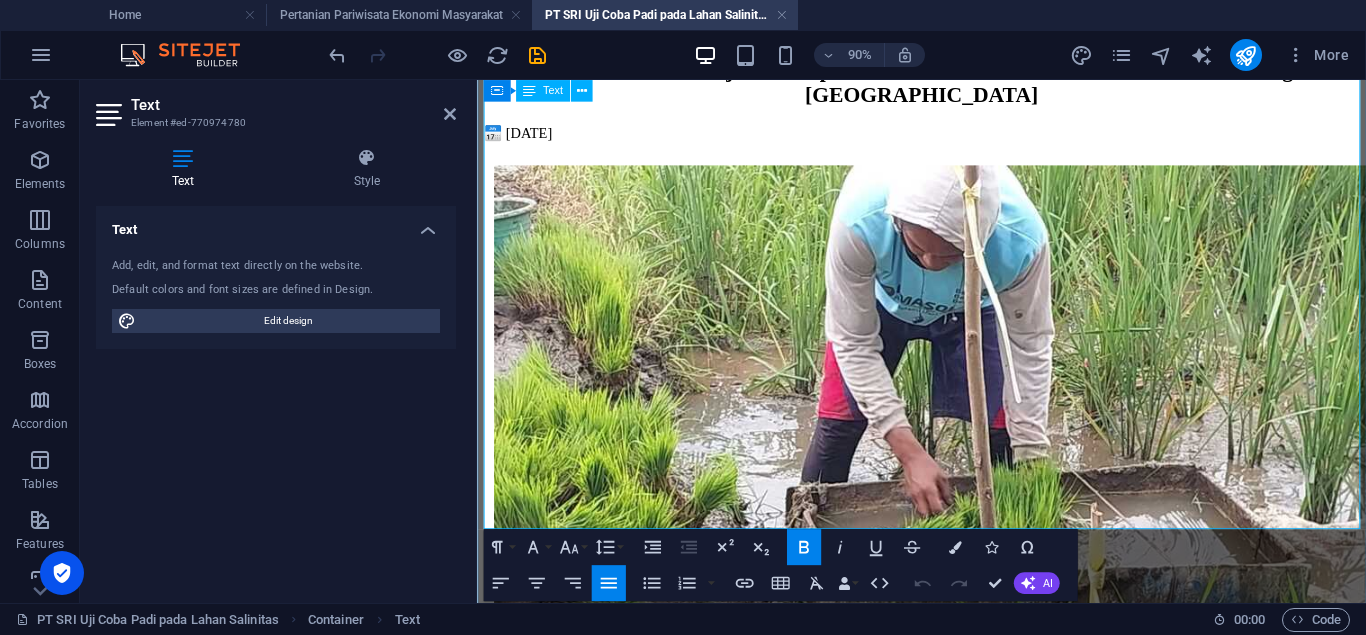 click on "Area sawah yang menjadi lokasi uji coba oleh PT SRI berada di [GEOGRAPHIC_DATA], [GEOGRAPHIC_DATA] dengan luas lahan sebesar 3 hektar. Selain berada dekat pesisir pantai, area sawah ini pun terletak di sepanjang aliran Sungai Ciasem yang bermuara di [GEOGRAPHIC_DATA]. Letak geografisnya yang berdampingan dengan hutan bakau ( mangrove ) menjadi langkah pencegahan abrasi yang merupakan efek domino dari perubahan iklim. Secara keseluruhan, luas area sawah di [GEOGRAPHIC_DATA] yang mengalami salinitas tinggi mencapai sekitar 2.000 hektar, yang tersebar di tiga kecamatan, yakni Kecamatan Blanakan, [GEOGRAPHIC_DATA], dan [GEOGRAPHIC_DATA]. Sejalan dengan hal tersebut, PT SRI tengah mempersiapkan uji coba pengembangan sawah terdampak salinitas di wilayah [GEOGRAPHIC_DATA] yang mencakup area sawah seluas 10.000 hektar." at bounding box center (971, 1451) 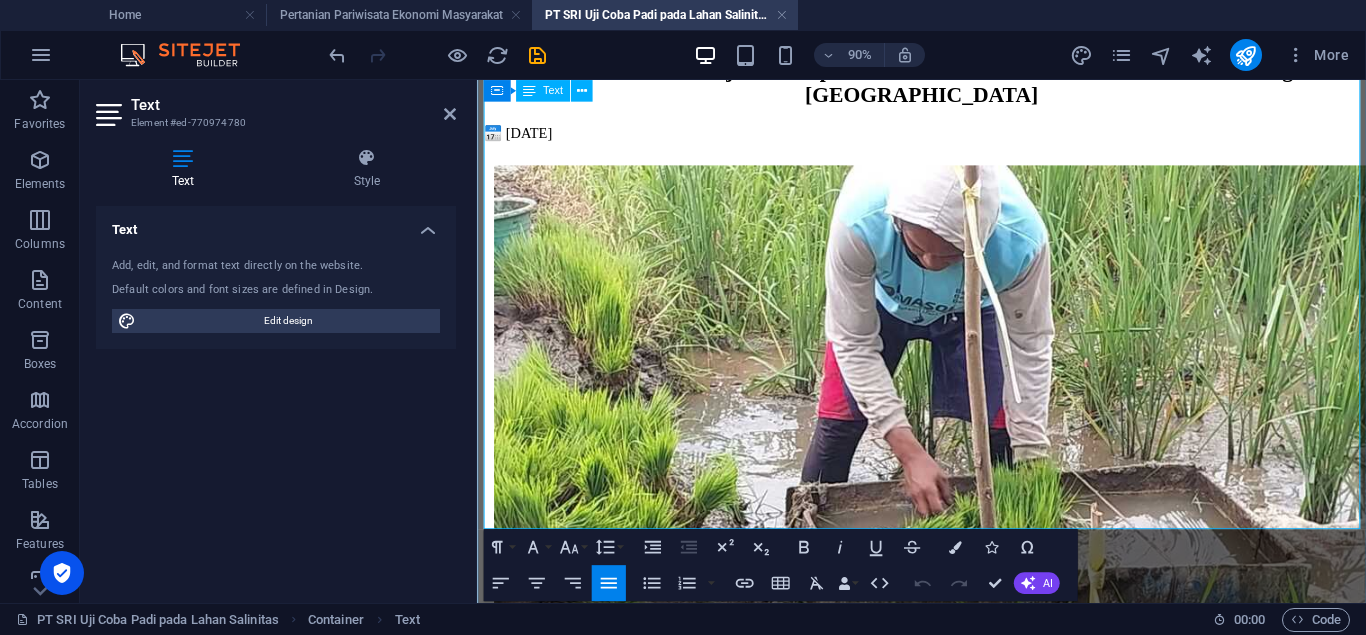 type 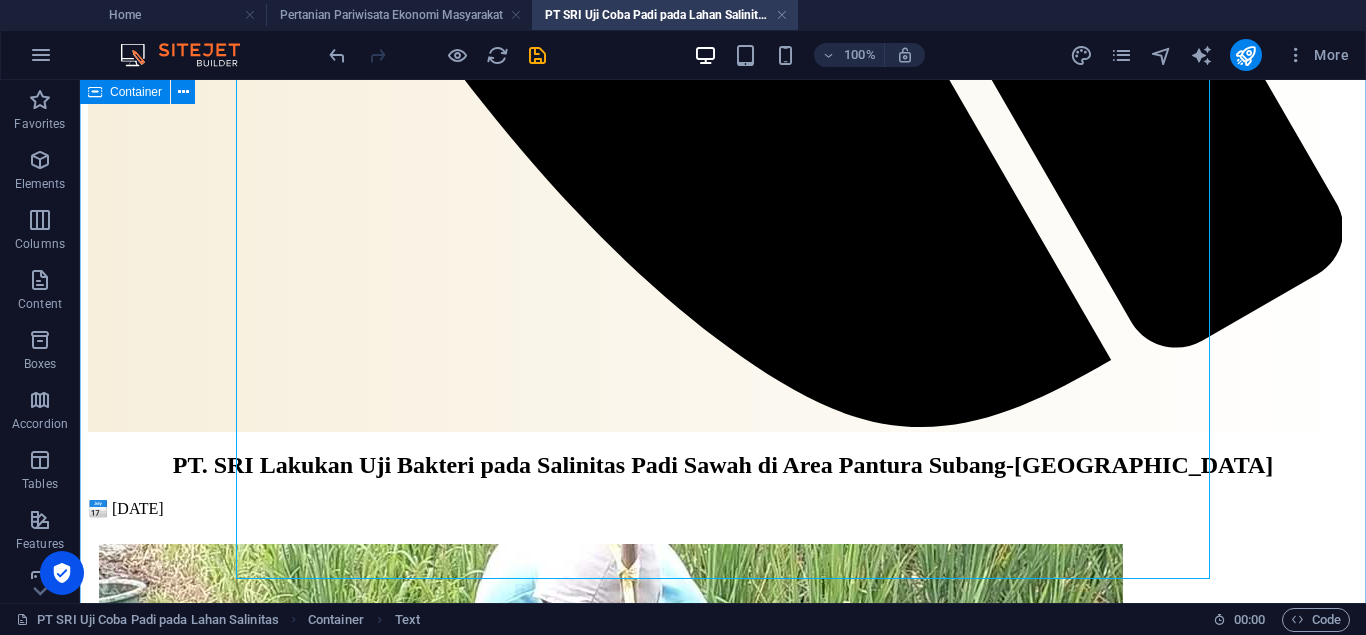 click on "Dampak Salintias Terhadap Produksi Padi di Wilayah Pesisir Salinitas tinggi pada padi di wilayah pesisir pantai terjadi disebabkan oleh kadar garam yang terlampau tinggi pada lapisan tanah atau air. Hal ini memengaruhi pertumbuhan dan produktivitas padi yang mengakibatkan terhambatnya pertumbuhan padi sehingga produktivitas padi menjadi kurang maksimal, bahkan dapat mengakibatkan gagal panen apabila tidak segera ditangani dengan tepat. Kadar garam yang tinggi dapat menghambat penyerapan air dan nutrisi yang berakibat pada stres osmotik tanaman. Salinitas padi di wilayah pesisir pantai perlu diselesaikan melalui pemanfaatan peran bakteri sehingga mampu membuat padi resistan terhadap salinitas. Hal inilah yang sedang dikembangkan oleh PT. Suryo Riset Indonesia (PT. SRI) di [GEOGRAPHIC_DATA], [GEOGRAPHIC_DATA], [GEOGRAPHIC_DATA], serta melalui masa persiapan yang tengah dilakukan di wilayah [GEOGRAPHIC_DATA], Provinsi [GEOGRAPHIC_DATA]. Strategi Adaptasi: Pemanfaatan Bakteri Resistan Salinitas mangrove Alternatif Mitigasi Perubahan Iklim ," at bounding box center (723, 5085) 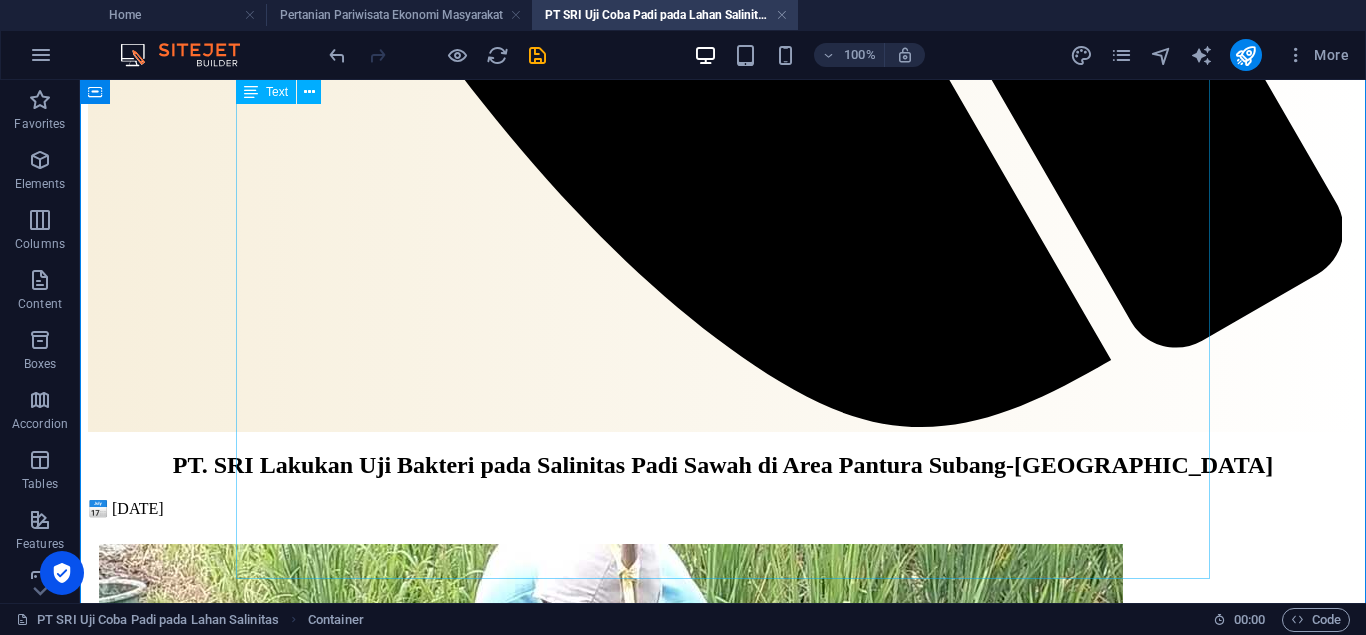 click on "Dampak Salintias Terhadap Produksi Padi di Wilayah Pesisir Salinitas tinggi pada padi di wilayah pesisir pantai terjadi disebabkan oleh kadar garam yang terlampau tinggi pada lapisan tanah atau air. Hal ini memengaruhi pertumbuhan dan produktivitas padi yang mengakibatkan terhambatnya pertumbuhan padi sehingga produktivitas padi menjadi kurang maksimal, bahkan dapat mengakibatkan gagal panen apabila tidak segera ditangani dengan tepat. Kadar garam yang tinggi dapat menghambat penyerapan air dan nutrisi yang berakibat pada stres osmotik tanaman. Salinitas padi di wilayah pesisir pantai perlu diselesaikan melalui pemanfaatan peran bakteri sehingga mampu membuat padi resistan terhadap salinitas. Hal inilah yang sedang dikembangkan oleh PT. Suryo Riset Indonesia (PT. SRI) di [GEOGRAPHIC_DATA], [GEOGRAPHIC_DATA], [GEOGRAPHIC_DATA], serta melalui masa persiapan yang tengah dilakukan di wilayah [GEOGRAPHIC_DATA], Provinsi [GEOGRAPHIC_DATA]. Strategi Adaptasi: Pemanfaatan Bakteri Resistan Salinitas mangrove Alternatif Mitigasi Perubahan Iklim" at bounding box center [723, 1749] 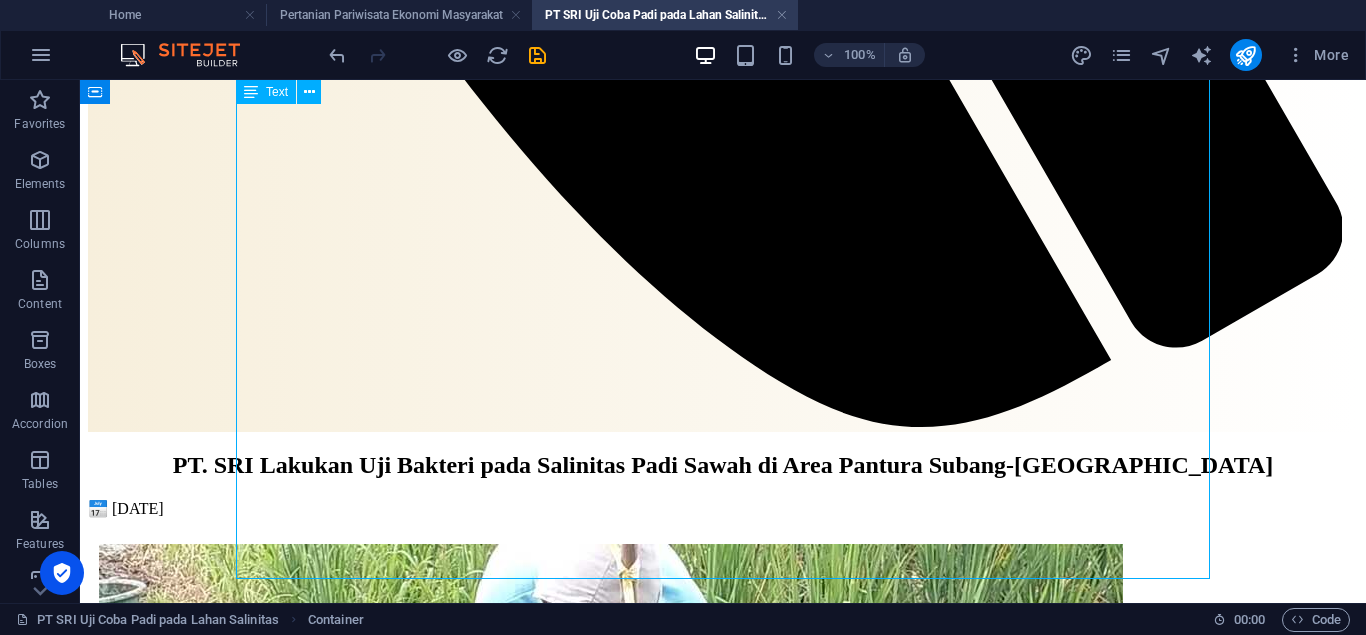 click on "Dampak Salintias Terhadap Produksi Padi di Wilayah Pesisir Salinitas tinggi pada padi di wilayah pesisir pantai terjadi disebabkan oleh kadar garam yang terlampau tinggi pada lapisan tanah atau air. Hal ini memengaruhi pertumbuhan dan produktivitas padi yang mengakibatkan terhambatnya pertumbuhan padi sehingga produktivitas padi menjadi kurang maksimal, bahkan dapat mengakibatkan gagal panen apabila tidak segera ditangani dengan tepat. Kadar garam yang tinggi dapat menghambat penyerapan air dan nutrisi yang berakibat pada stres osmotik tanaman. Salinitas padi di wilayah pesisir pantai perlu diselesaikan melalui pemanfaatan peran bakteri sehingga mampu membuat padi resistan terhadap salinitas. Hal inilah yang sedang dikembangkan oleh PT. Suryo Riset Indonesia (PT. SRI) di [GEOGRAPHIC_DATA], [GEOGRAPHIC_DATA], [GEOGRAPHIC_DATA], serta melalui masa persiapan yang tengah dilakukan di wilayah [GEOGRAPHIC_DATA], Provinsi [GEOGRAPHIC_DATA]. Strategi Adaptasi: Pemanfaatan Bakteri Resistan Salinitas mangrove Alternatif Mitigasi Perubahan Iklim" at bounding box center [723, 1749] 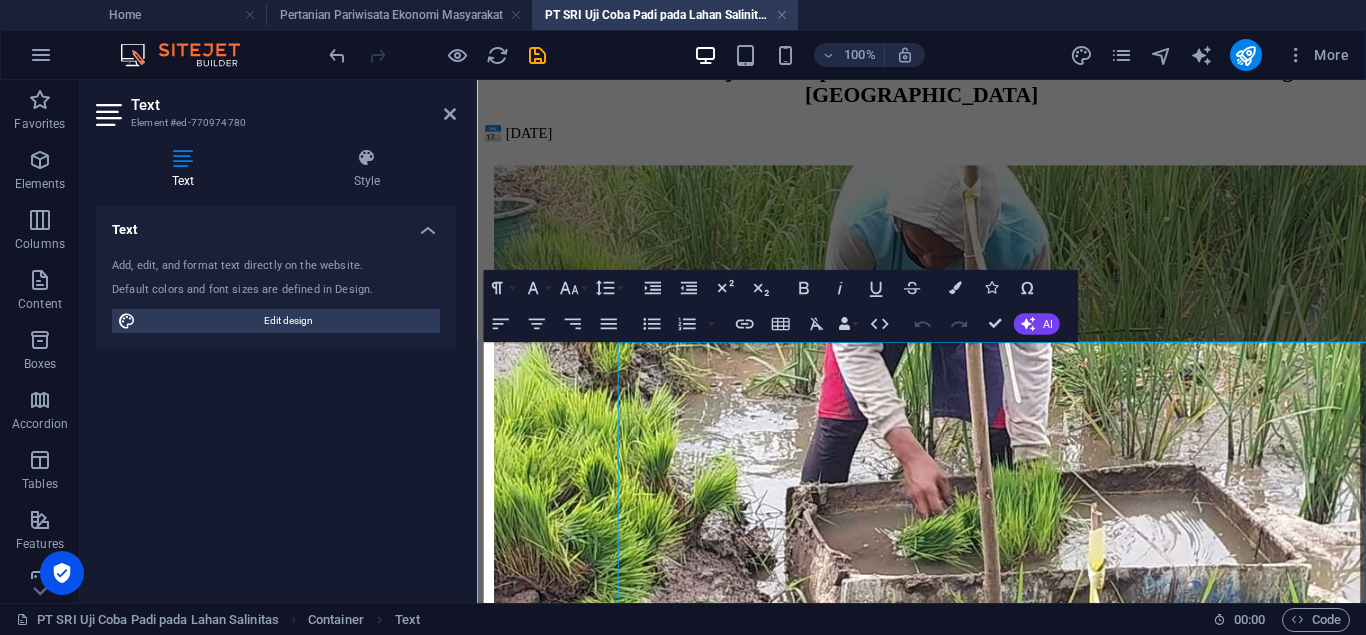 scroll, scrollTop: 1042, scrollLeft: 0, axis: vertical 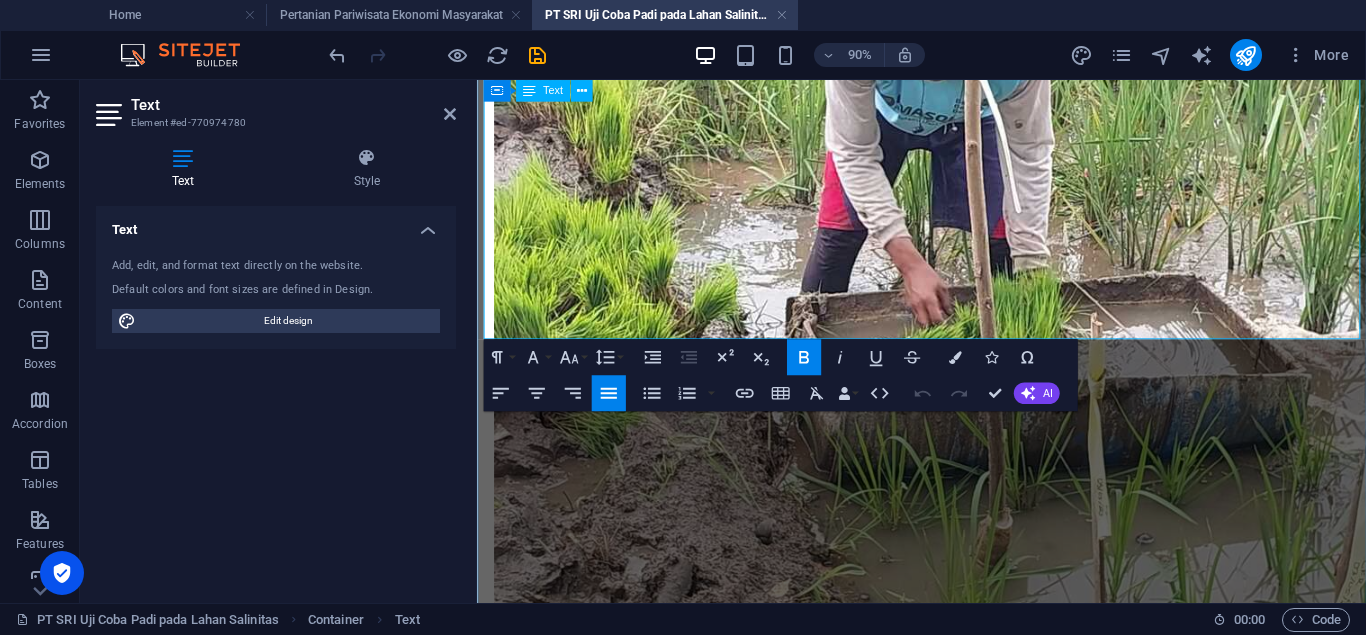 click on "Sebagai bagian dari upaya mitigasi perubahan iklim, pengembangan pertanian di wilayah pesisir ini juga melibatkan praktik pertanian berkelanjutan yang memperhatikan keseimbangan ekologi dan adaptasi jangka panjang terhadap perubahan iklim. Sinergi antara inovasi teknologi bakteri, pelestarian lingkungan, dan sosio-kultur masyarakat diharapkan mampu menciptakan sistem pertanian tangguh yang tidak hanya menjaga ketahanan pangan, tetapi juga memperlambat laju kerusakan lingkungan akibat krisis iklim." at bounding box center (971, 1509) 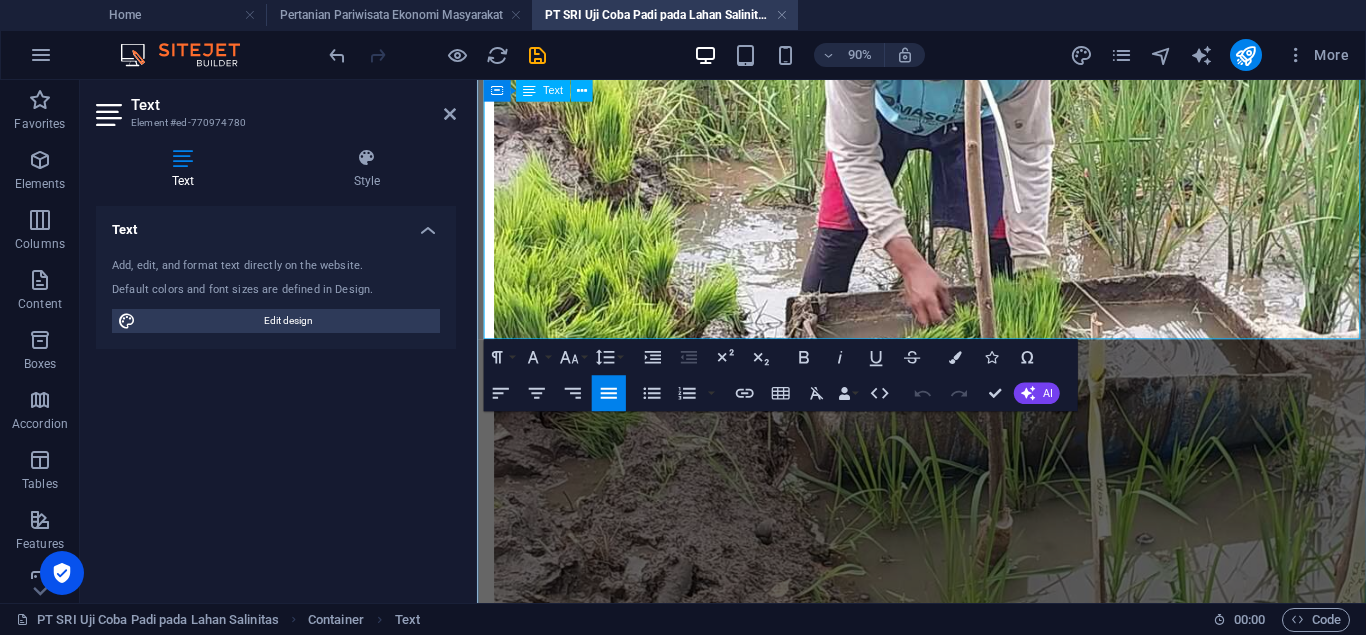 type 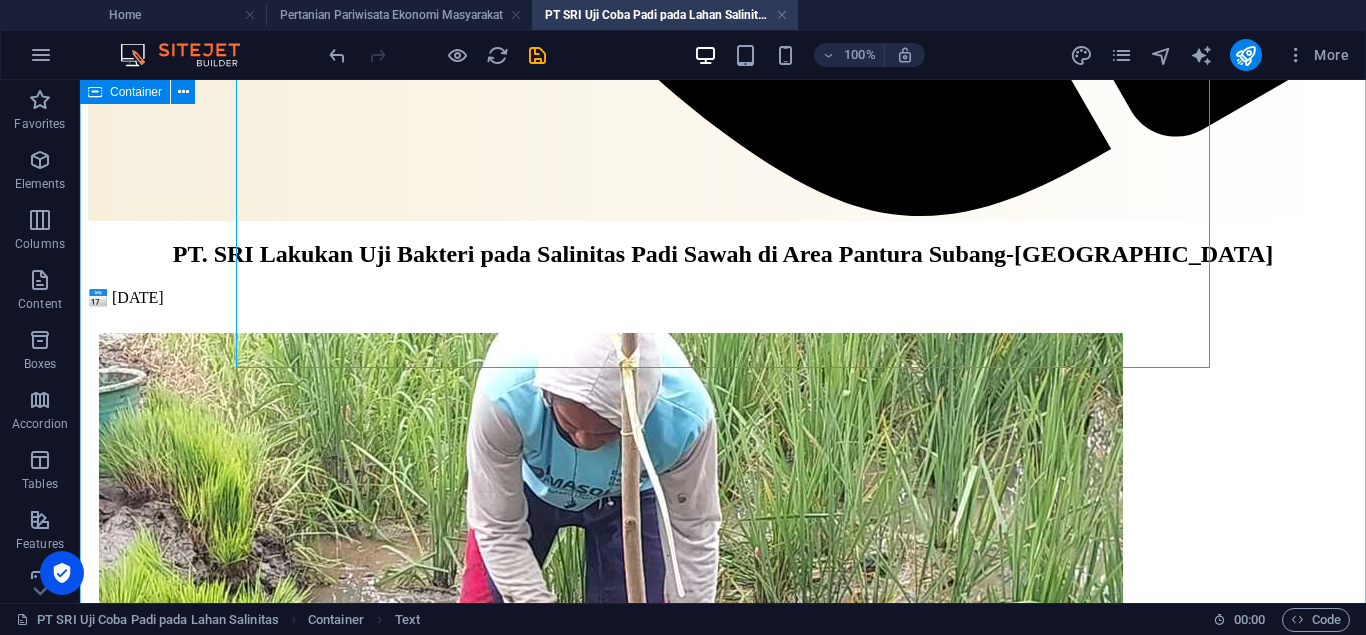 click on "Dampak Salintias Terhadap Produksi Padi di Wilayah Pesisir Salinitas tinggi pada padi di wilayah pesisir pantai terjadi disebabkan oleh kadar garam yang terlampau tinggi pada lapisan tanah atau air. Hal ini memengaruhi pertumbuhan dan produktivitas padi yang mengakibatkan terhambatnya pertumbuhan padi sehingga produktivitas padi menjadi kurang maksimal, bahkan dapat mengakibatkan gagal panen apabila tidak segera ditangani dengan tepat. Kadar garam yang tinggi dapat menghambat penyerapan air dan nutrisi yang berakibat pada stres osmotik tanaman. Salinitas padi di wilayah pesisir pantai perlu diselesaikan melalui pemanfaatan peran bakteri sehingga mampu membuat padi resistan terhadap salinitas. Hal inilah yang sedang dikembangkan oleh PT. Suryo Riset Indonesia (PT. SRI) di [GEOGRAPHIC_DATA], [GEOGRAPHIC_DATA], [GEOGRAPHIC_DATA], serta melalui masa persiapan yang tengah dilakukan di wilayah [GEOGRAPHIC_DATA], Provinsi [GEOGRAPHIC_DATA]. Strategi Adaptasi: Pemanfaatan Bakteri Resistan Salinitas mangrove Alternatif Mitigasi Perubahan Iklim ," at bounding box center (723, 4874) 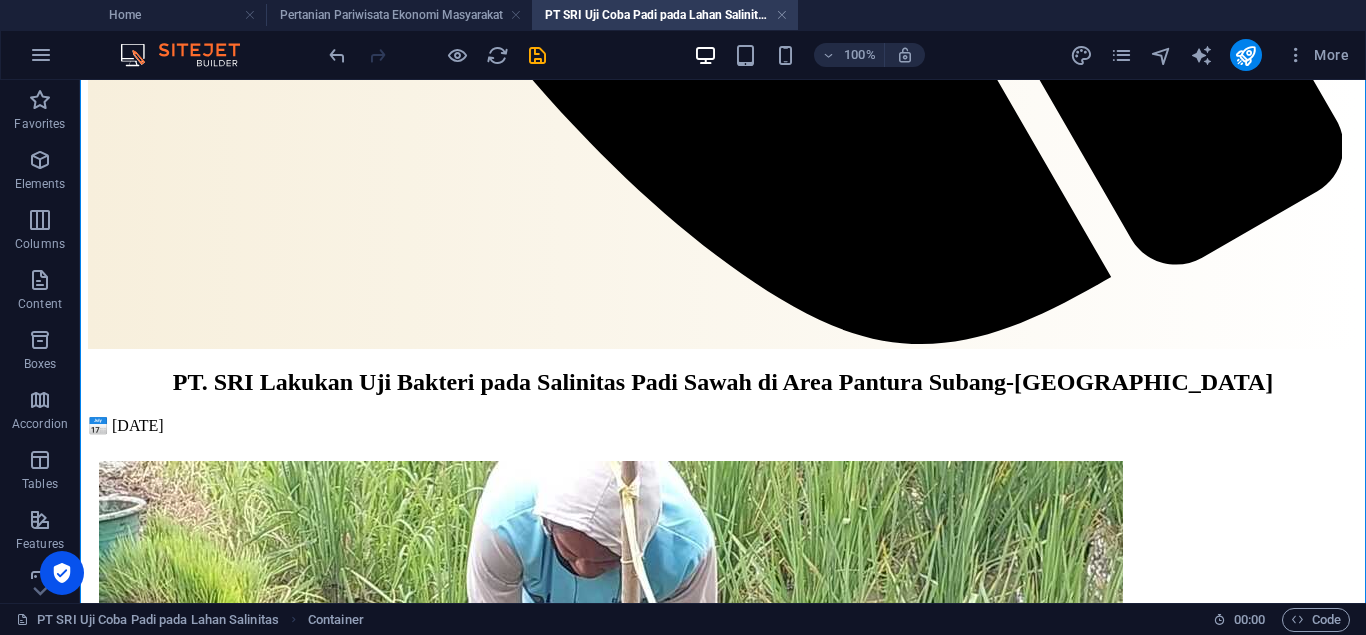 scroll, scrollTop: 1727, scrollLeft: 0, axis: vertical 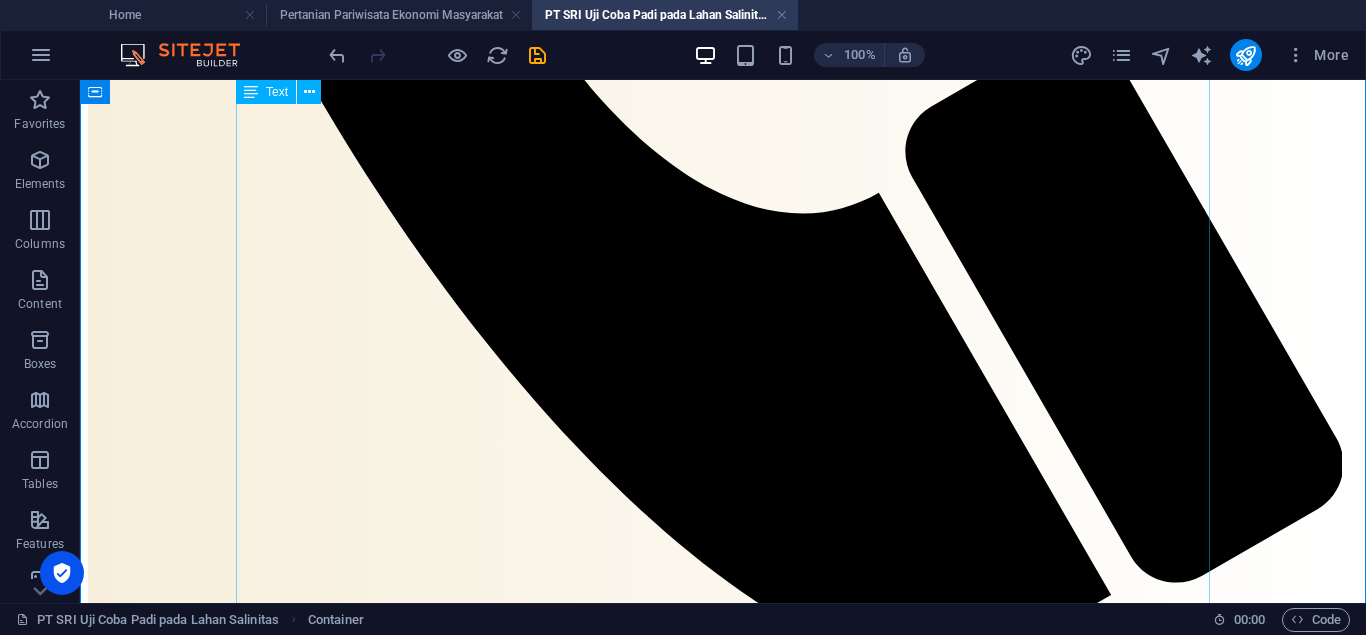 click on "Dampak Salintias Terhadap Produksi Padi di Wilayah Pesisir Salinitas tinggi pada padi di wilayah pesisir pantai terjadi disebabkan oleh kadar garam yang terlampau tinggi pada lapisan tanah atau air. Hal ini memengaruhi pertumbuhan dan produktivitas padi yang mengakibatkan terhambatnya pertumbuhan padi sehingga produktivitas padi menjadi kurang maksimal, bahkan dapat mengakibatkan gagal panen apabila tidak segera ditangani dengan tepat. Kadar garam yang tinggi dapat menghambat penyerapan air dan nutrisi yang berakibat pada stres osmotik tanaman. Salinitas padi di wilayah pesisir pantai perlu diselesaikan melalui pemanfaatan peran bakteri sehingga mampu membuat padi resistan terhadap salinitas. Hal inilah yang sedang dikembangkan oleh PT. Suryo Riset Indonesia (PT. SRI) di [GEOGRAPHIC_DATA], [GEOGRAPHIC_DATA], [GEOGRAPHIC_DATA], serta melalui masa persiapan yang tengah dilakukan di wilayah [GEOGRAPHIC_DATA], Provinsi [GEOGRAPHIC_DATA]. Strategi Adaptasi: Pemanfaatan Bakteri Resistan Salinitas mangrove Alternatif Mitigasi Perubahan Iklim" at bounding box center (723, 1984) 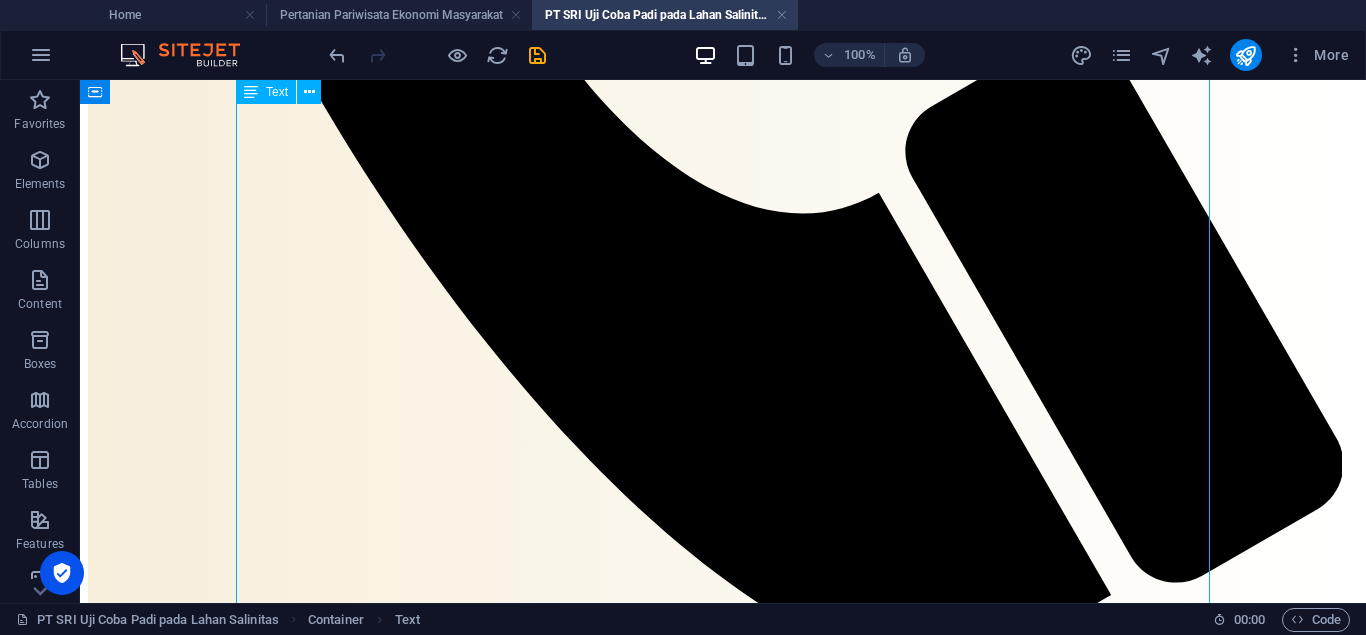 click on "Dampak Salintias Terhadap Produksi Padi di Wilayah Pesisir Salinitas tinggi pada padi di wilayah pesisir pantai terjadi disebabkan oleh kadar garam yang terlampau tinggi pada lapisan tanah atau air. Hal ini memengaruhi pertumbuhan dan produktivitas padi yang mengakibatkan terhambatnya pertumbuhan padi sehingga produktivitas padi menjadi kurang maksimal, bahkan dapat mengakibatkan gagal panen apabila tidak segera ditangani dengan tepat. Kadar garam yang tinggi dapat menghambat penyerapan air dan nutrisi yang berakibat pada stres osmotik tanaman. Salinitas padi di wilayah pesisir pantai perlu diselesaikan melalui pemanfaatan peran bakteri sehingga mampu membuat padi resistan terhadap salinitas. Hal inilah yang sedang dikembangkan oleh PT. Suryo Riset Indonesia (PT. SRI) di [GEOGRAPHIC_DATA], [GEOGRAPHIC_DATA], [GEOGRAPHIC_DATA], serta melalui masa persiapan yang tengah dilakukan di wilayah [GEOGRAPHIC_DATA], Provinsi [GEOGRAPHIC_DATA]. Strategi Adaptasi: Pemanfaatan Bakteri Resistan Salinitas mangrove Alternatif Mitigasi Perubahan Iklim" at bounding box center [723, 1984] 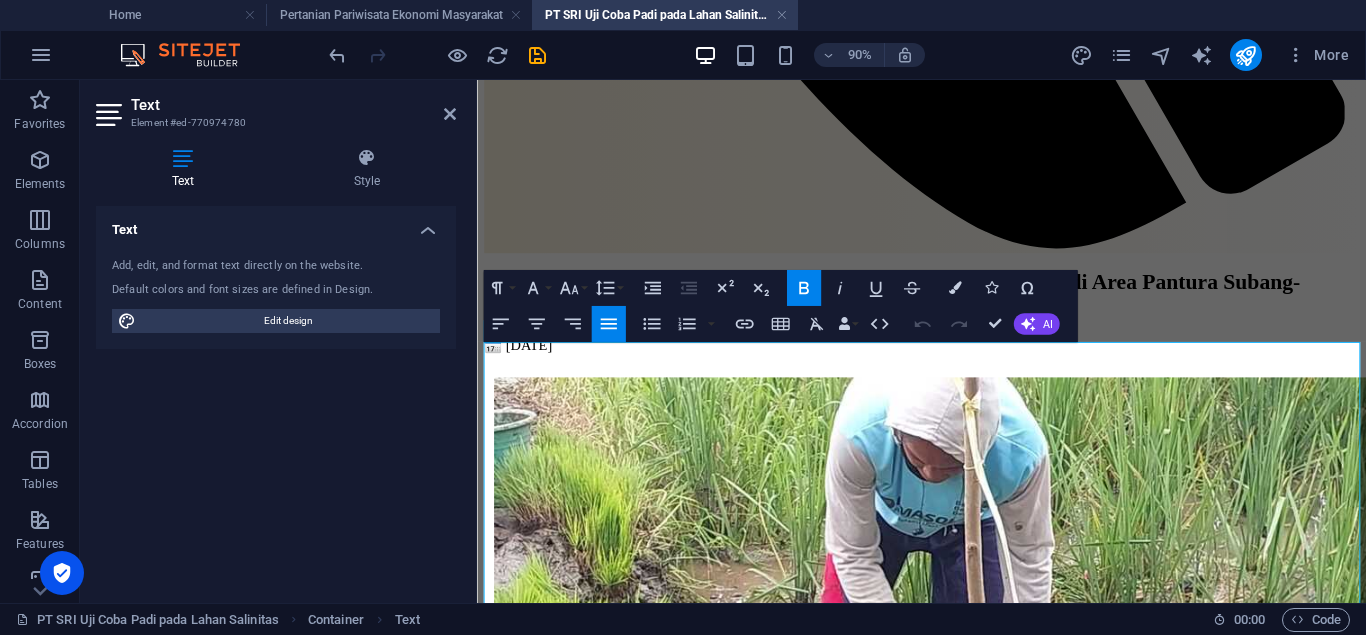 scroll, scrollTop: 1041, scrollLeft: 0, axis: vertical 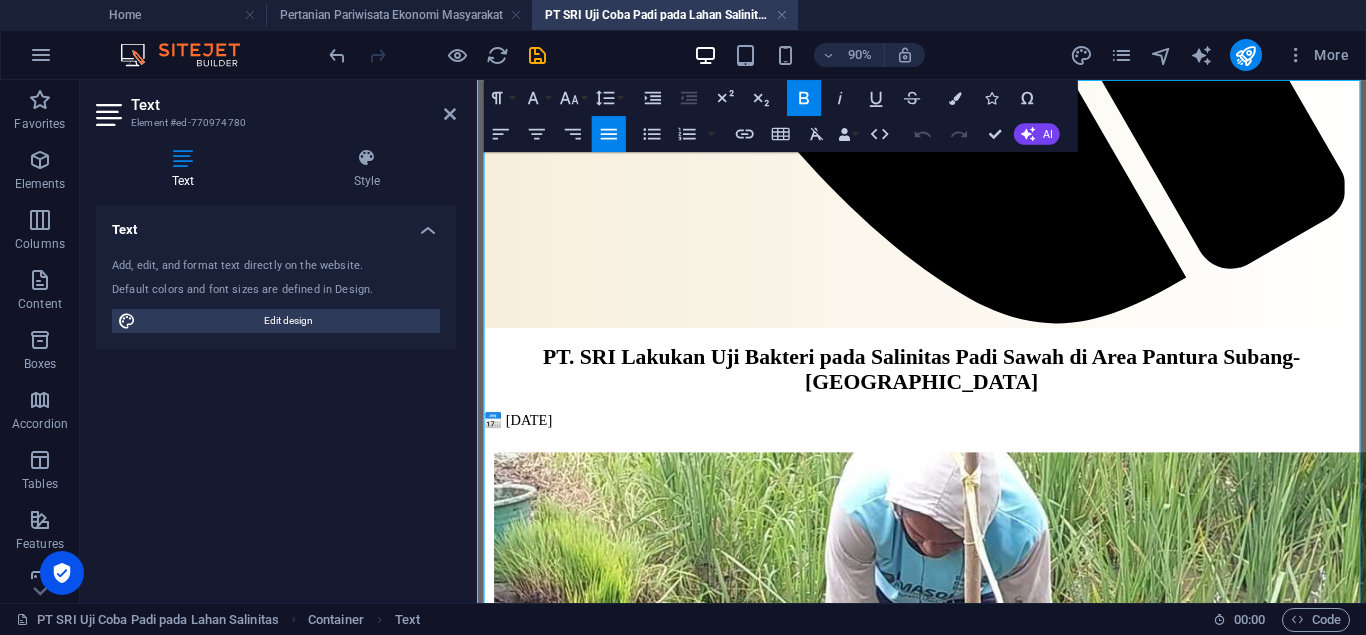 click on "Strategi Adaptasi: Pemanfaatan Bakteri Resistan Salinitas" at bounding box center (860, 1637) 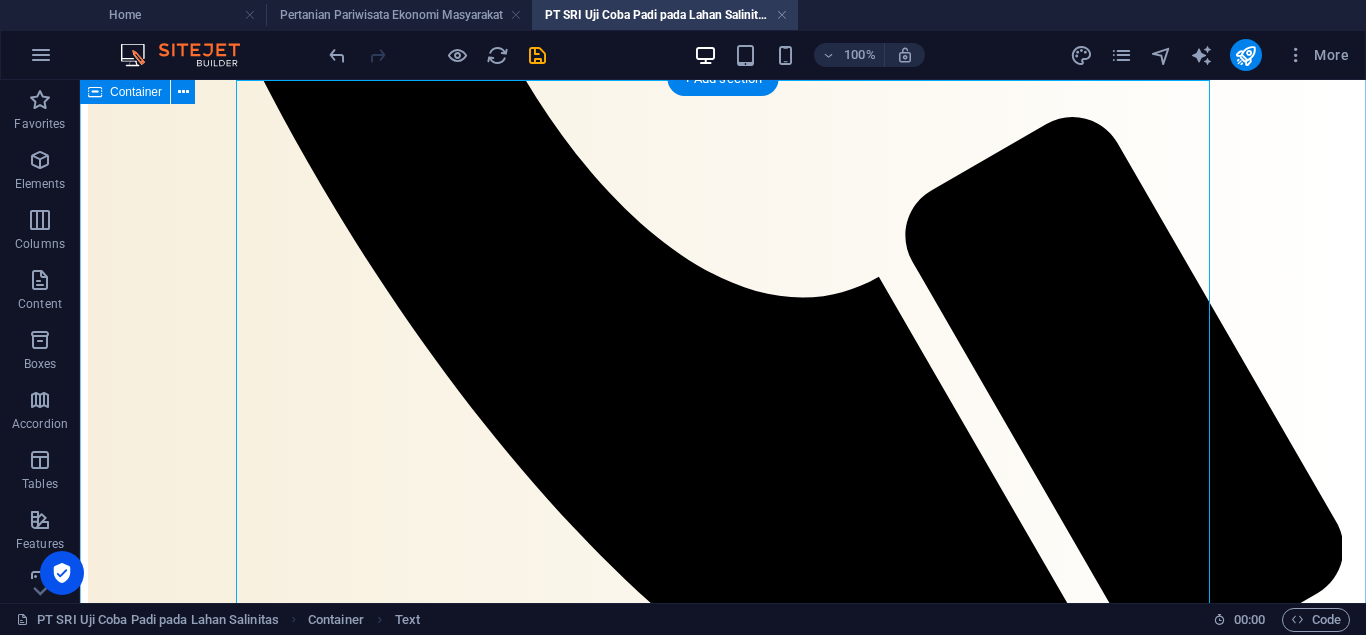 click on "Dampak Salintias Terhadap Produksi Padi di Wilayah Pesisir Salinitas tinggi pada padi di wilayah pesisir pantai terjadi disebabkan oleh kadar garam yang terlampau tinggi pada lapisan tanah atau air. Hal ini memengaruhi pertumbuhan dan produktivitas padi yang mengakibatkan terhambatnya pertumbuhan padi sehingga produktivitas padi menjadi kurang maksimal, bahkan dapat mengakibatkan gagal panen apabila tidak segera ditangani dengan tepat. Kadar garam yang tinggi dapat menghambat penyerapan air dan nutrisi yang berakibat pada stres osmotik tanaman. Salinitas padi di wilayah pesisir pantai perlu diselesaikan melalui pemanfaatan peran bakteri sehingga mampu membuat padi resistan terhadap salinitas. Hal inilah yang sedang dikembangkan oleh PT. Suryo Riset Indonesia (PT. SRI) di [GEOGRAPHIC_DATA], [GEOGRAPHIC_DATA], [GEOGRAPHIC_DATA], serta melalui masa persiapan yang tengah dilakukan di wilayah [GEOGRAPHIC_DATA], Provinsi [GEOGRAPHIC_DATA]. Strategi Adaptasi: Teknologi Bakteri Resistan Salinitas mangrove Alternatif Mitigasi Perubahan Iklim Contact" at bounding box center [723, 5404] 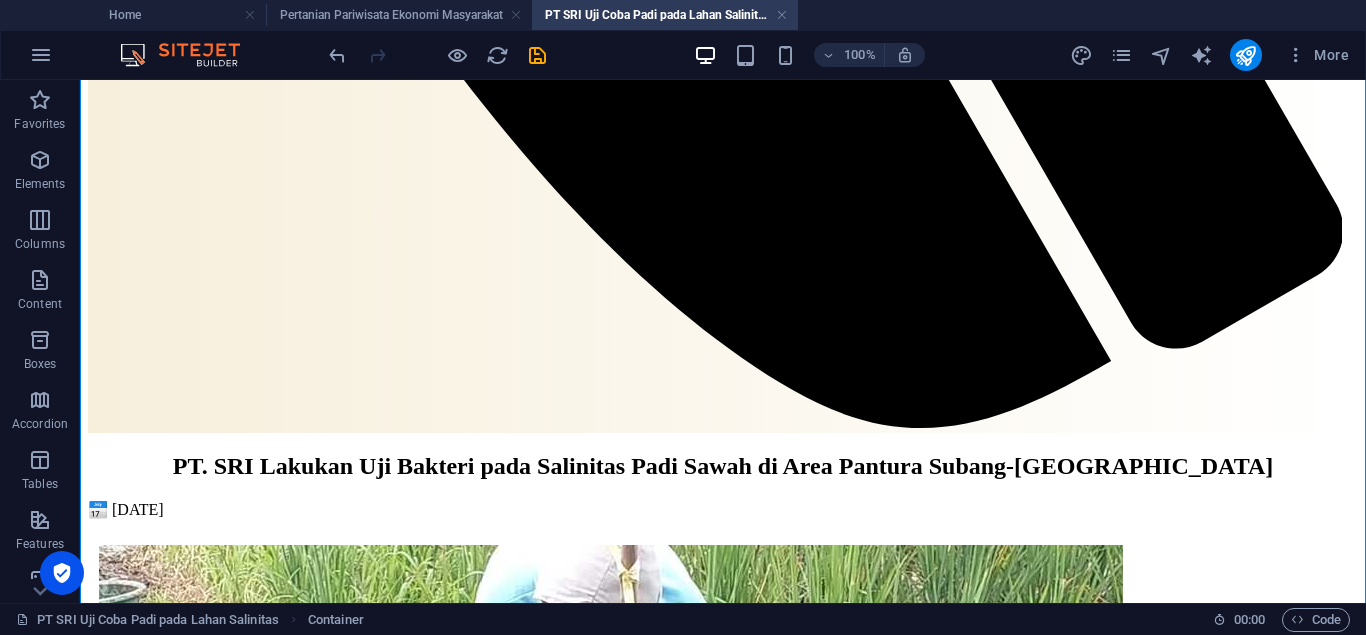 scroll, scrollTop: 1747, scrollLeft: 0, axis: vertical 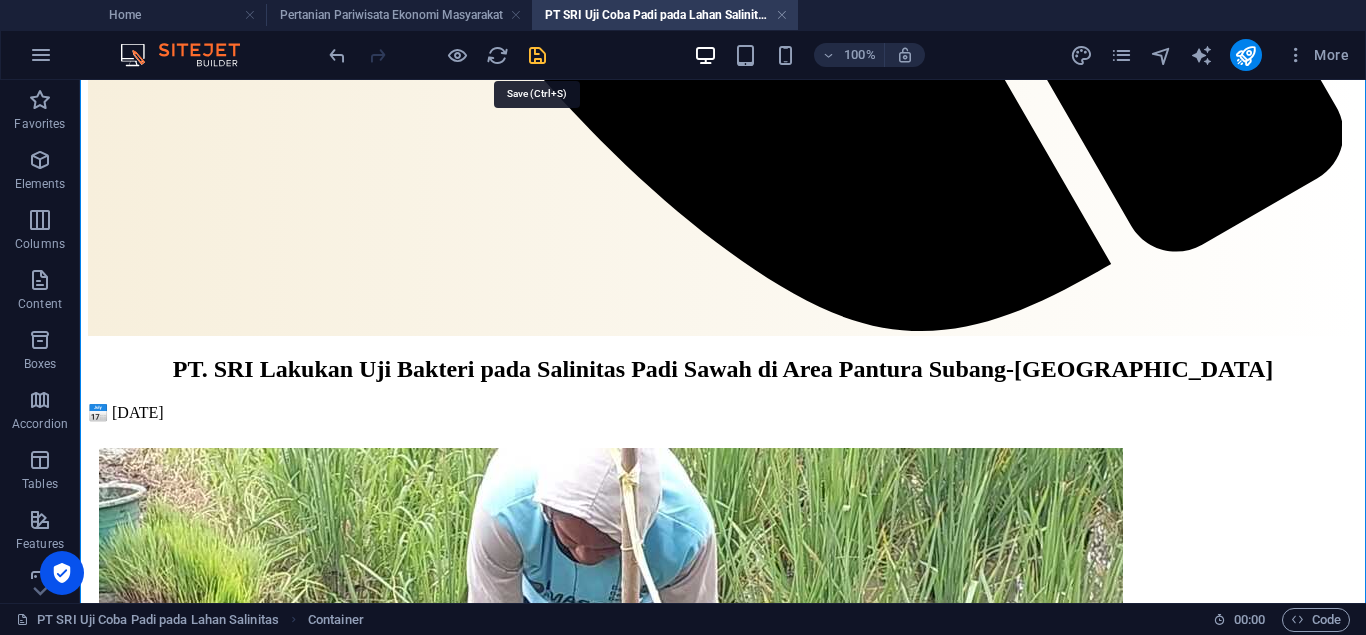 click at bounding box center [537, 55] 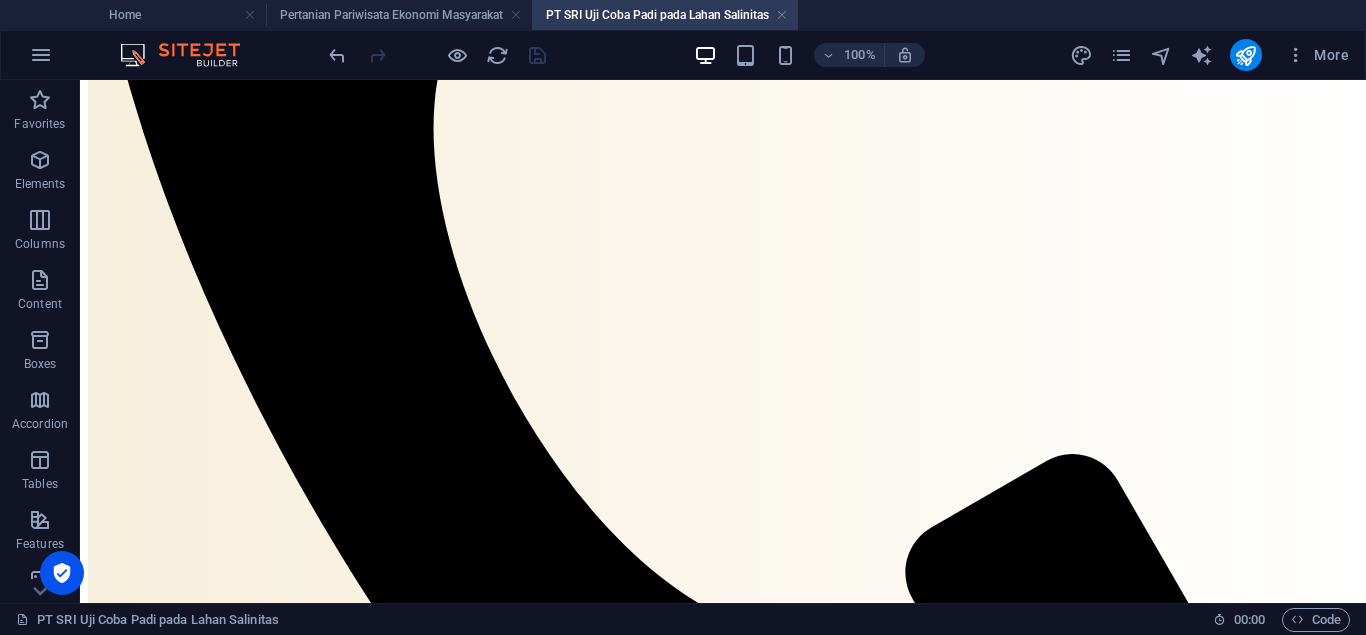 scroll, scrollTop: 1036, scrollLeft: 0, axis: vertical 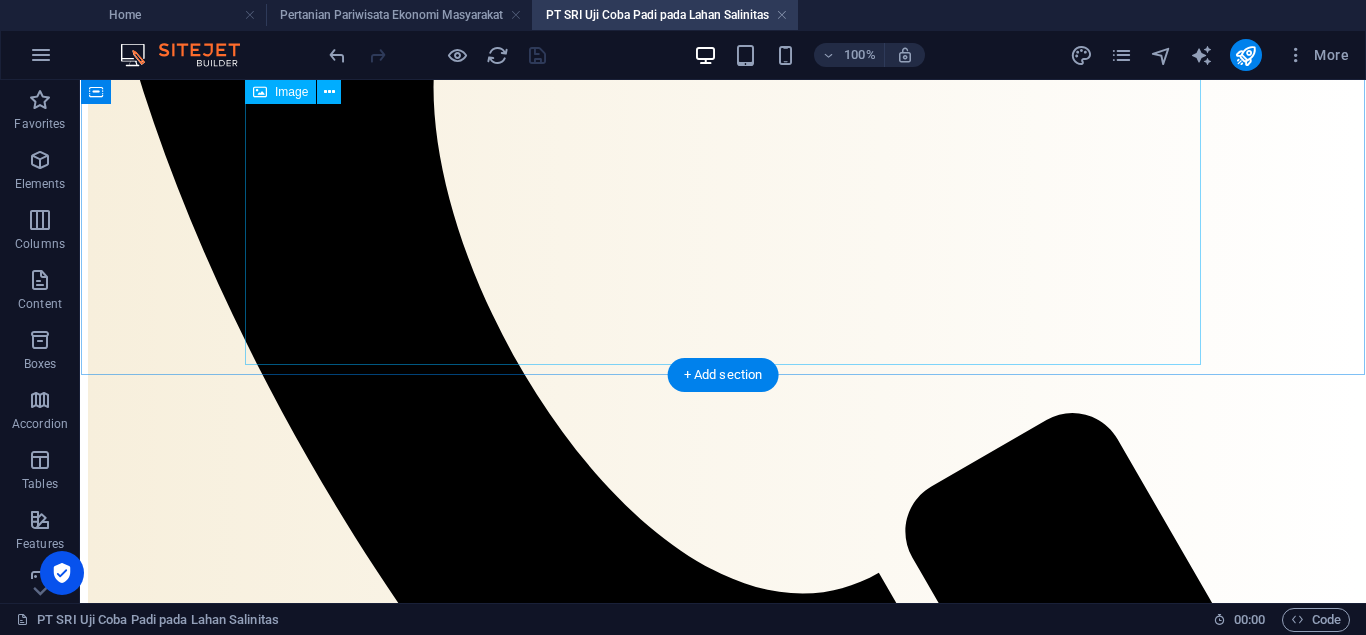 click on "Uji ketahanan padi varietas Inpari 32 yang memanfaatkan peran bakteri di lahan terdampak salinitas, Kecamatan Blanakan, Subang — adaptasi pertanian terhadap perubahan iklim yang nyata" at bounding box center [723, 1562] 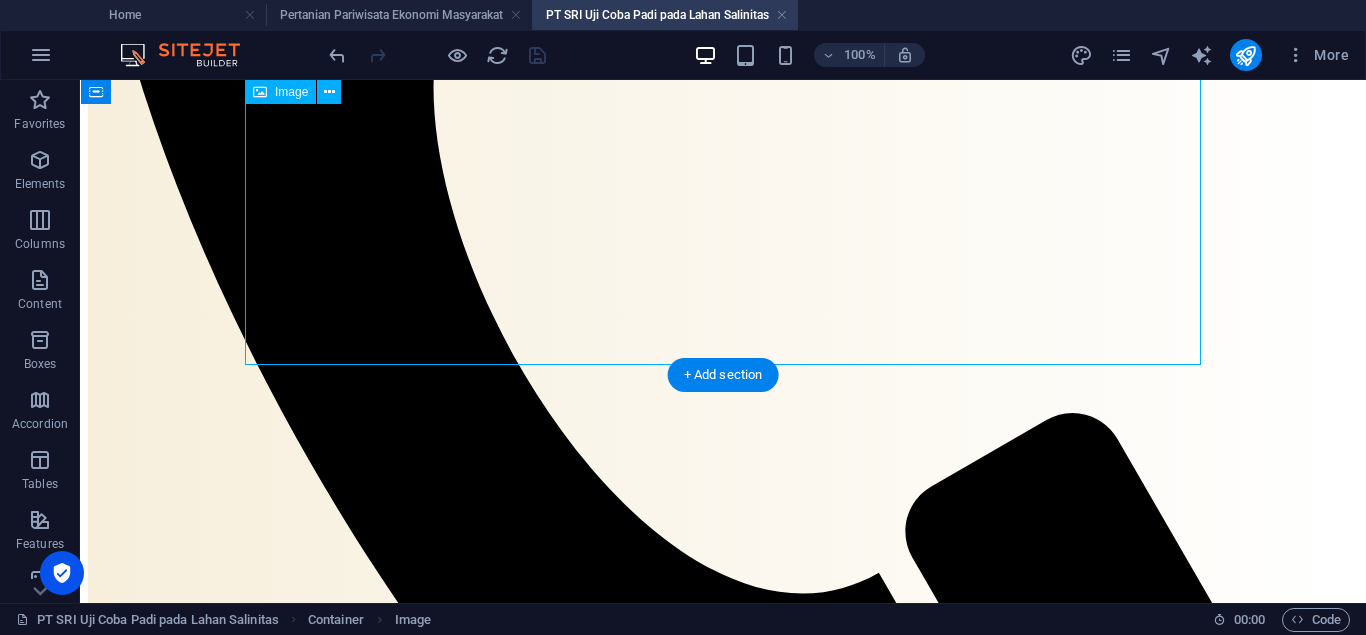 click on "Uji ketahanan padi varietas Inpari 32 yang memanfaatkan peran bakteri di lahan terdampak salinitas, Kecamatan Blanakan, Subang — adaptasi pertanian terhadap perubahan iklim yang nyata" at bounding box center [723, 1562] 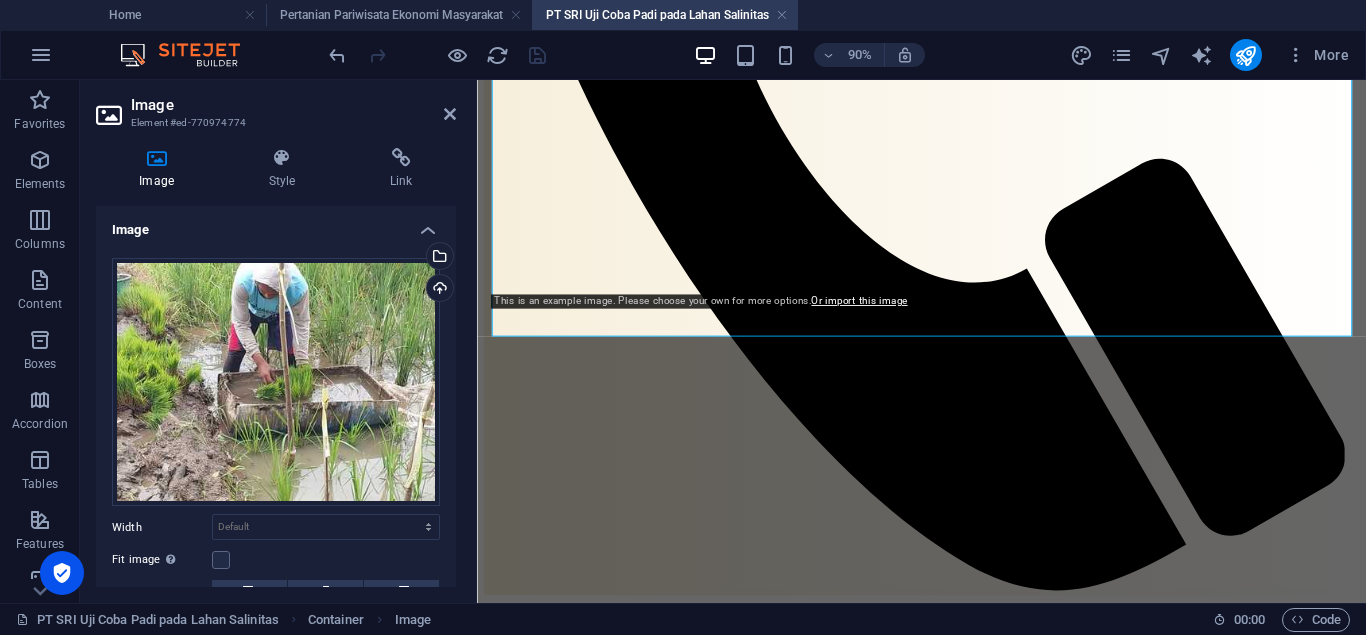 scroll, scrollTop: 402, scrollLeft: 0, axis: vertical 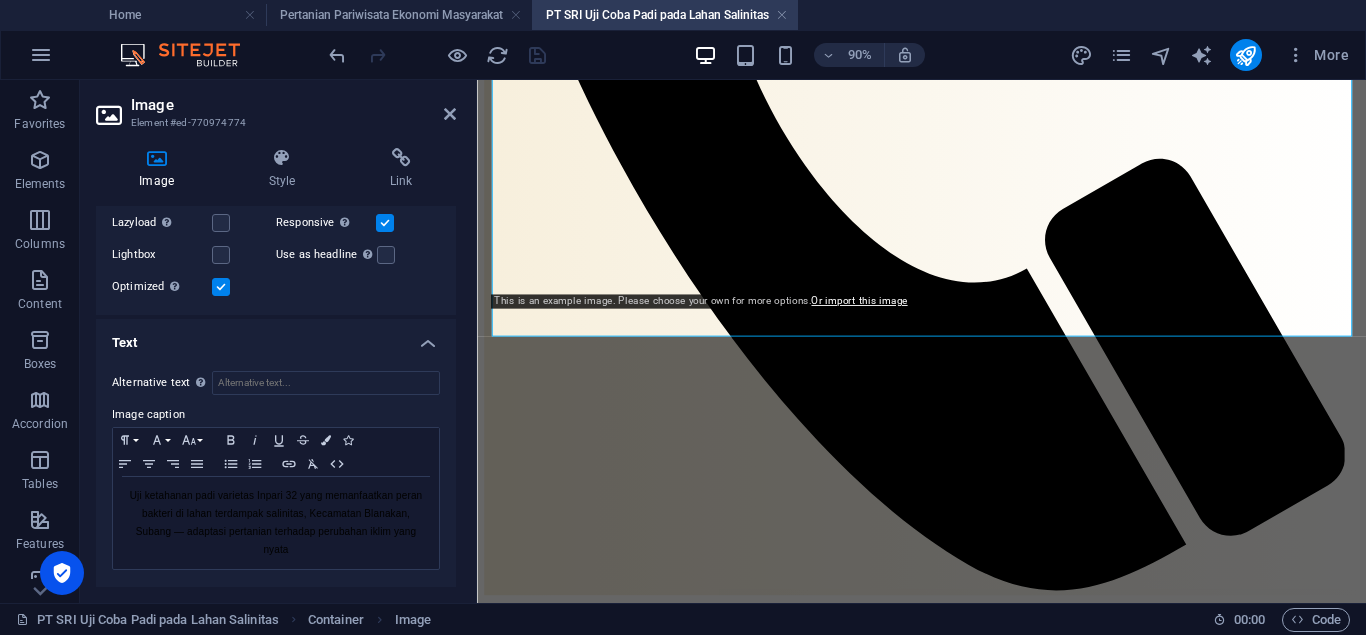click on "Paragraph Format Normal Heading 1 Heading 2 Heading 3 Heading 4 Heading 5 Heading 6 Code Font Family Arial [US_STATE] Impact Tahoma Times New Roman Verdana Poppins Raleway Font Size 8 9 10 11 12 14 18 24 30 36 48 60 72 96 Bold Italic Underline Strikethrough Colors Icons Align Left Align Center Align Right Align Justify Unordered List Ordered List Insert Link Clear Formatting HTML" at bounding box center [276, 452] 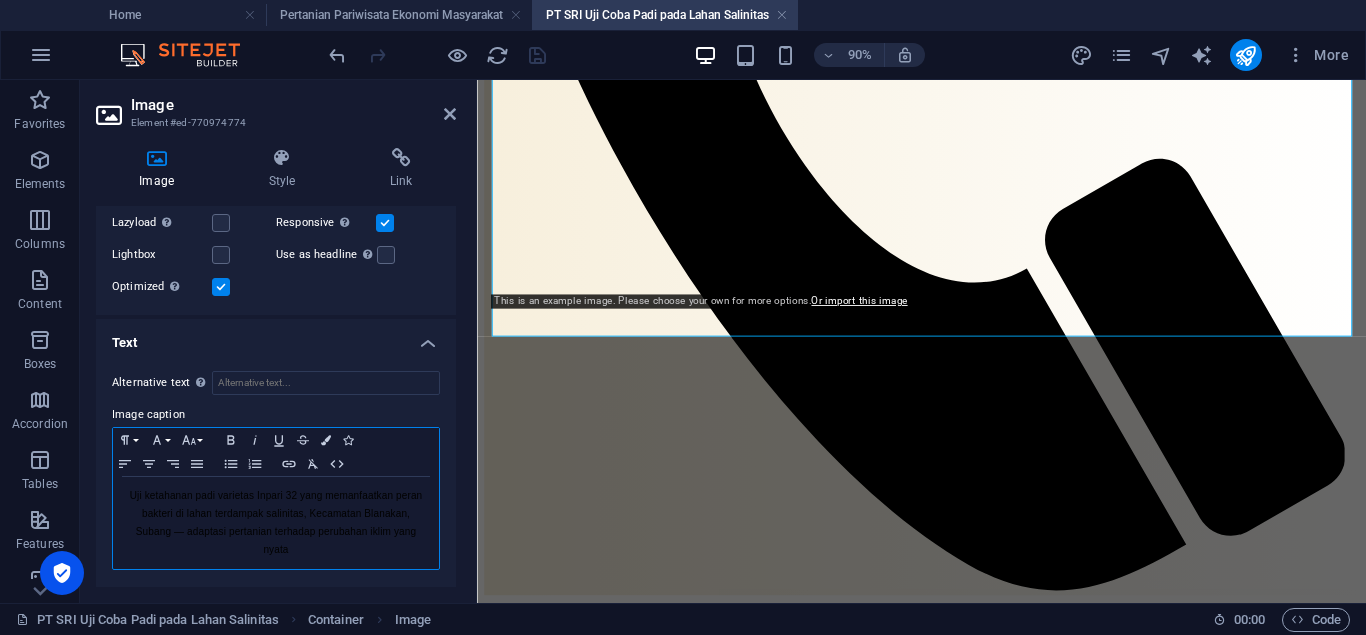 click on "Uji ketahanan padi varietas Inpari 32 yang memanfaatkan peran bakteri di lahan terdampak salinitas, Kecamatan Blanakan, Subang — adaptasi pertanian terhadap perubahan iklim yang nyata" at bounding box center [276, 523] 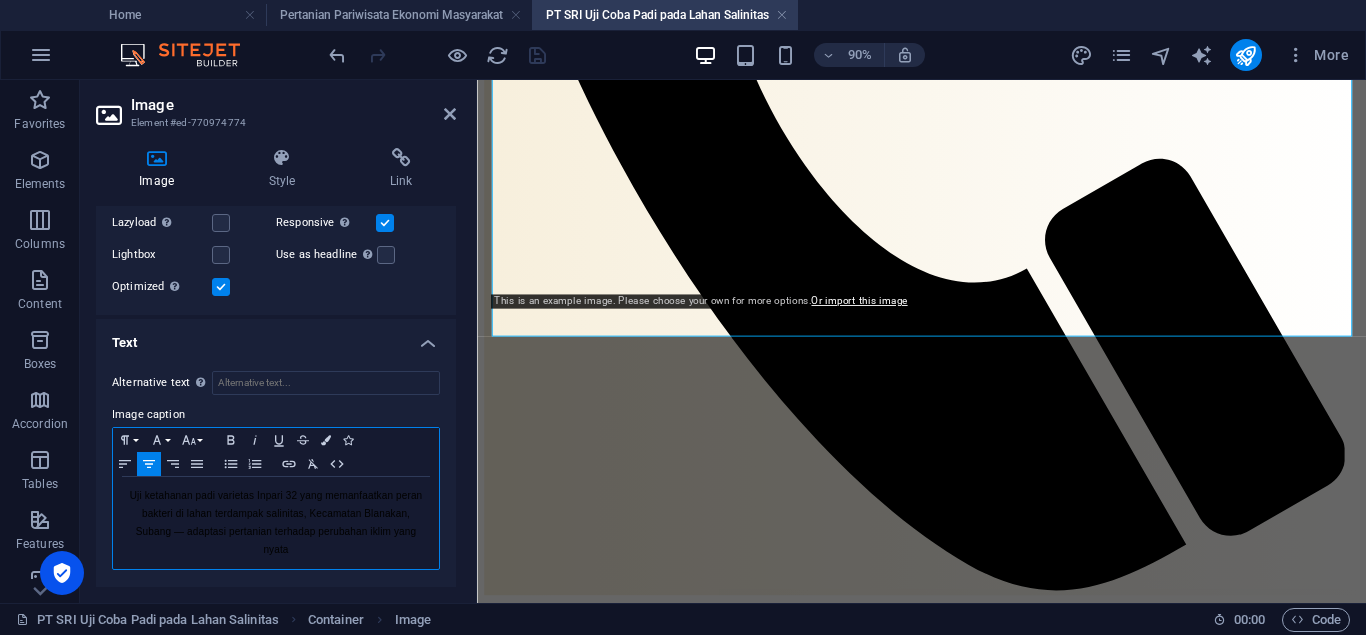 click on "Uji ketahanan padi varietas Inpari 32 yang memanfaatkan peran bakteri di lahan terdampak salinitas, Kecamatan Blanakan, Subang — adaptasi pertanian terhadap perubahan iklim yang nyata" at bounding box center (276, 522) 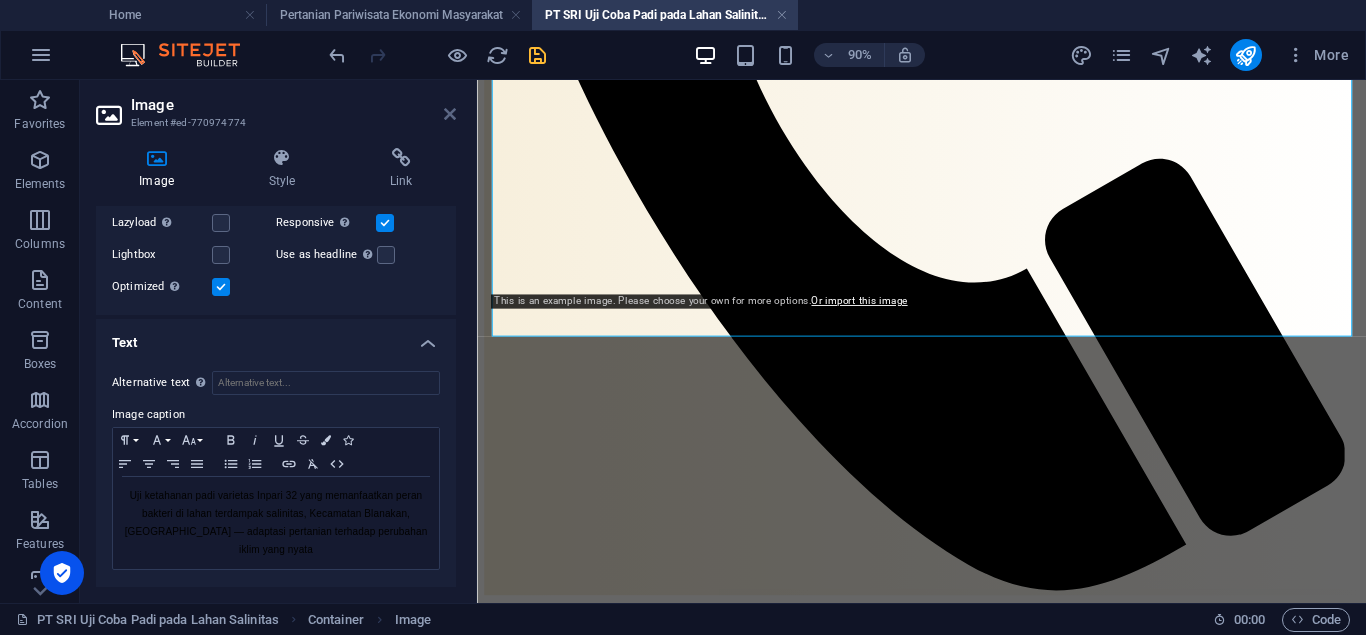 click at bounding box center [450, 114] 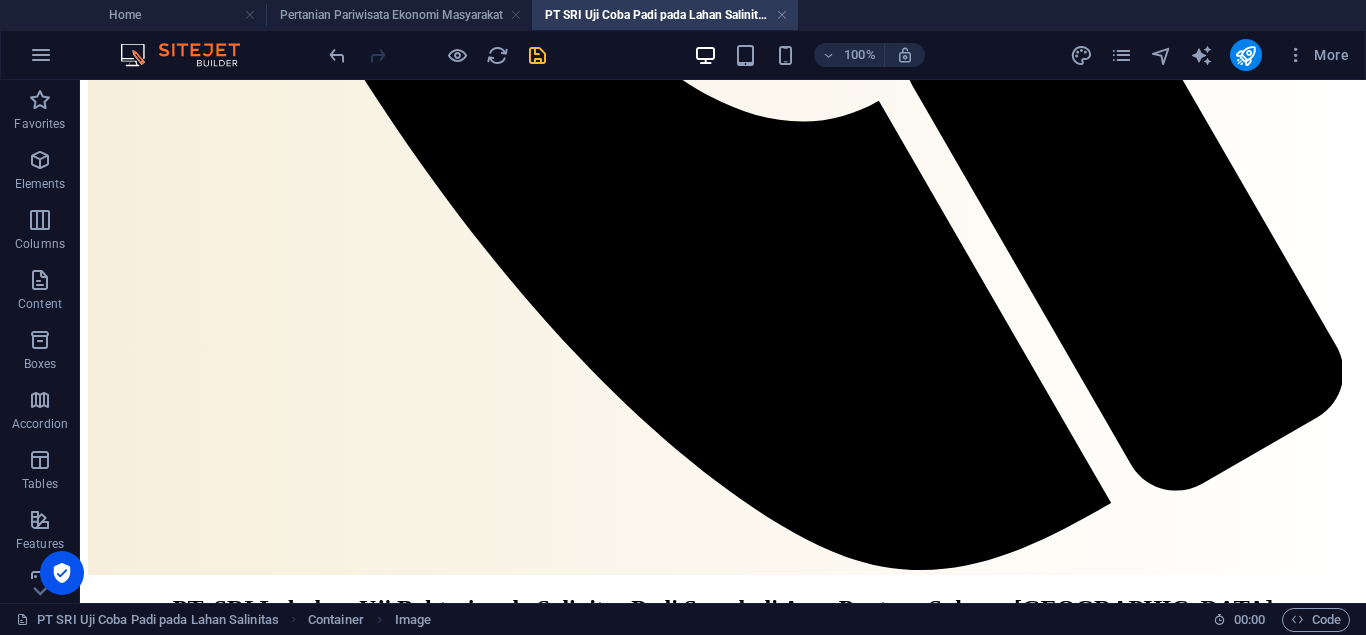 scroll, scrollTop: 1525, scrollLeft: 0, axis: vertical 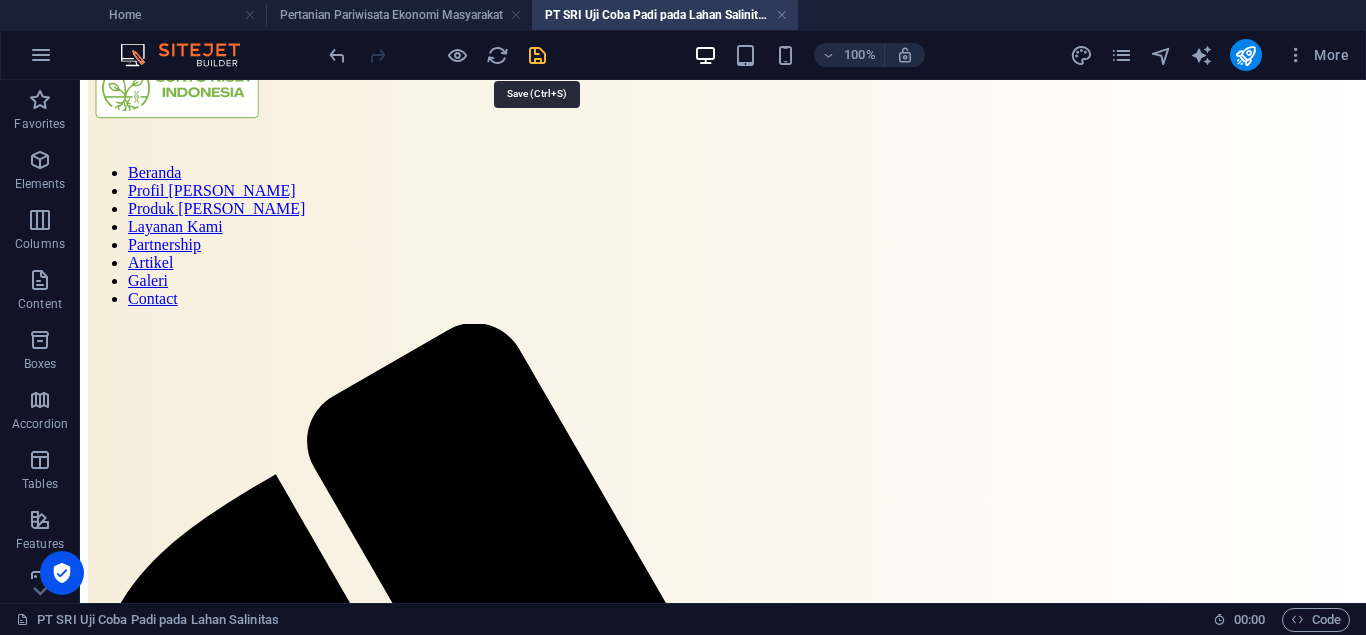 click at bounding box center [537, 55] 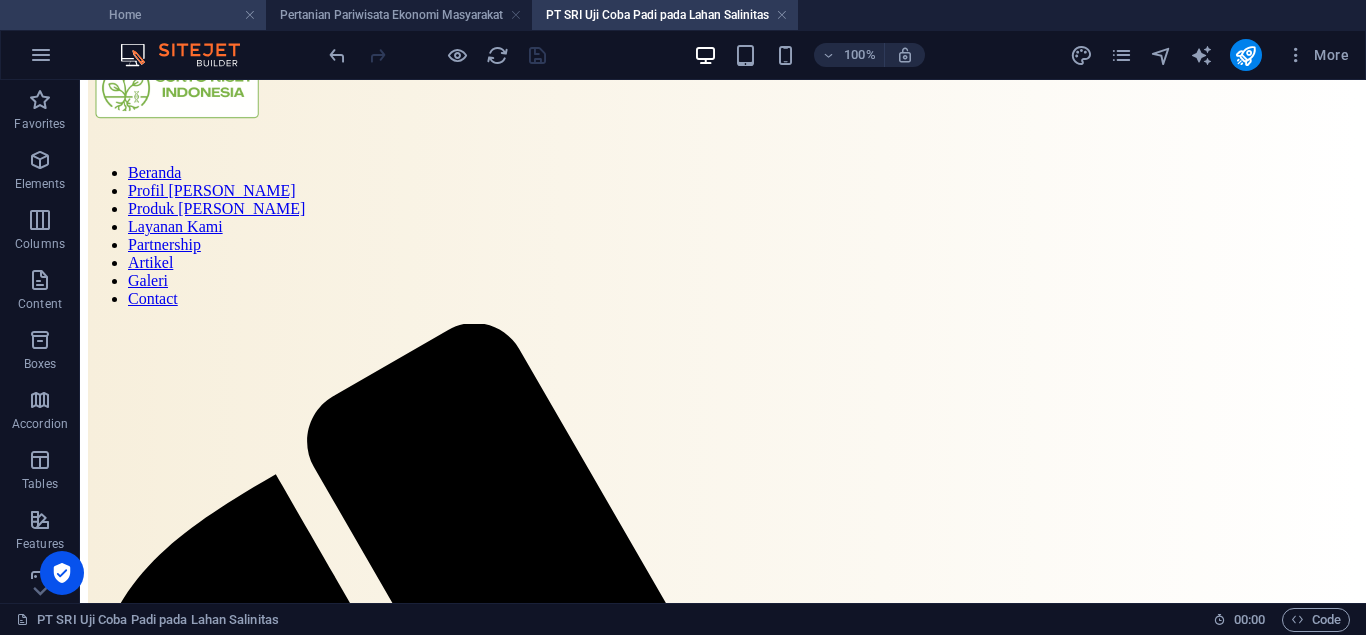 click on "Home" at bounding box center (133, 15) 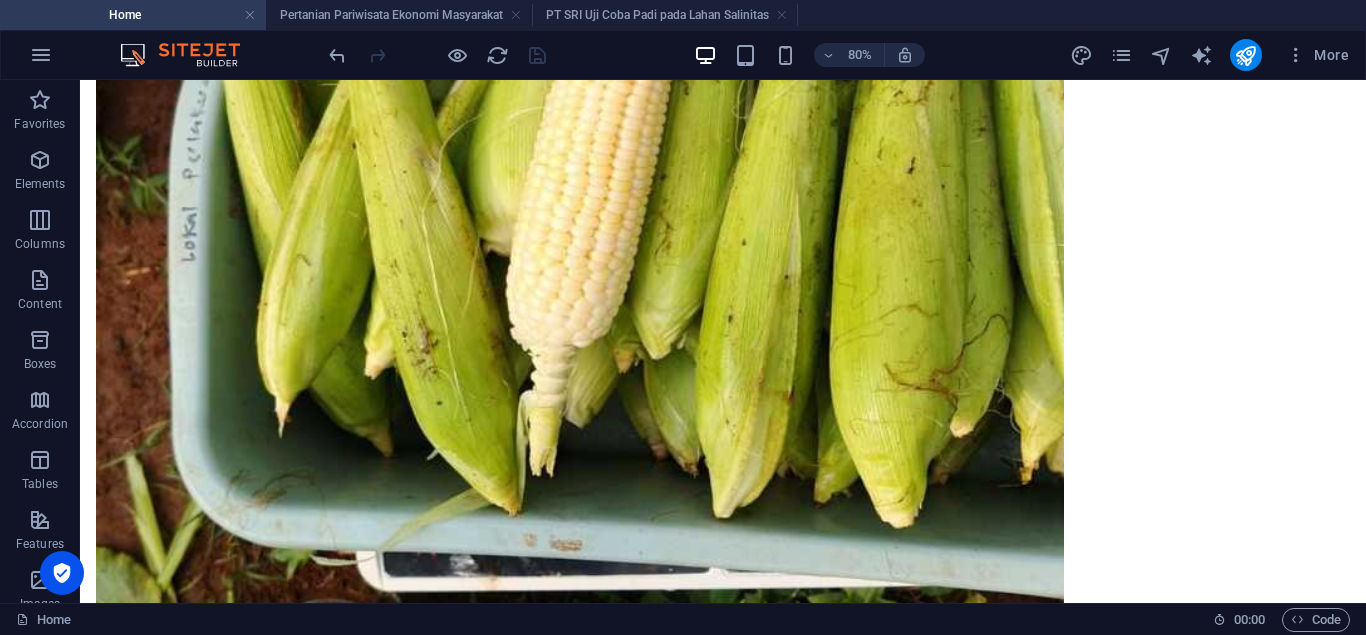 scroll, scrollTop: 14126, scrollLeft: 0, axis: vertical 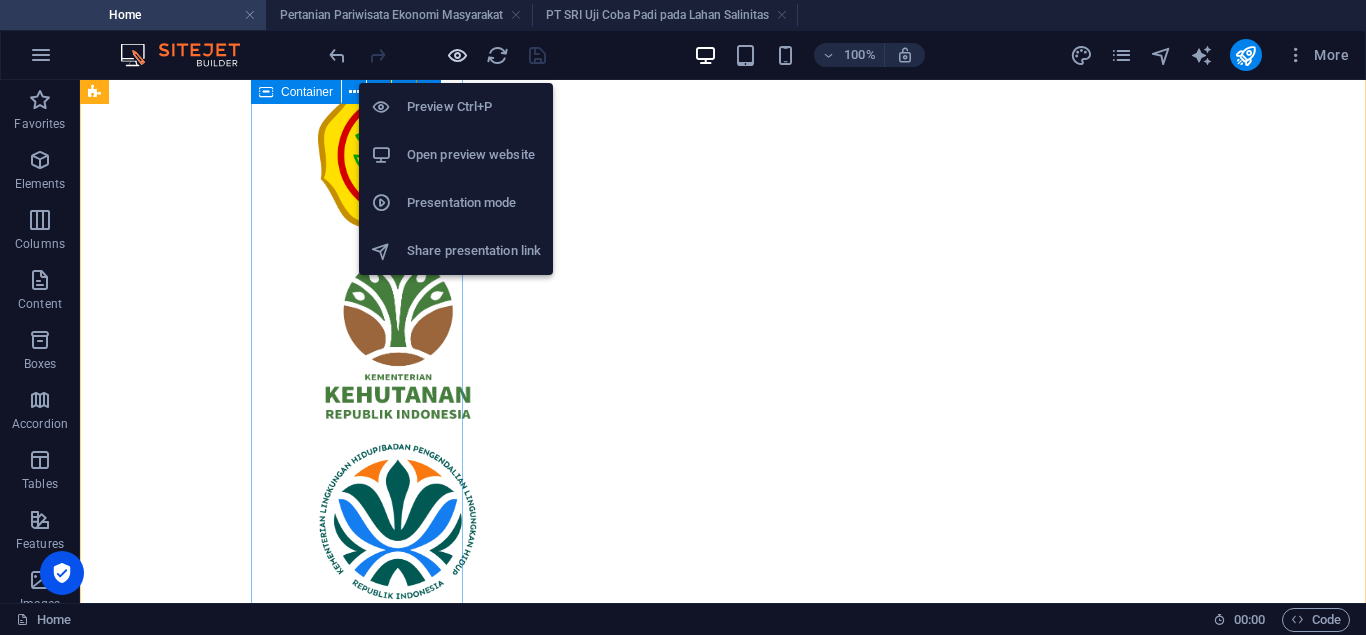 click at bounding box center [457, 55] 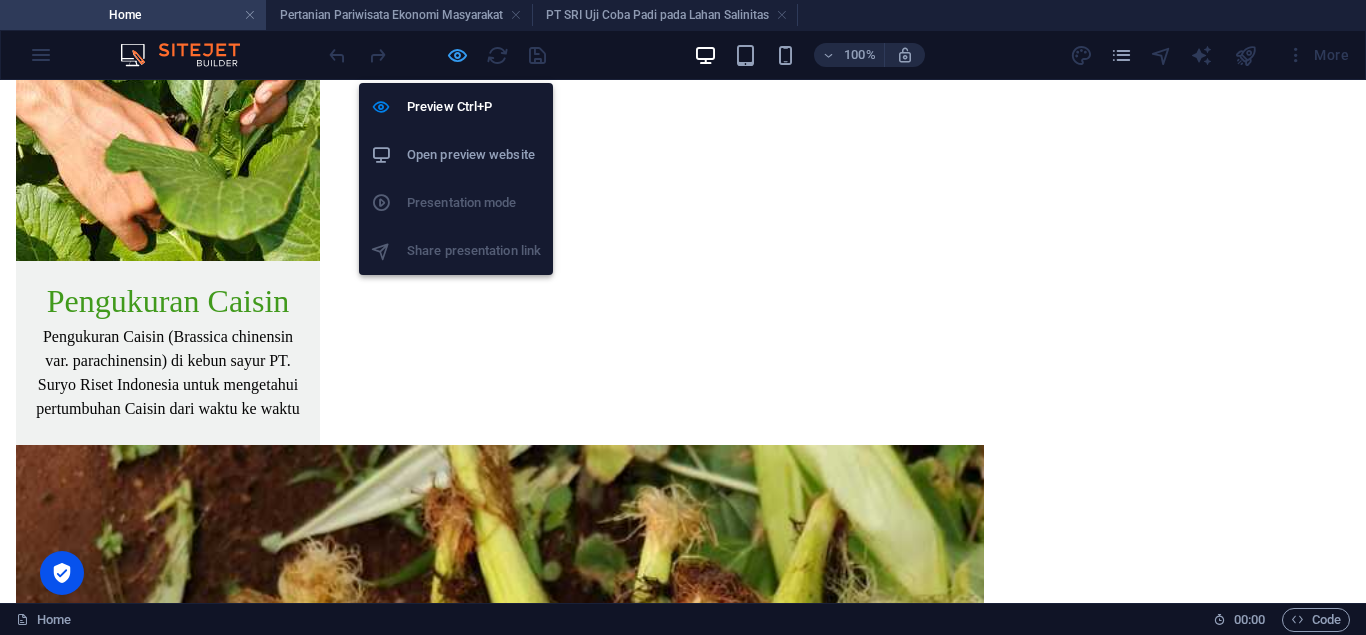 scroll, scrollTop: 7791, scrollLeft: 0, axis: vertical 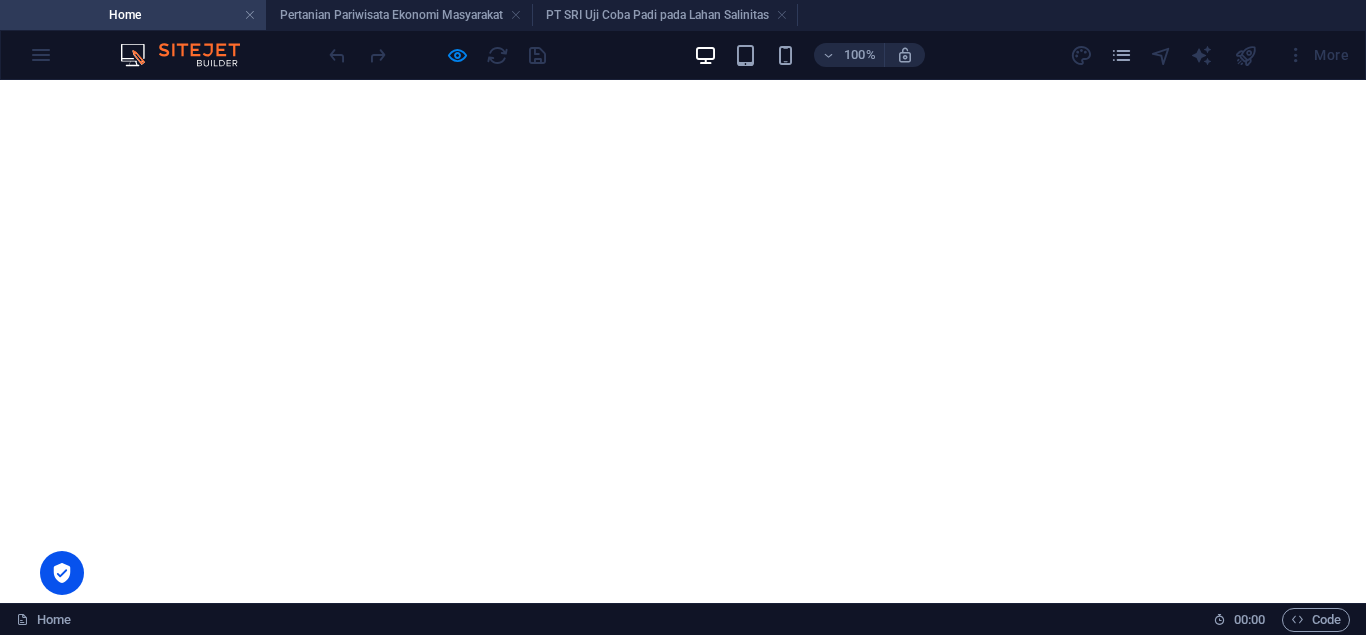 click on "Baca Selengkapnya" at bounding box center [81, 12741] 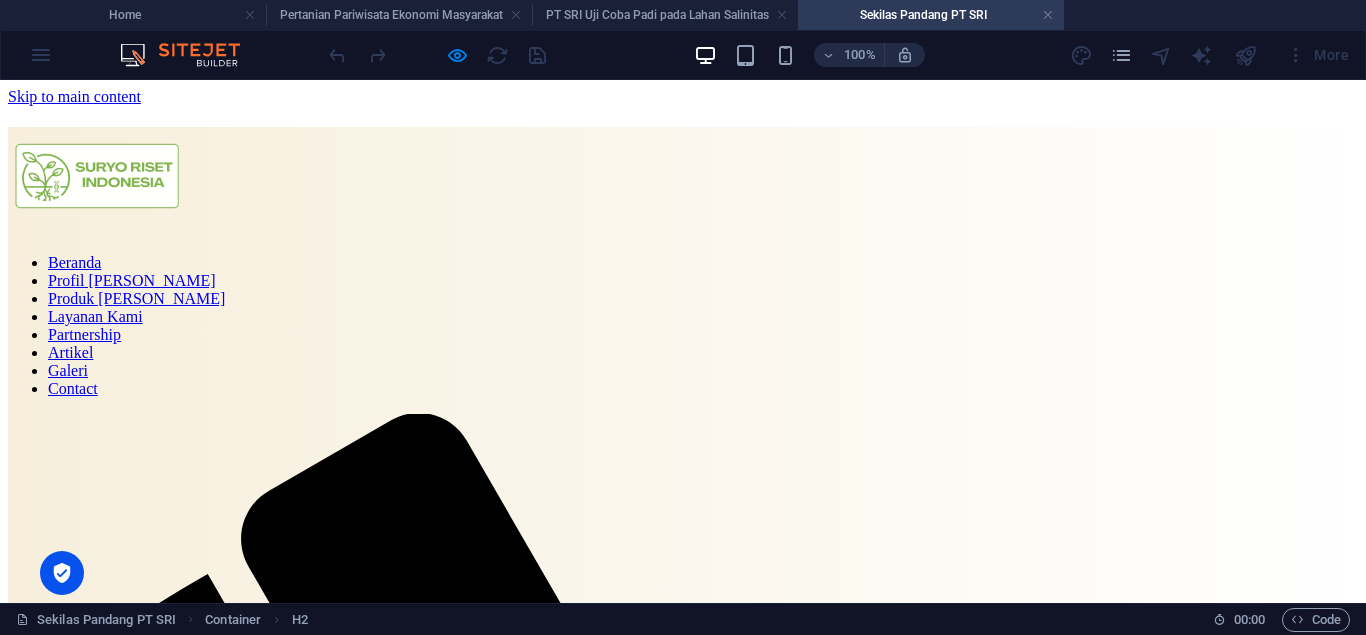 scroll, scrollTop: 0, scrollLeft: 0, axis: both 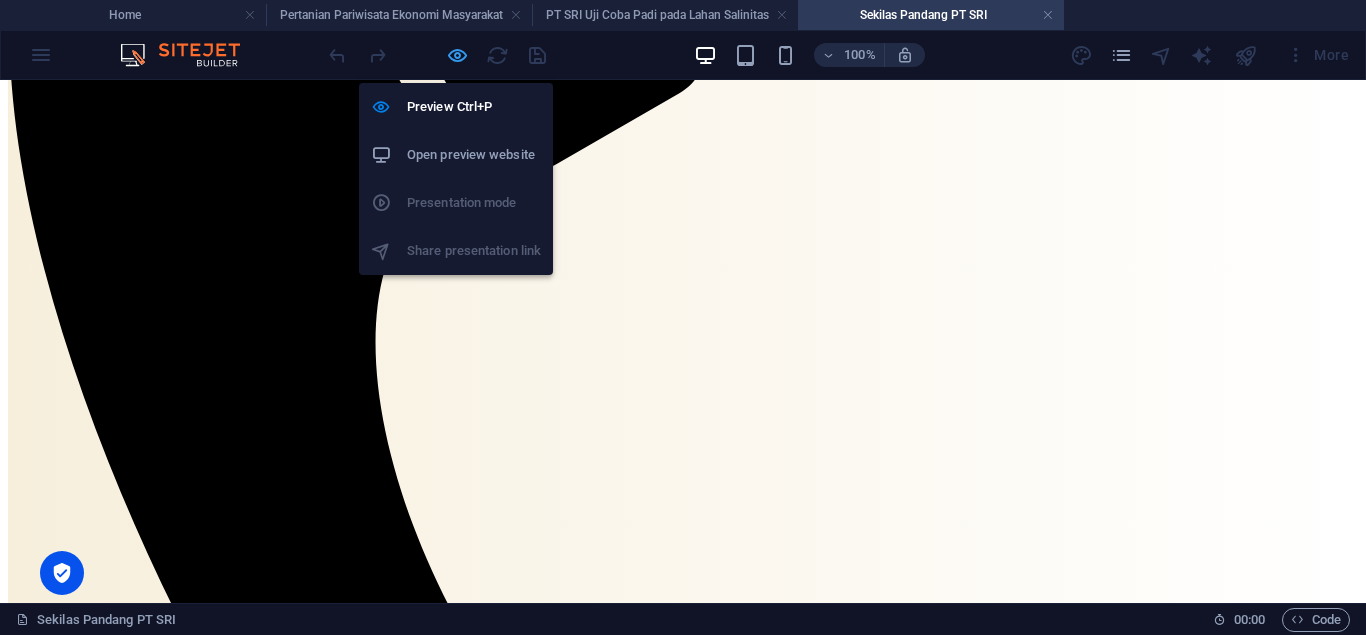 click at bounding box center (457, 55) 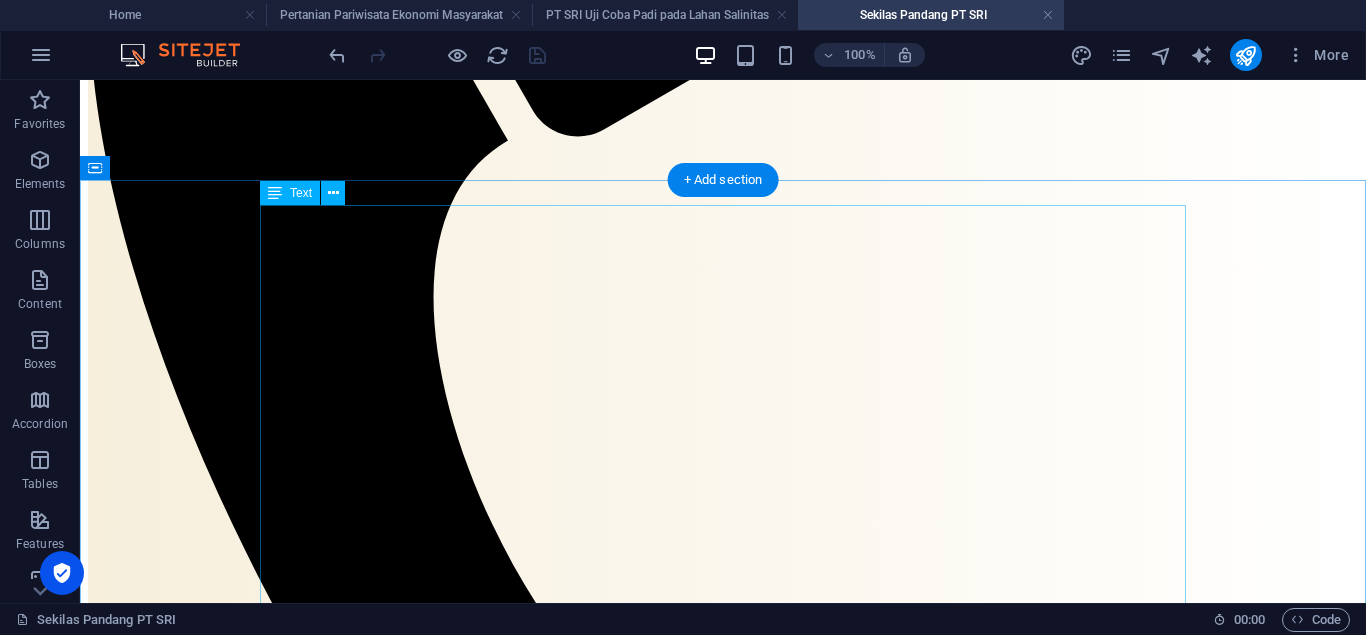 click on "Visi PT. Suryo Riset Indonesia menjadi perusahaan riset unggulan terdepan dalam inovasi, konsisten menjaga standar mutu serta kontributif terhadap dunia ilmu pengetahuan dan teknologi pertanian berbasis pemanfaatan mikroba serta agen hayati. Misi Tekun melakukan inovasi Konsisten menjaga standar mutu Fasilitatif terhadap pengembangan dunia riset dan teknologi Koordinatif dan menjaga sinergitas dengan berbagai sektor terkait Penulis:  [PERSON_NAME] PT. SRI Editor:  Tim Media Sosial PT. SRI" at bounding box center [723, 2341] 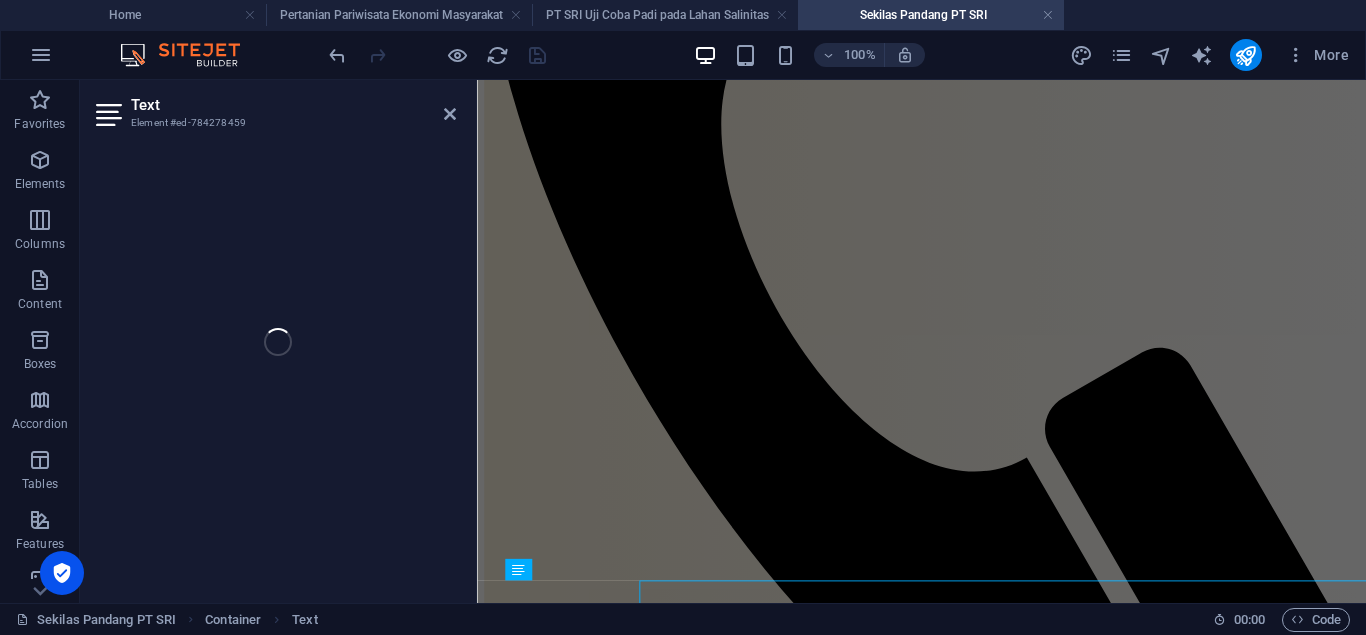 scroll, scrollTop: 395, scrollLeft: 0, axis: vertical 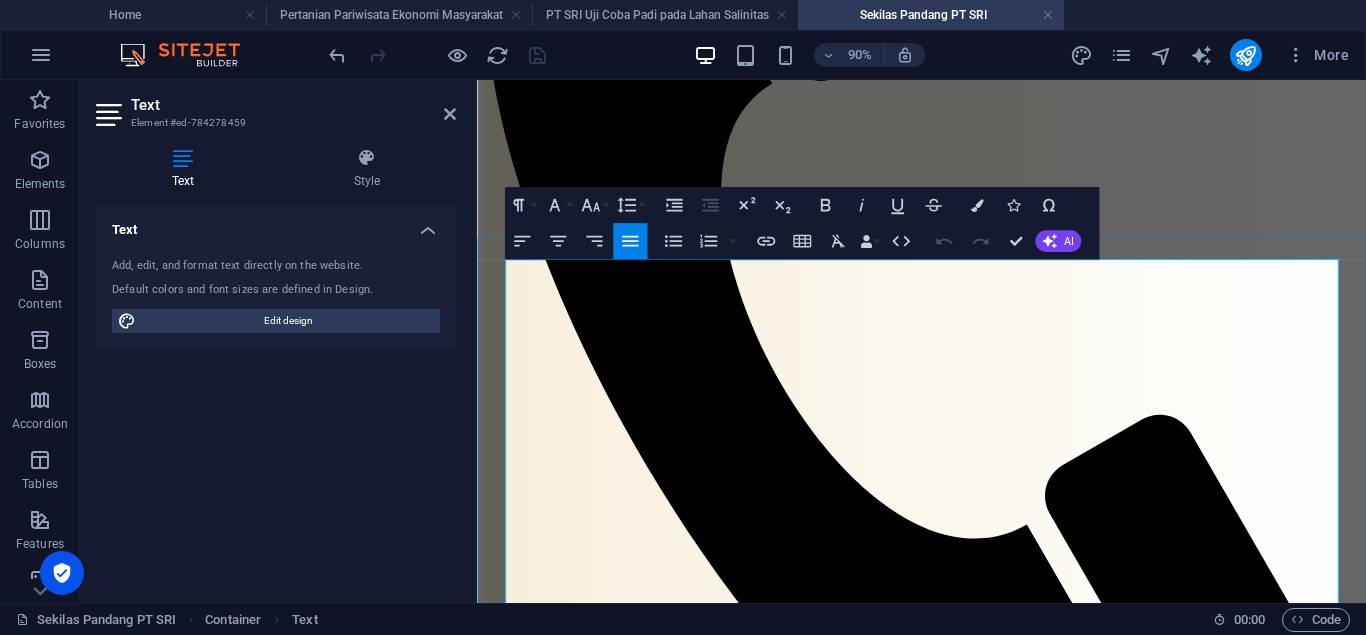 drag, startPoint x: 513, startPoint y: 291, endPoint x: 714, endPoint y: 501, distance: 290.69055 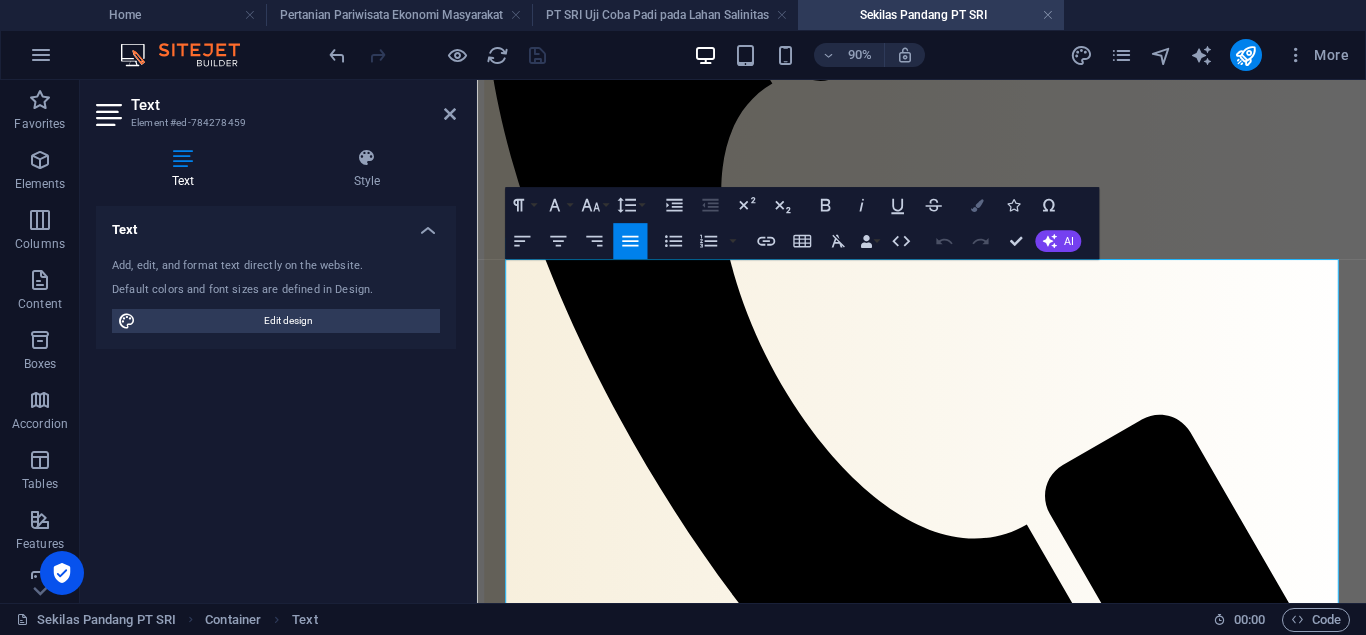 click on "Colors" at bounding box center [976, 205] 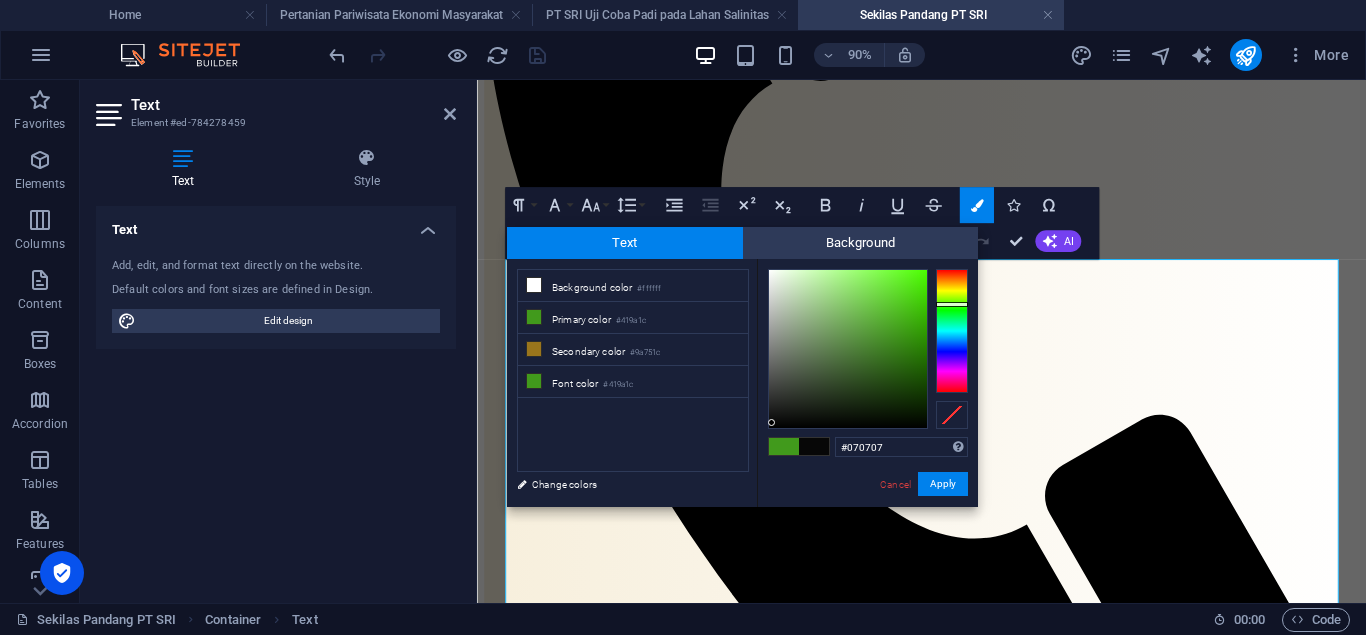 click at bounding box center [848, 349] 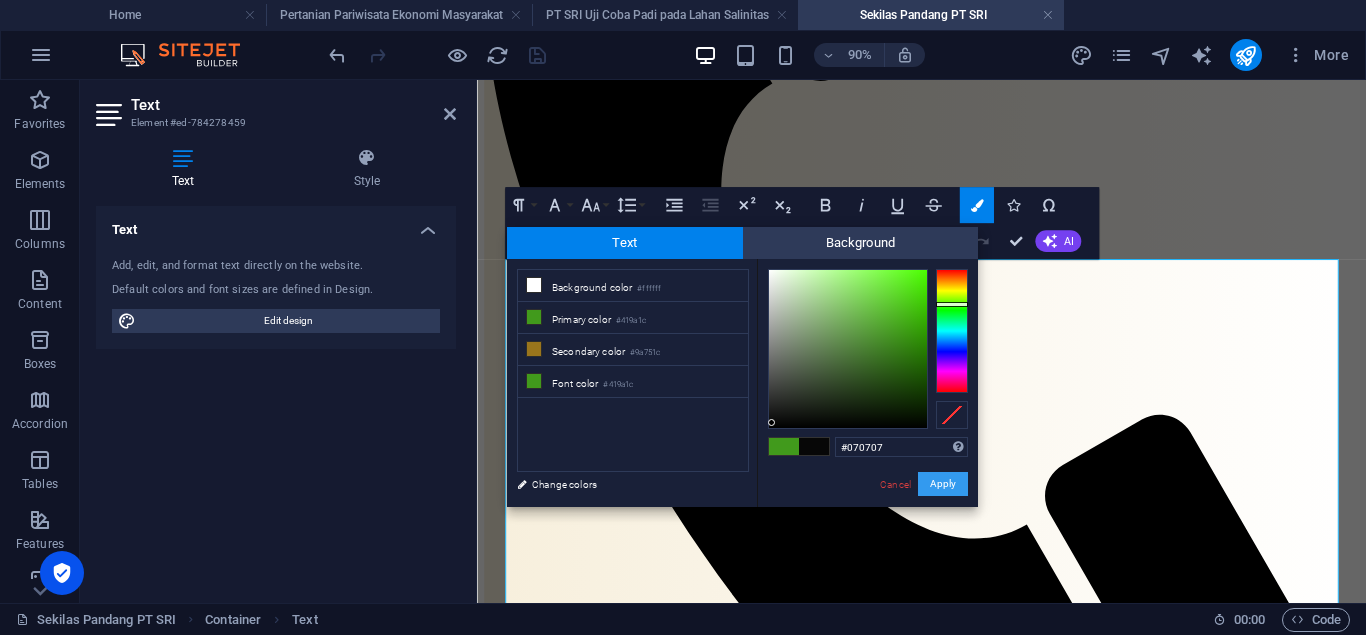 click on "Apply" at bounding box center (943, 484) 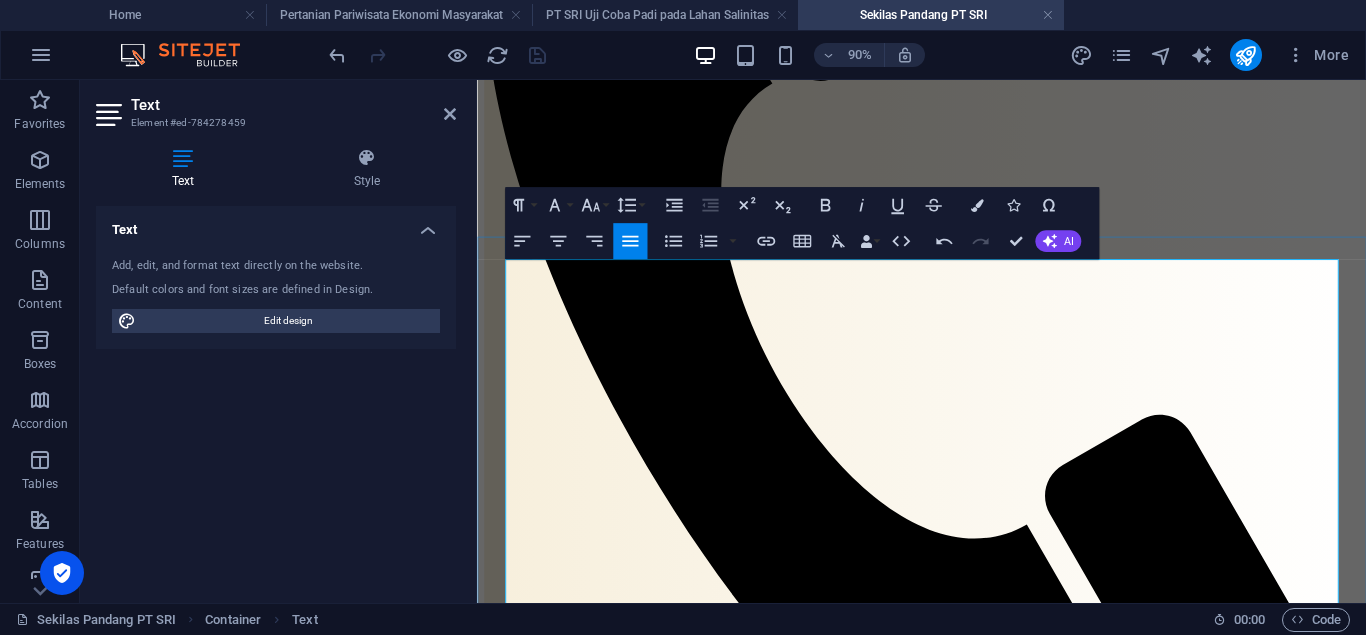 click on "Visi" at bounding box center [971, 1779] 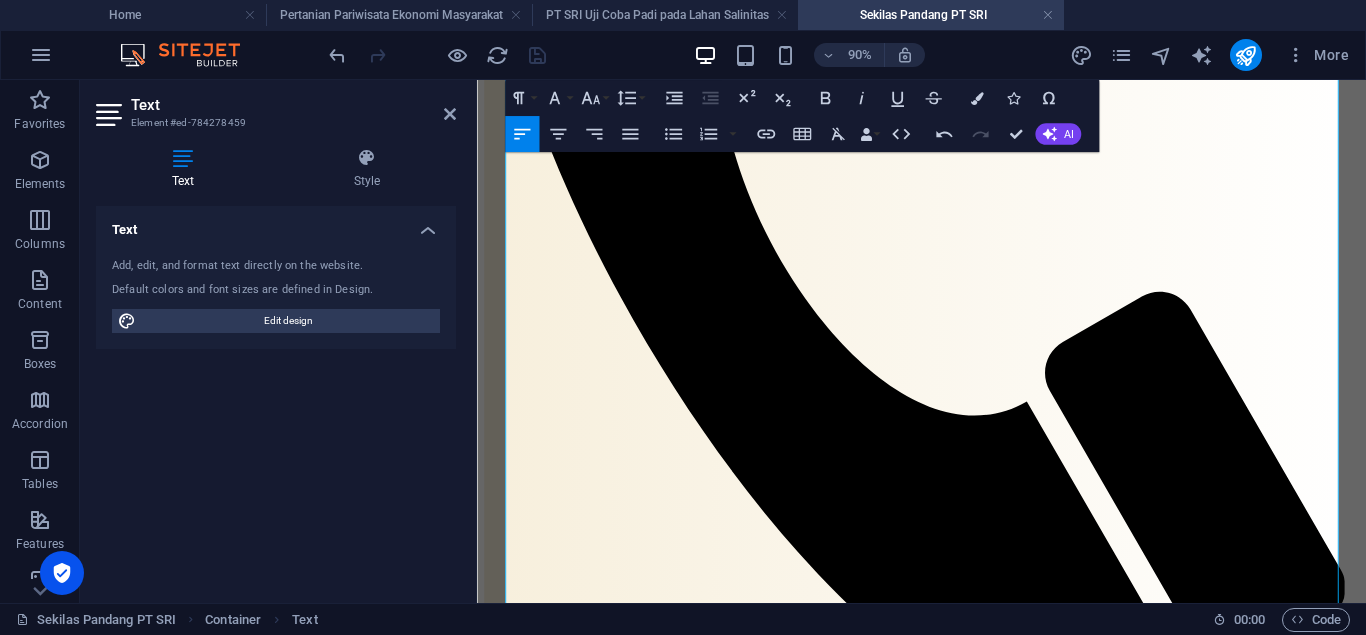 scroll, scrollTop: 1034, scrollLeft: 0, axis: vertical 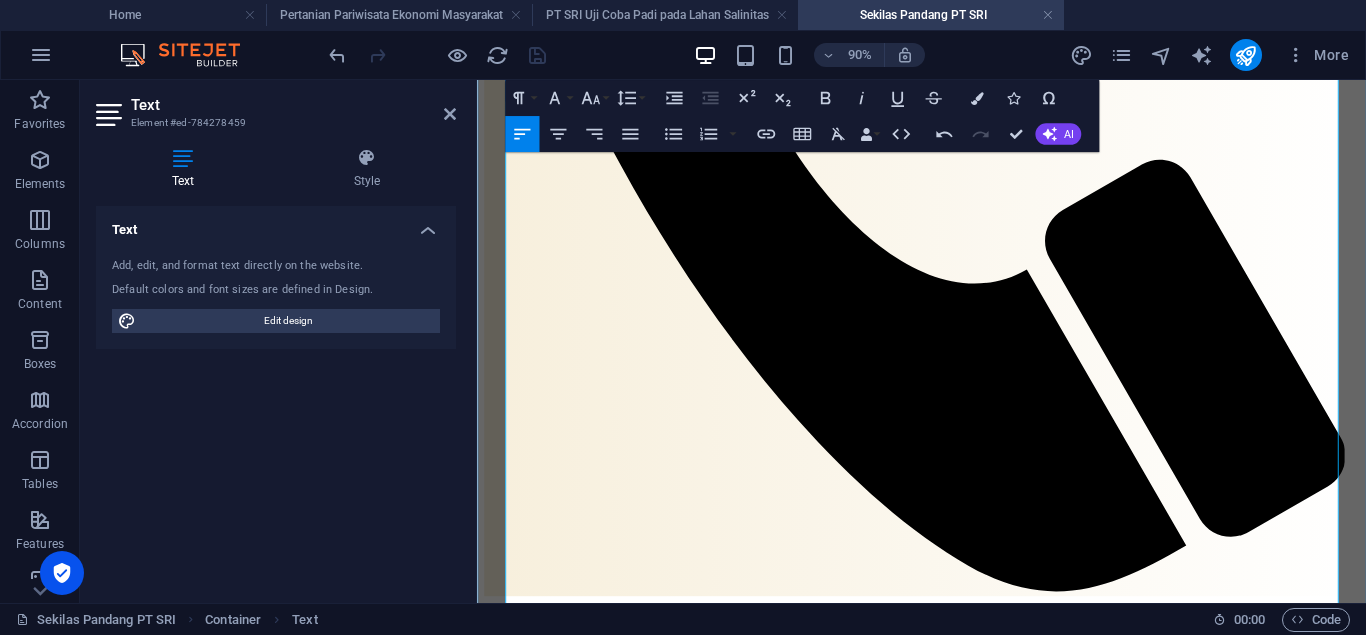 drag, startPoint x: 509, startPoint y: 316, endPoint x: 1193, endPoint y: 371, distance: 686.2077 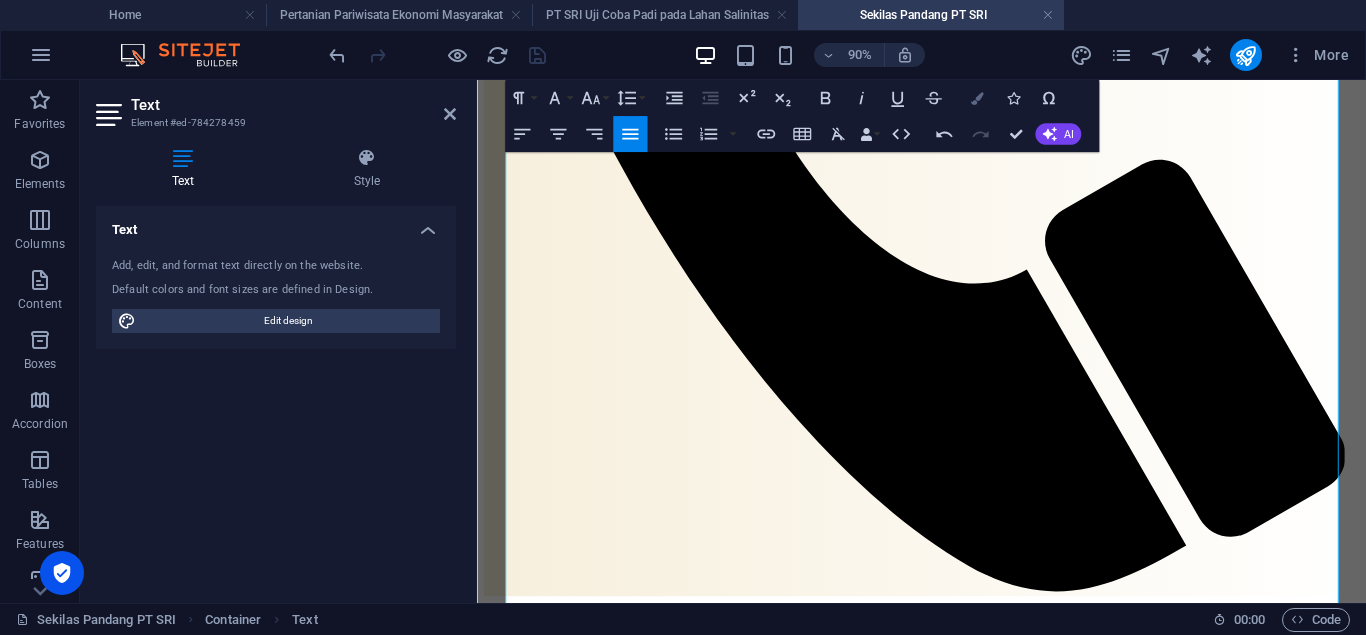 click on "Colors" at bounding box center (976, 98) 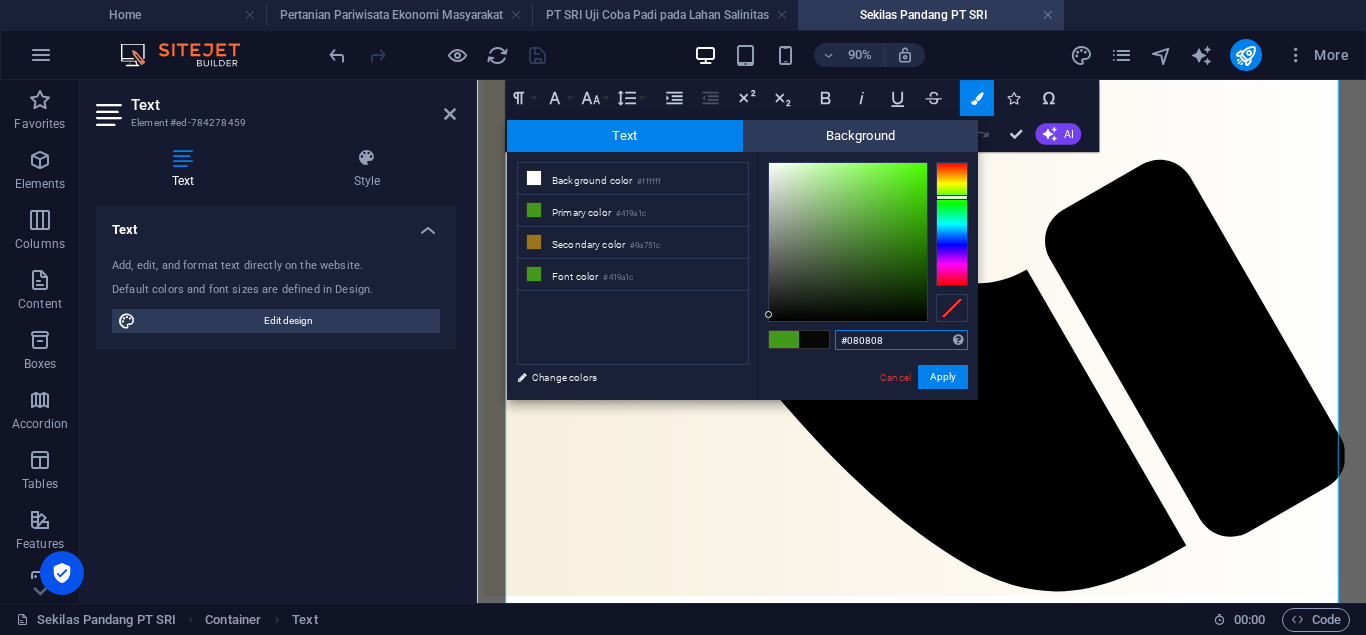 click at bounding box center (848, 242) 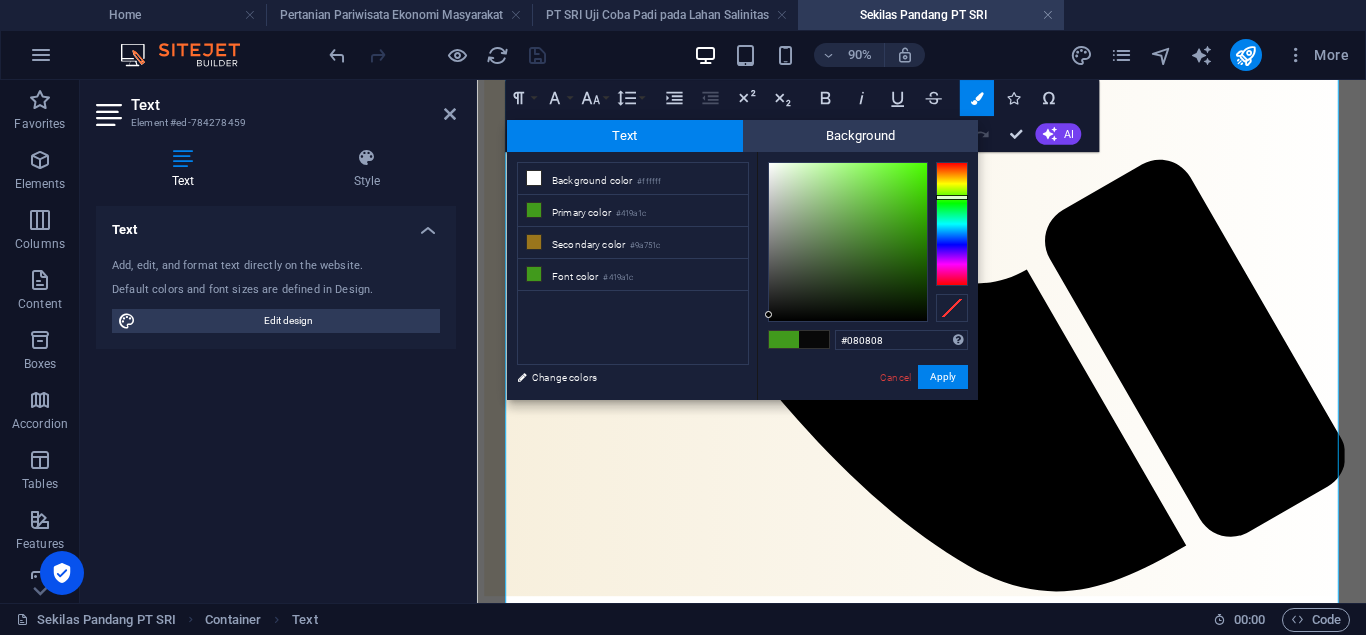 click on "Cancel Apply" at bounding box center [923, 377] 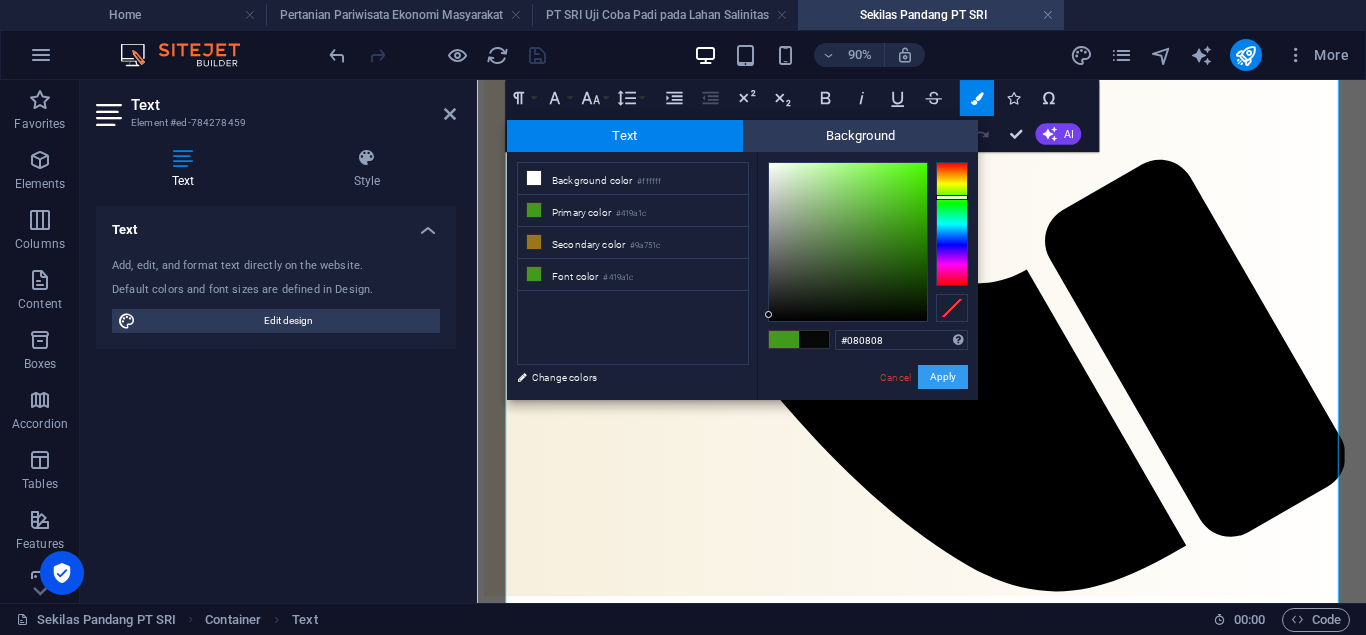 click on "Apply" at bounding box center [943, 377] 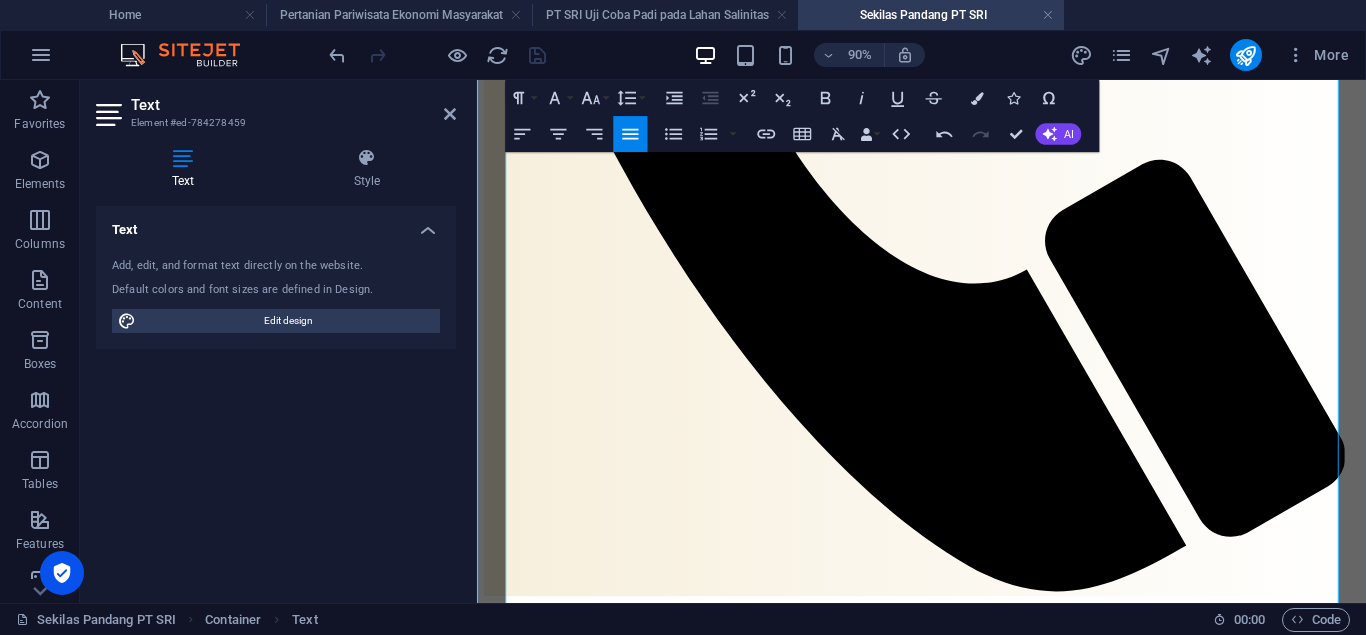 click on "Misi" at bounding box center [971, 1660] 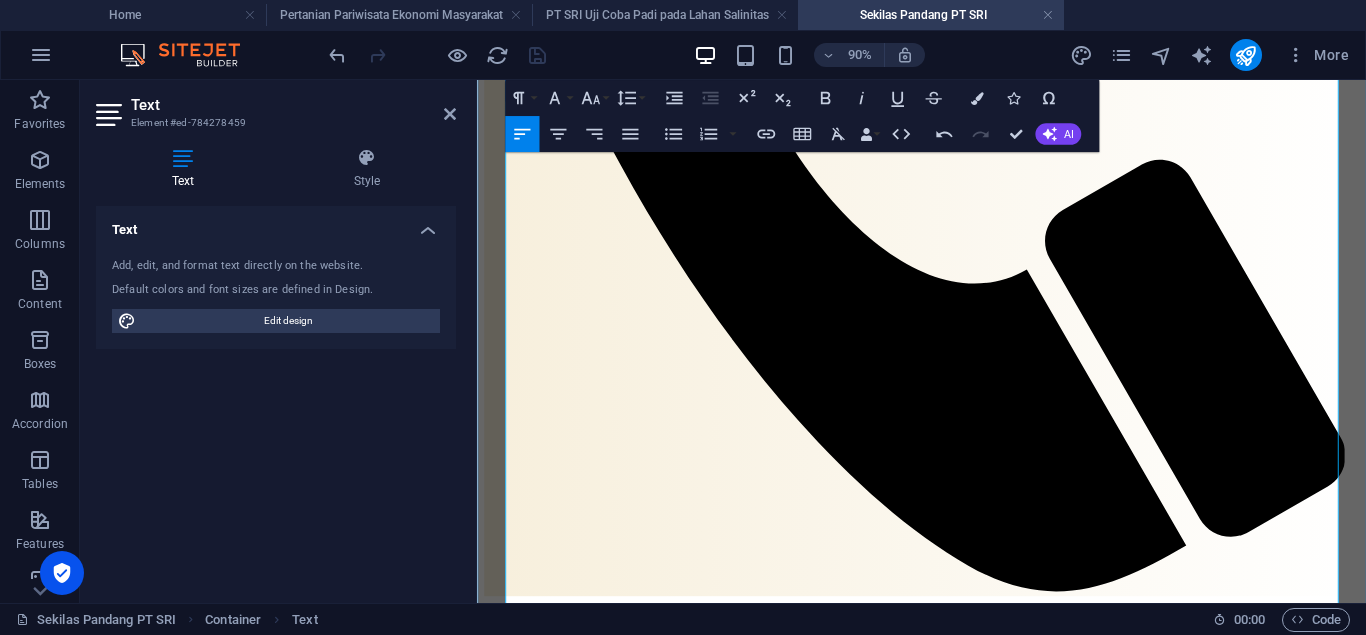 drag, startPoint x: 527, startPoint y: 460, endPoint x: 963, endPoint y: 533, distance: 442.069 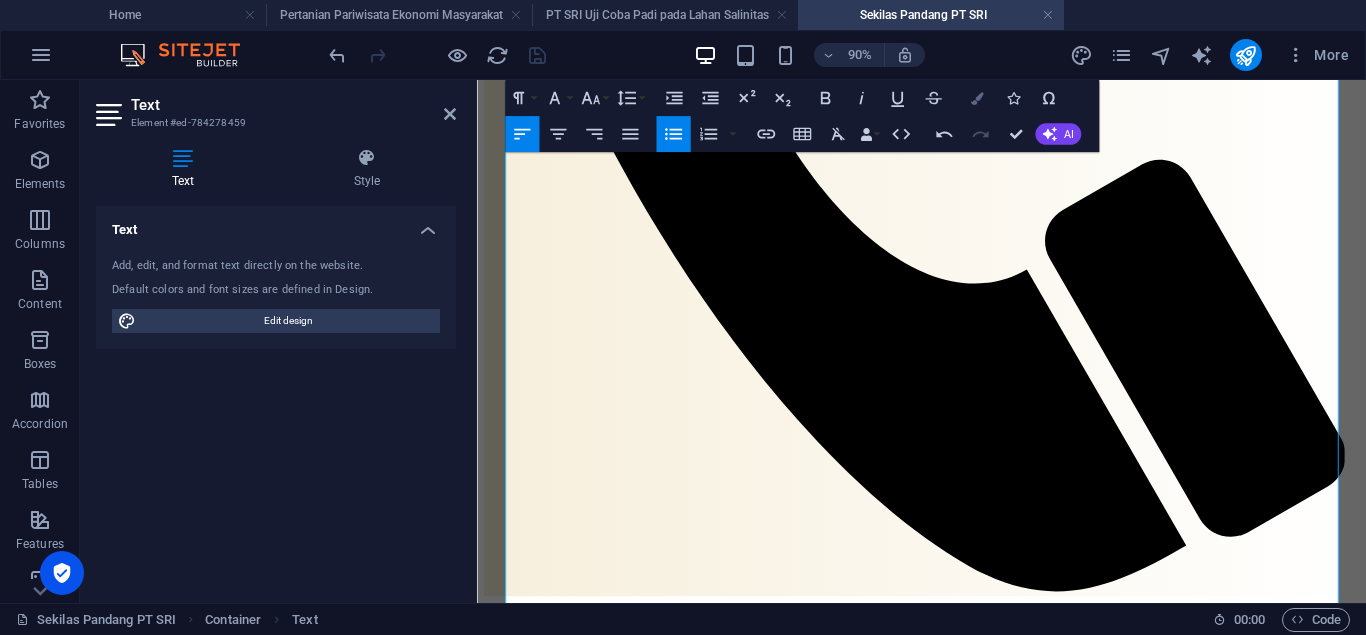 click on "Colors" at bounding box center [976, 98] 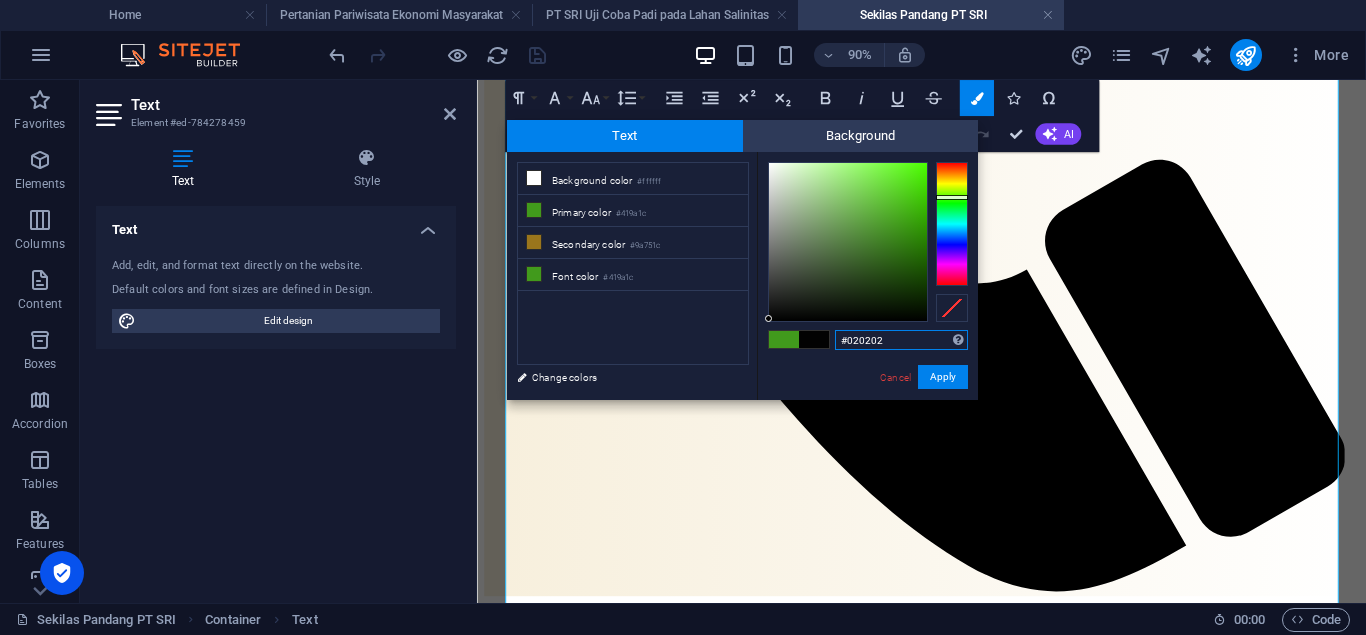 click at bounding box center [848, 242] 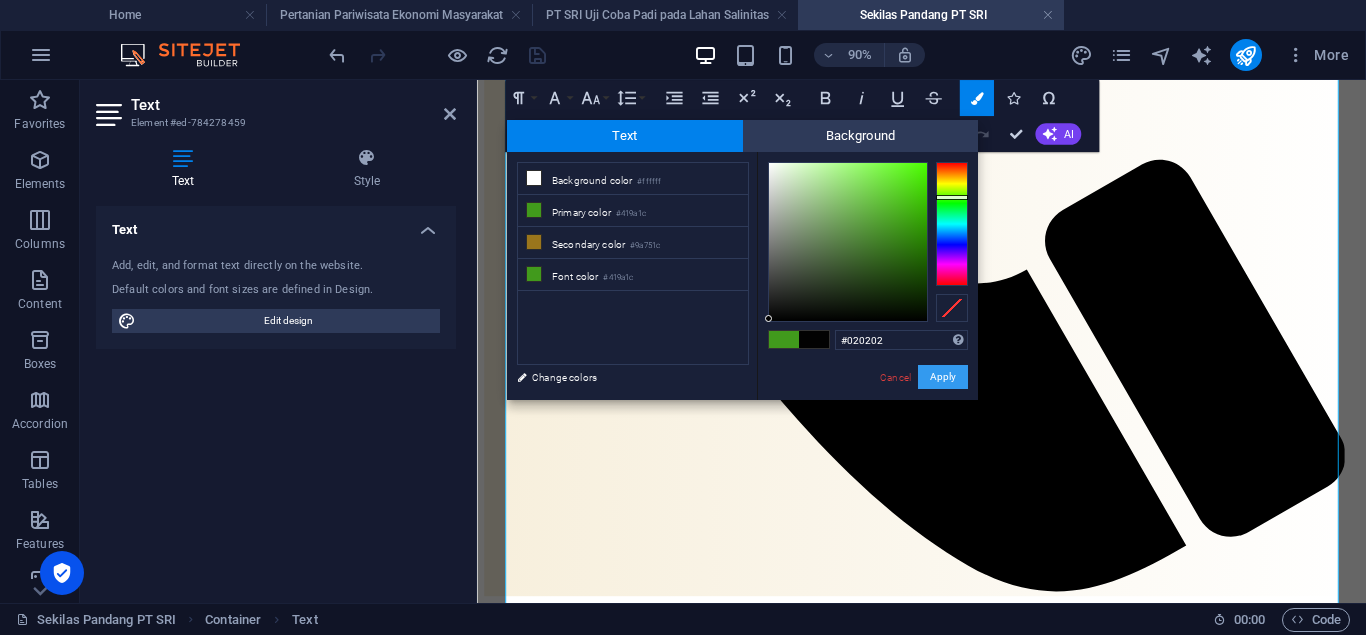 click on "Apply" at bounding box center [943, 377] 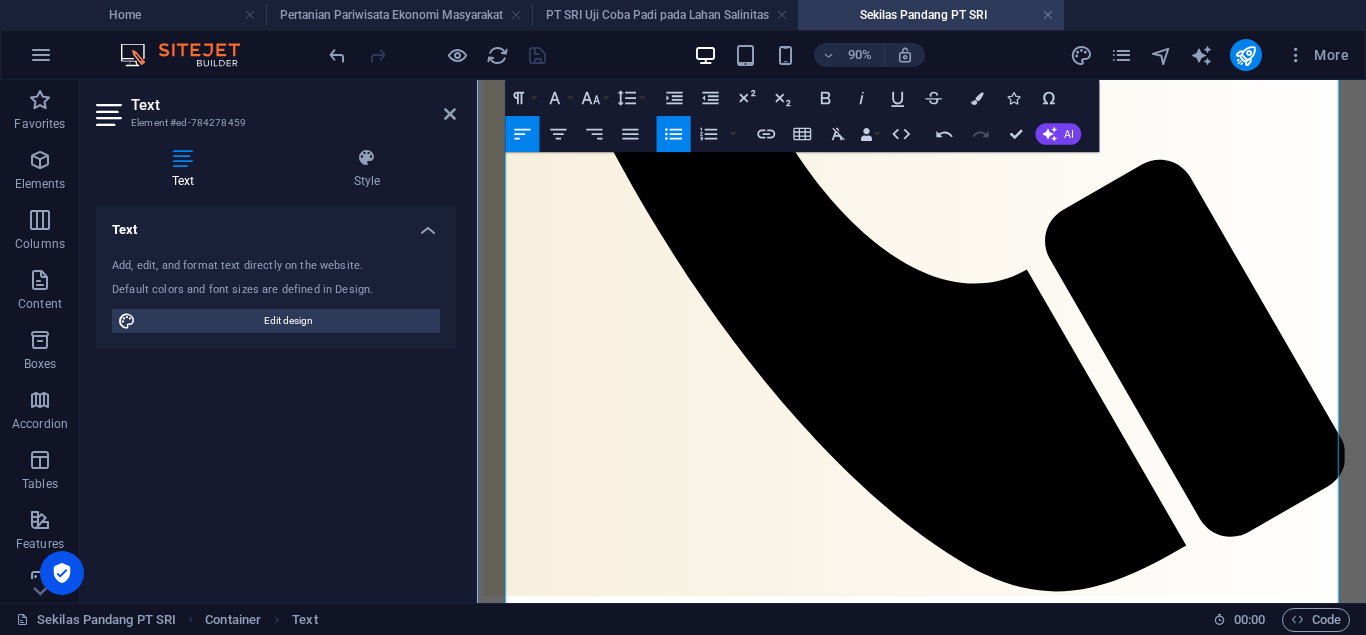 click at bounding box center [971, 1699] 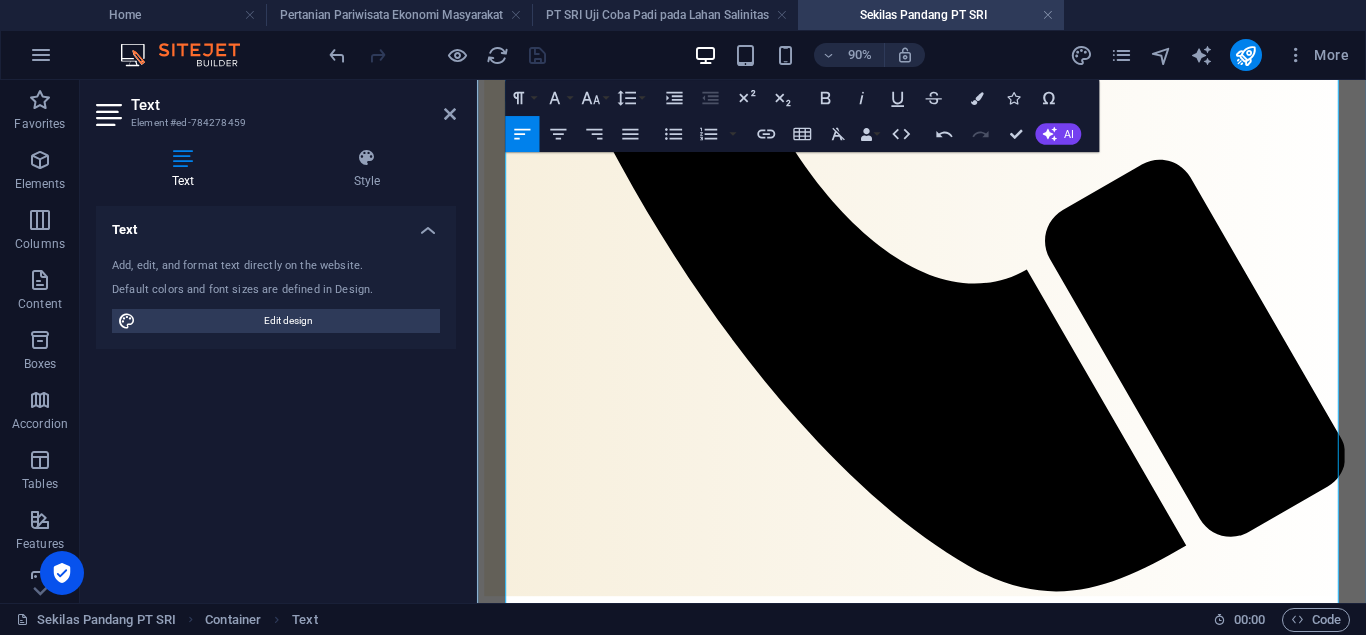 drag, startPoint x: 510, startPoint y: 412, endPoint x: 977, endPoint y: 539, distance: 483.96075 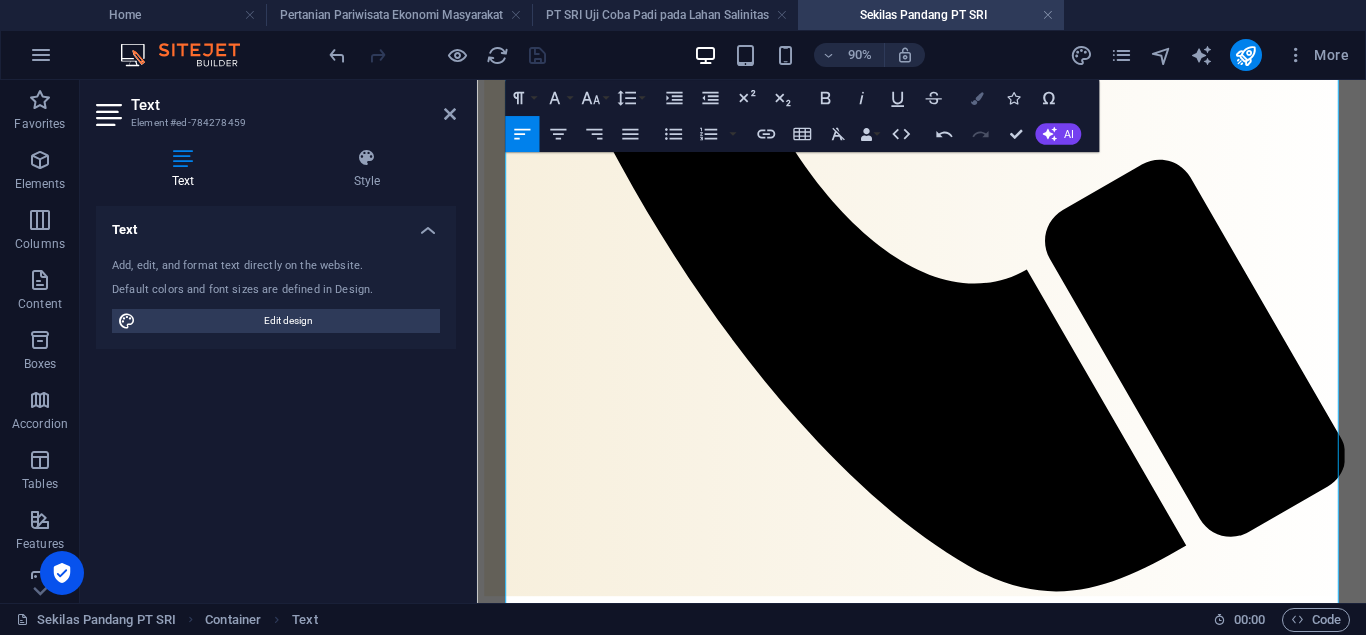 click at bounding box center (976, 98) 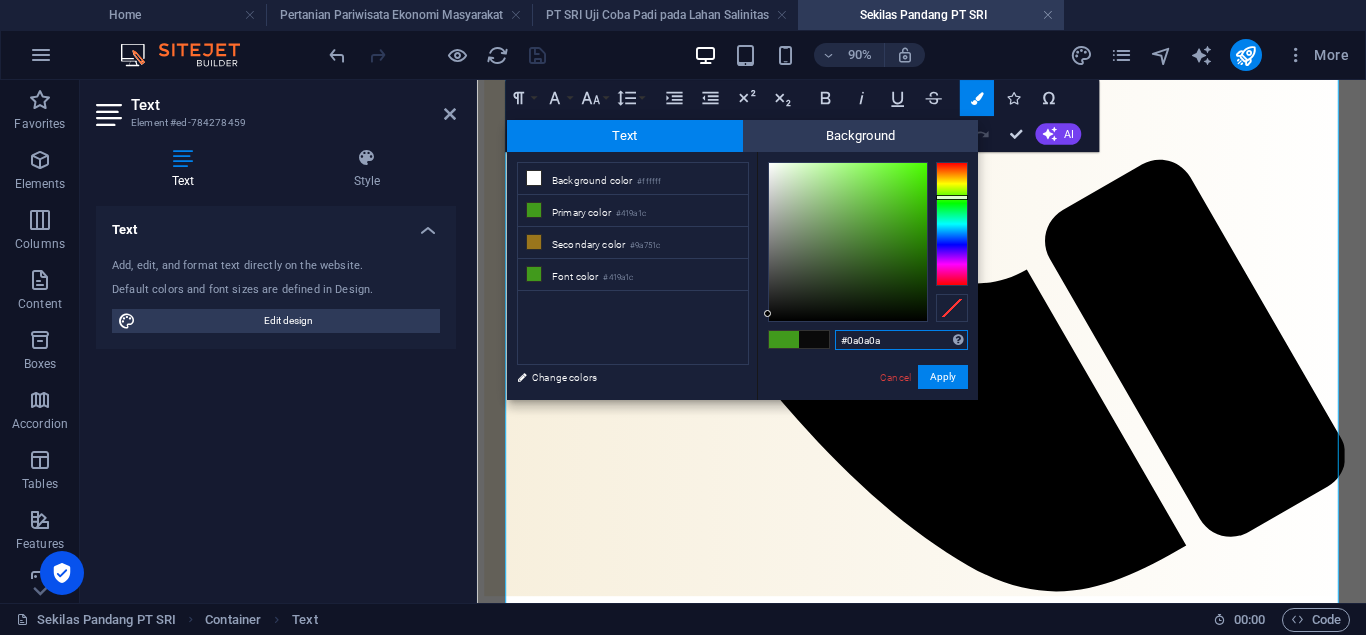 click at bounding box center [848, 242] 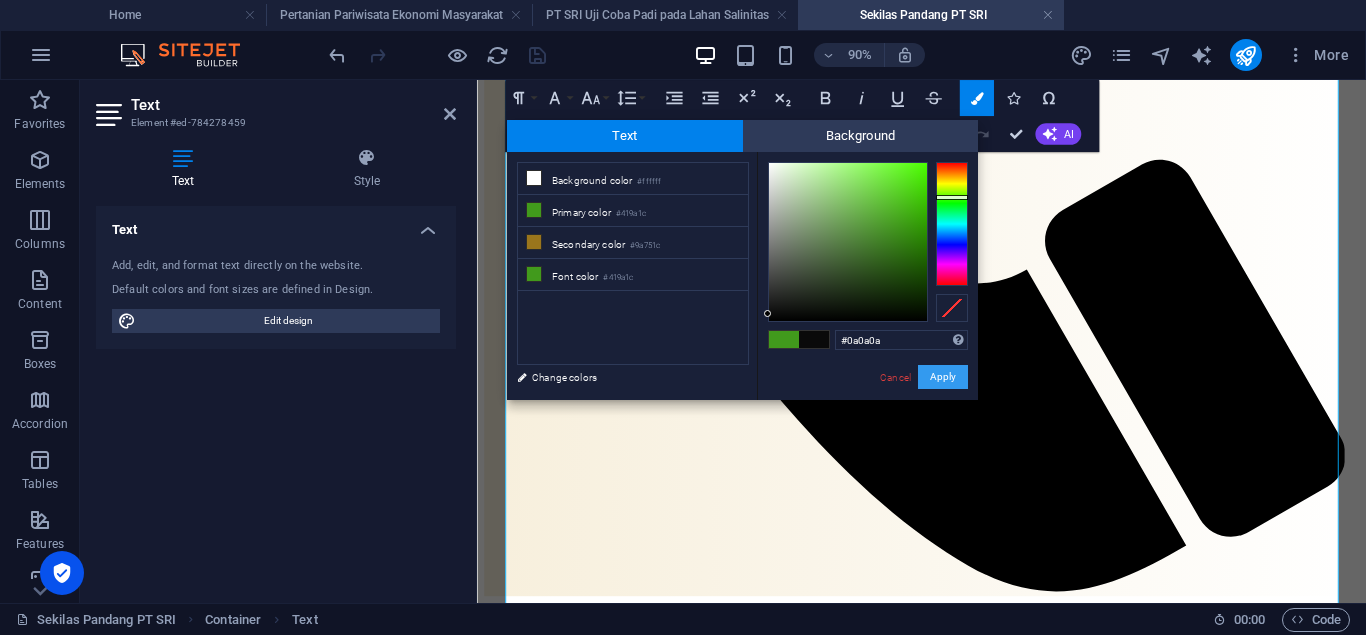 click on "Apply" at bounding box center [943, 377] 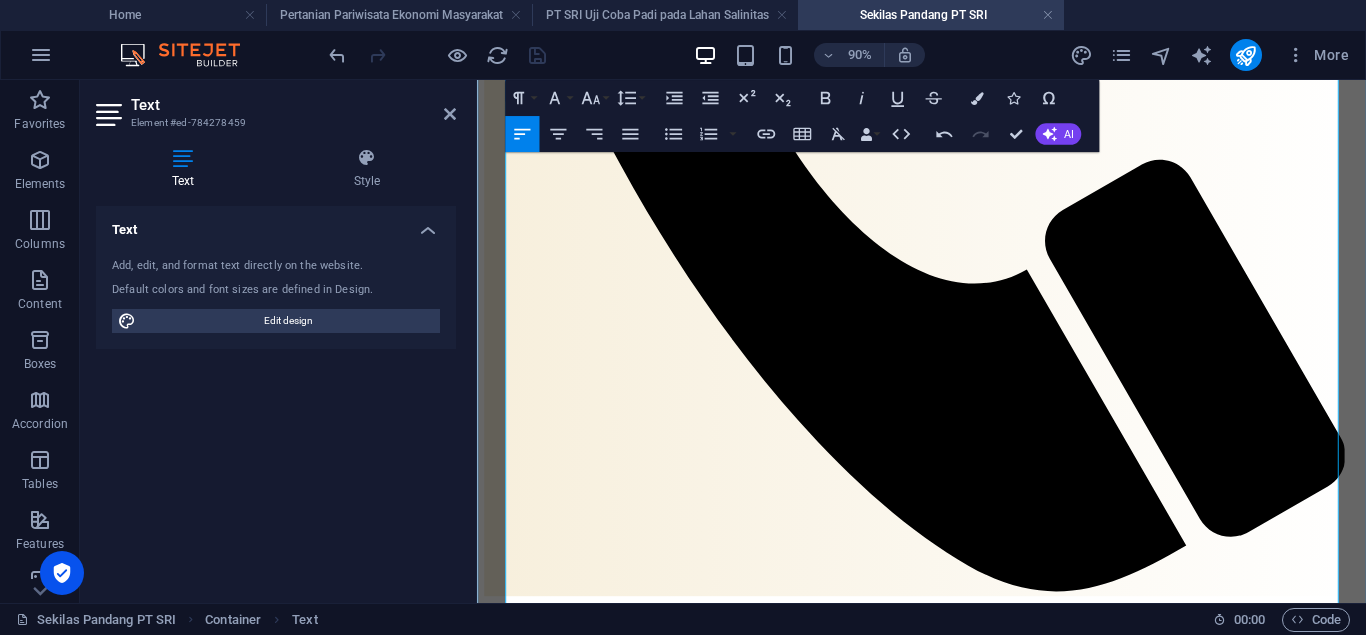 click on "Misi" at bounding box center (971, 1660) 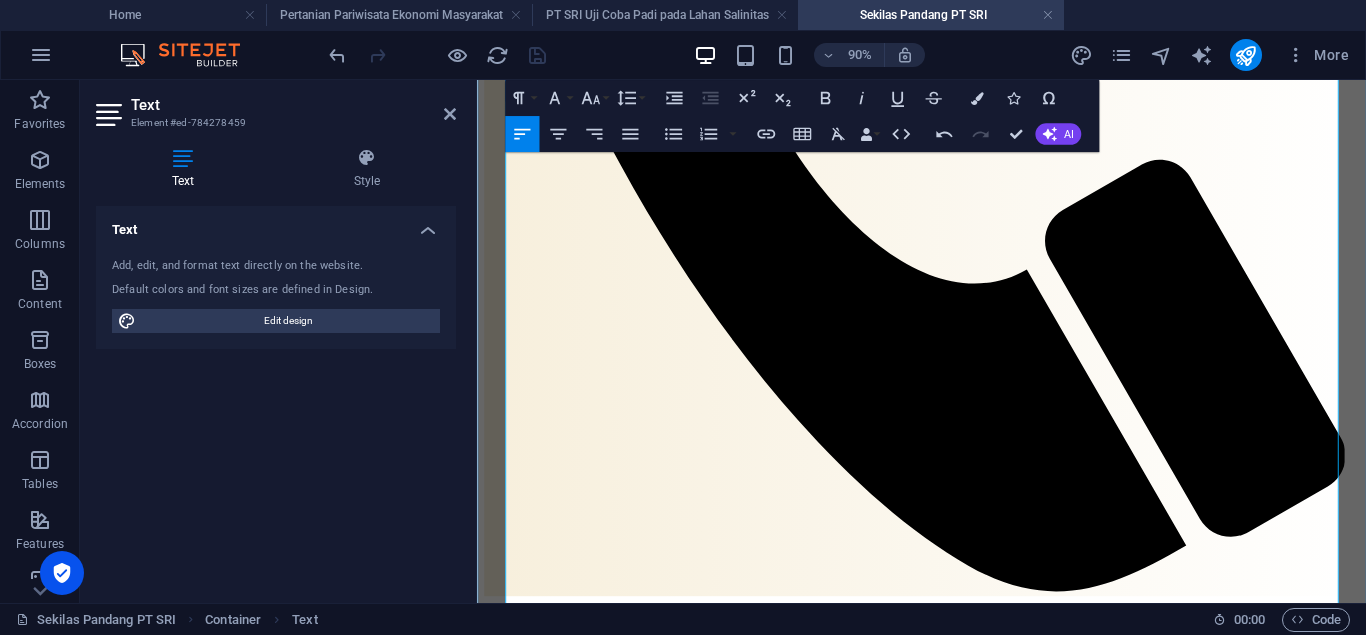 drag, startPoint x: 510, startPoint y: 402, endPoint x: 565, endPoint y: 412, distance: 55.9017 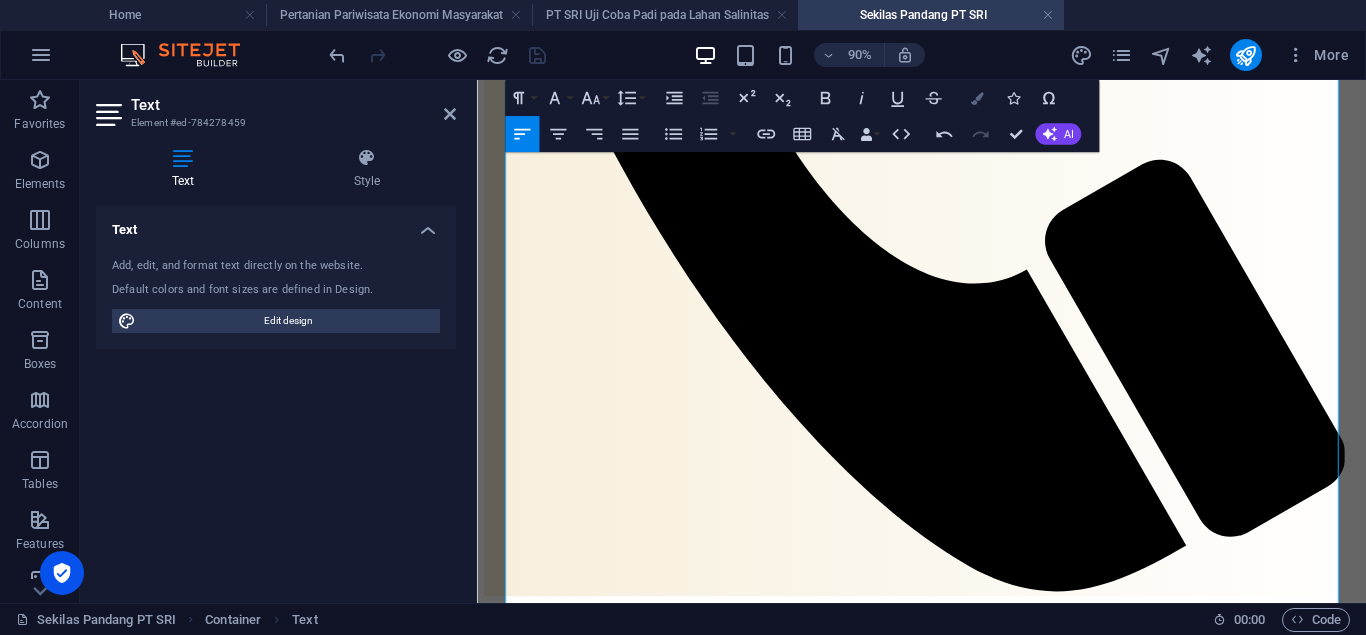 click at bounding box center [976, 98] 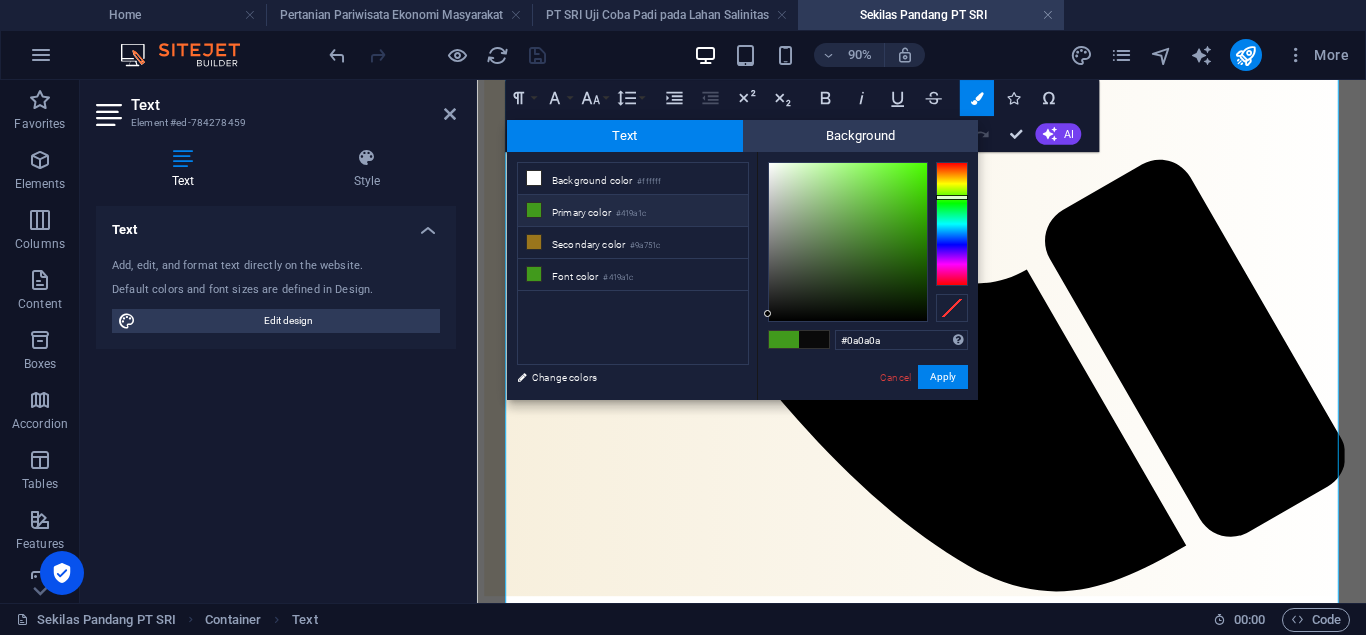 click on "Primary color
#419a1c" at bounding box center (633, 211) 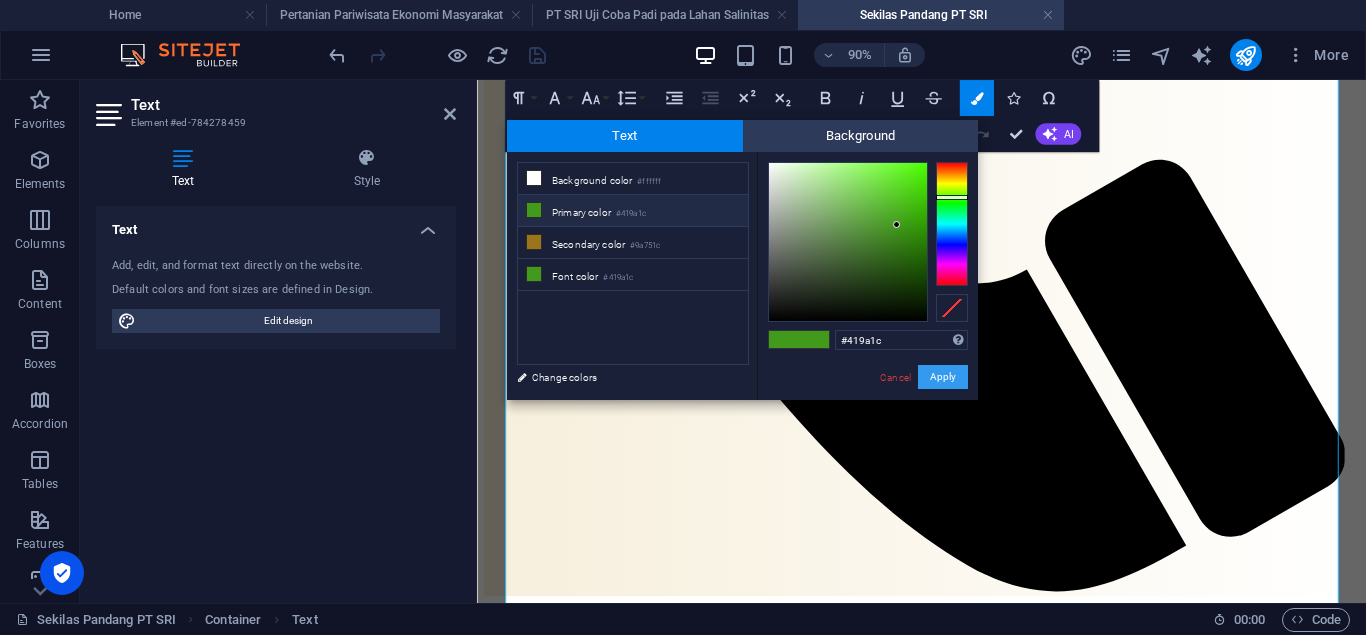 click on "Apply" at bounding box center (943, 377) 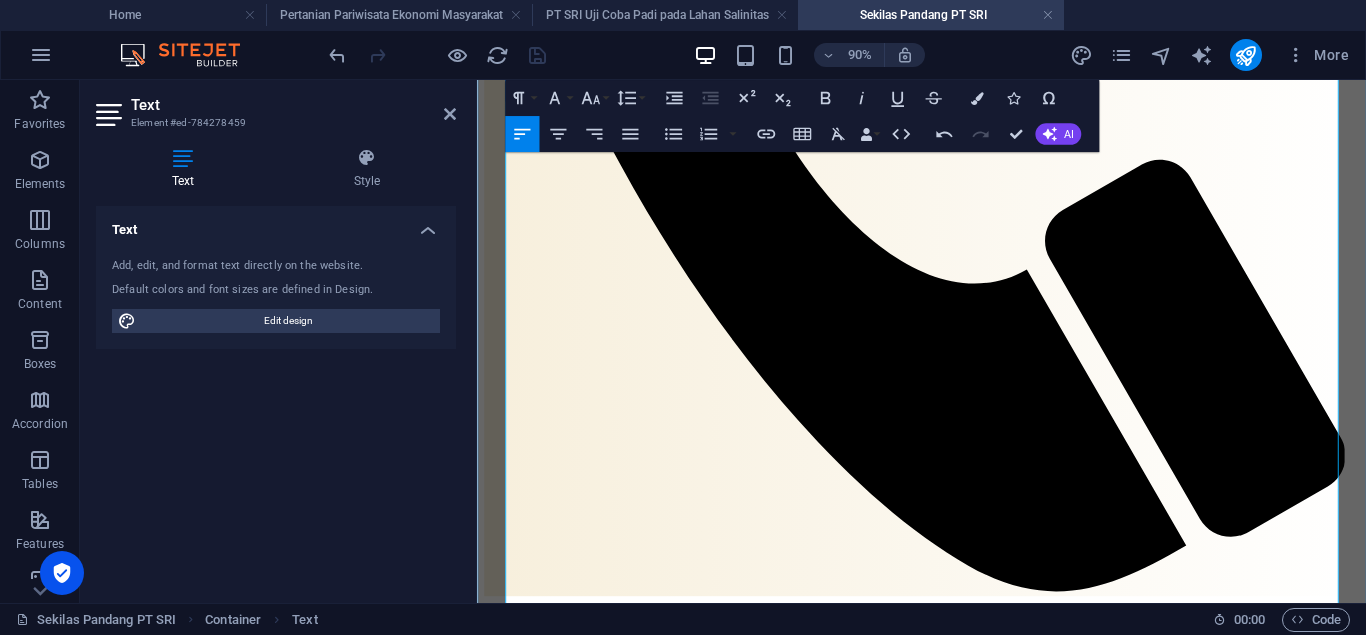 click at bounding box center [971, 1699] 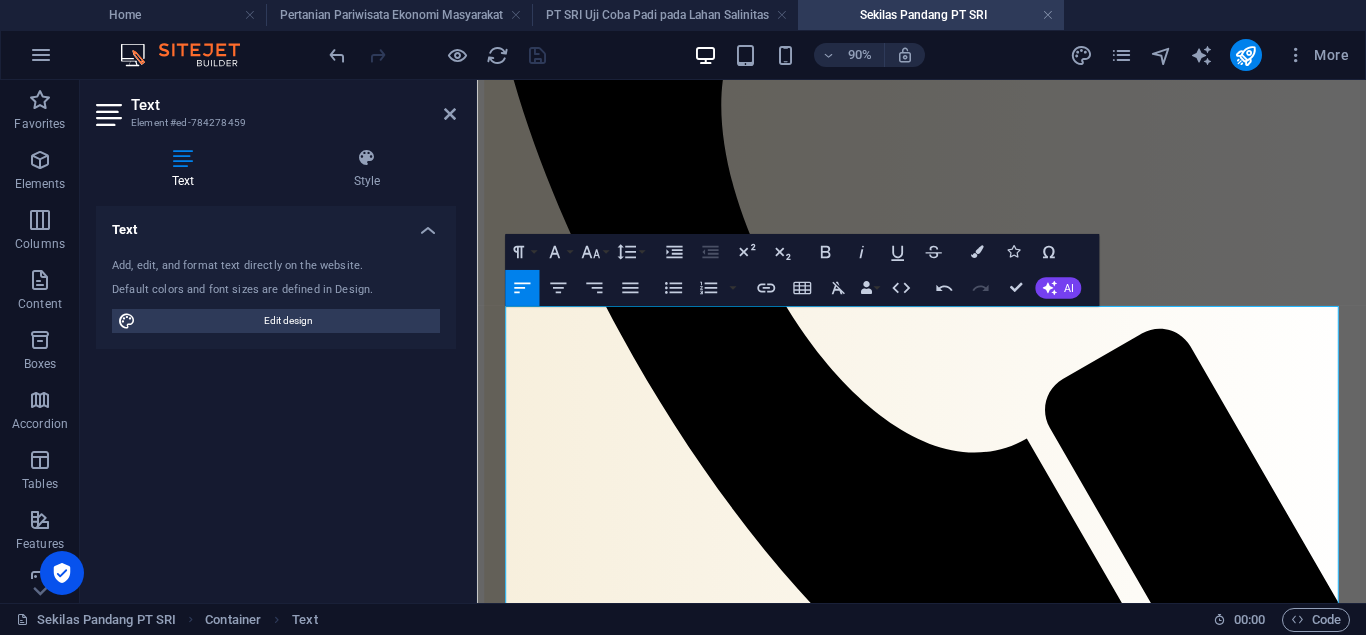 scroll, scrollTop: 700, scrollLeft: 0, axis: vertical 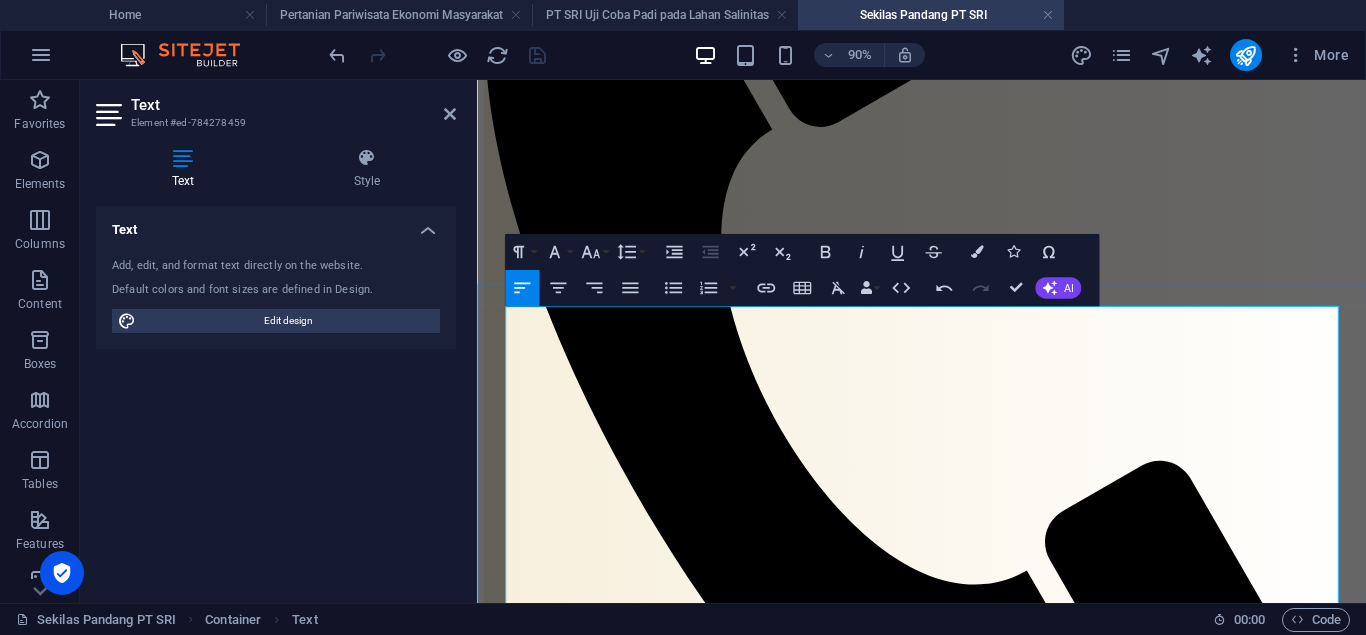 click at bounding box center [971, 1685] 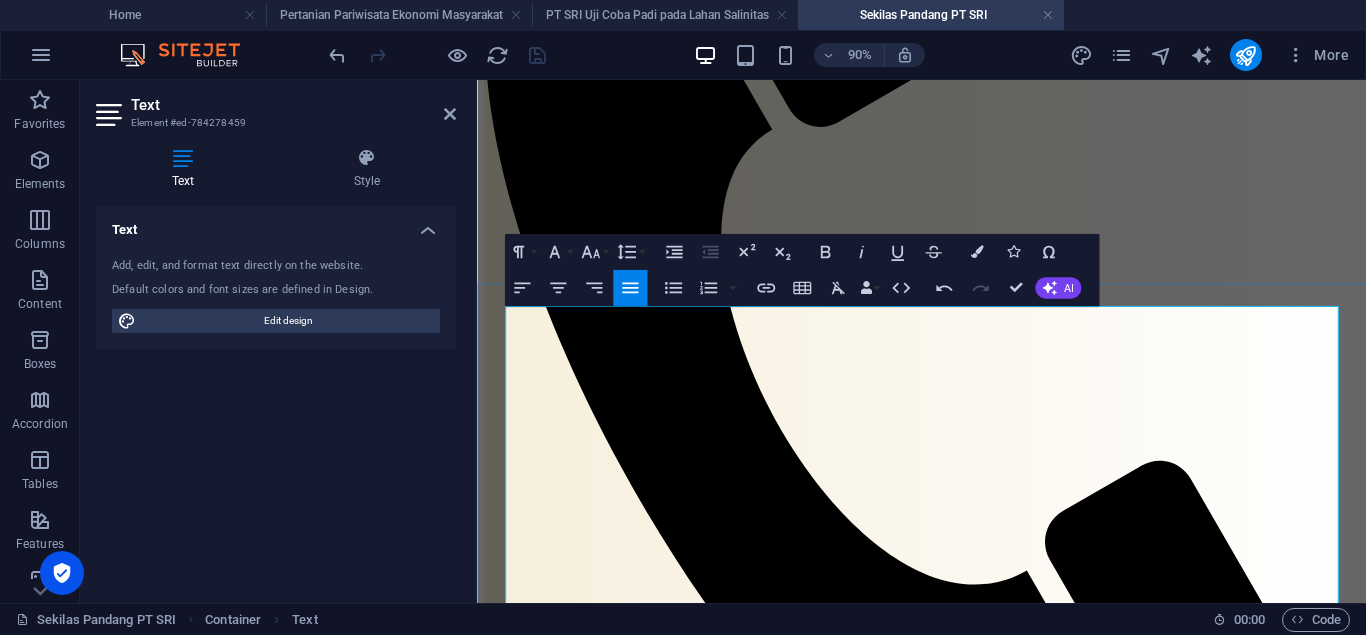 type 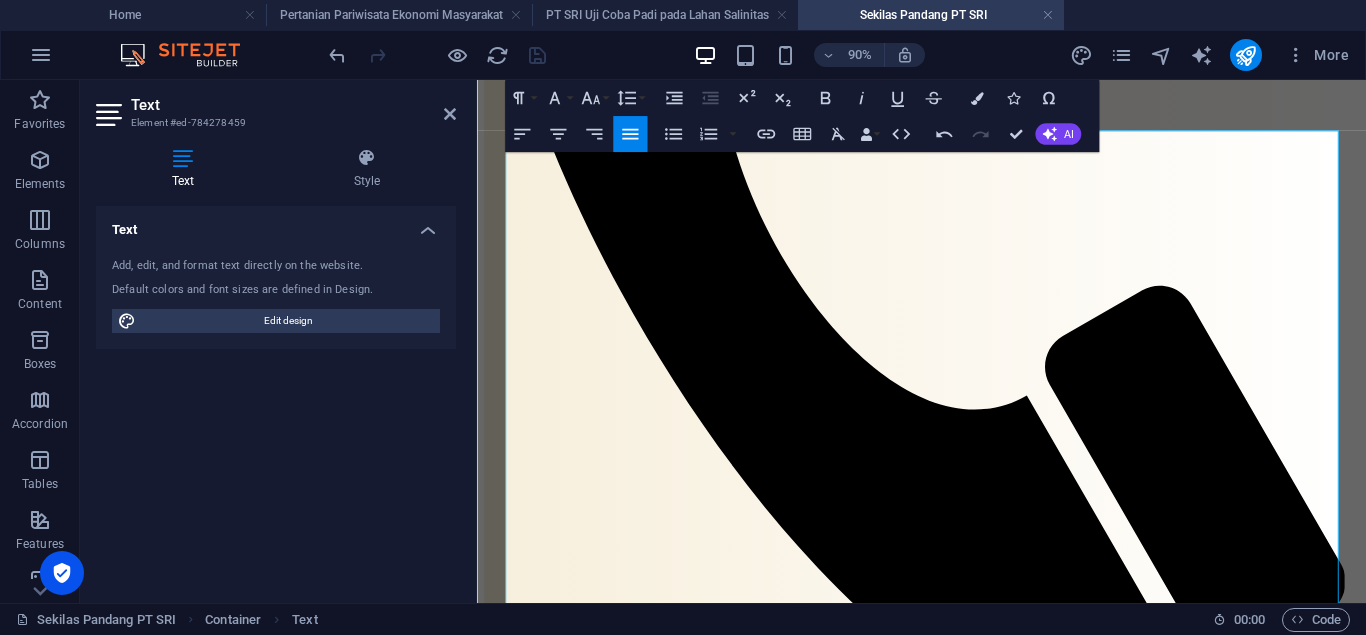 scroll, scrollTop: 973, scrollLeft: 0, axis: vertical 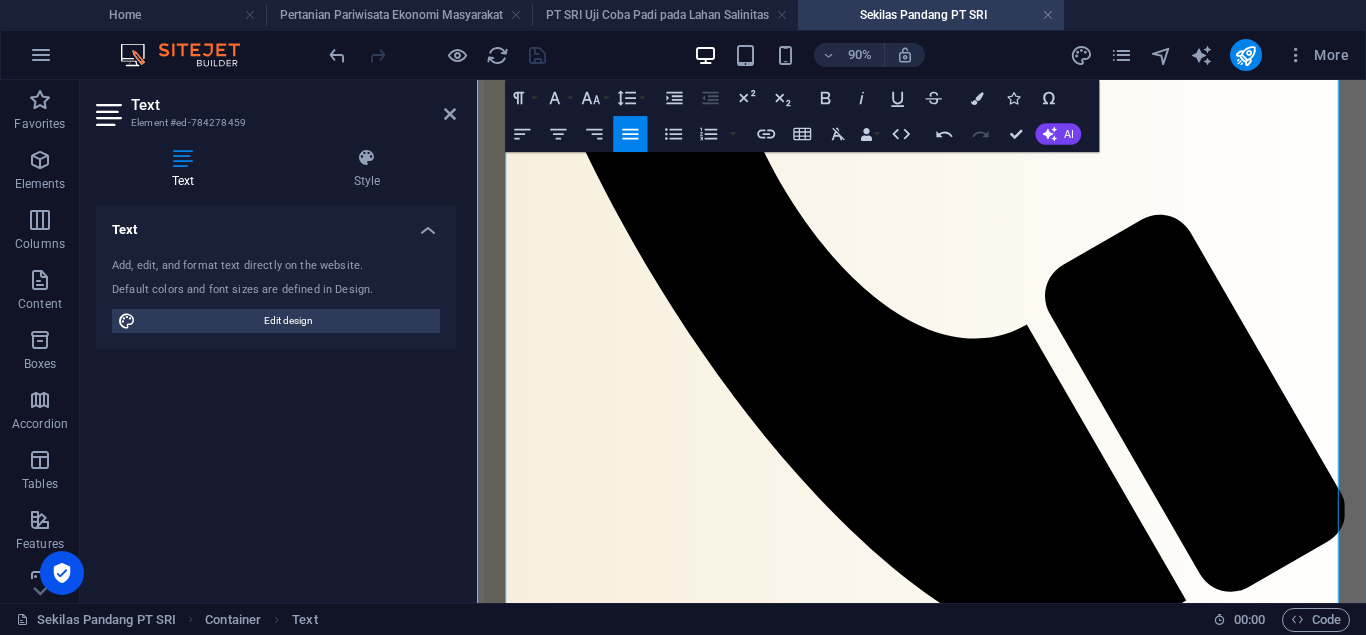 click on "PT. Suryo Riset Indonesia menjadi perusahaan riset unggulan terdepan dalam inovasi, konsisten menjaga standar mutu serta kontributif terhadap dunia ilmu pengetahuan dan teknologi pertanian berbasis pemanfaatan mikroba serta agen hayati." at bounding box center [971, 1656] 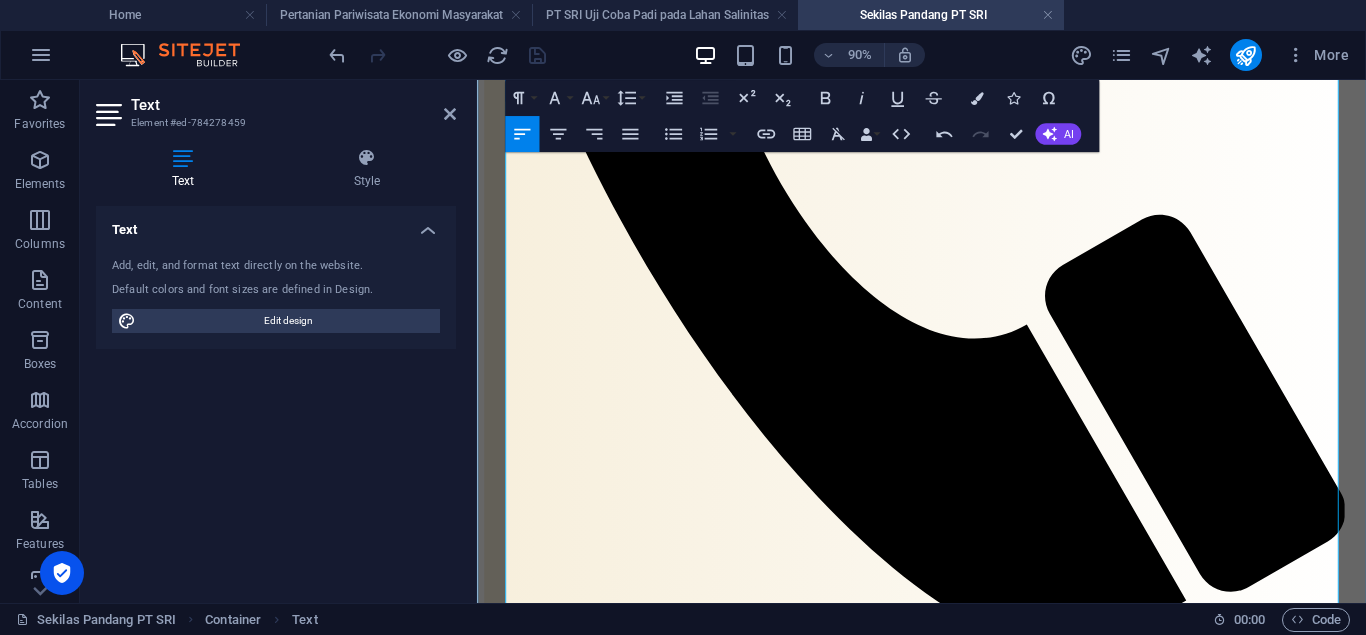 click at bounding box center (971, 1700) 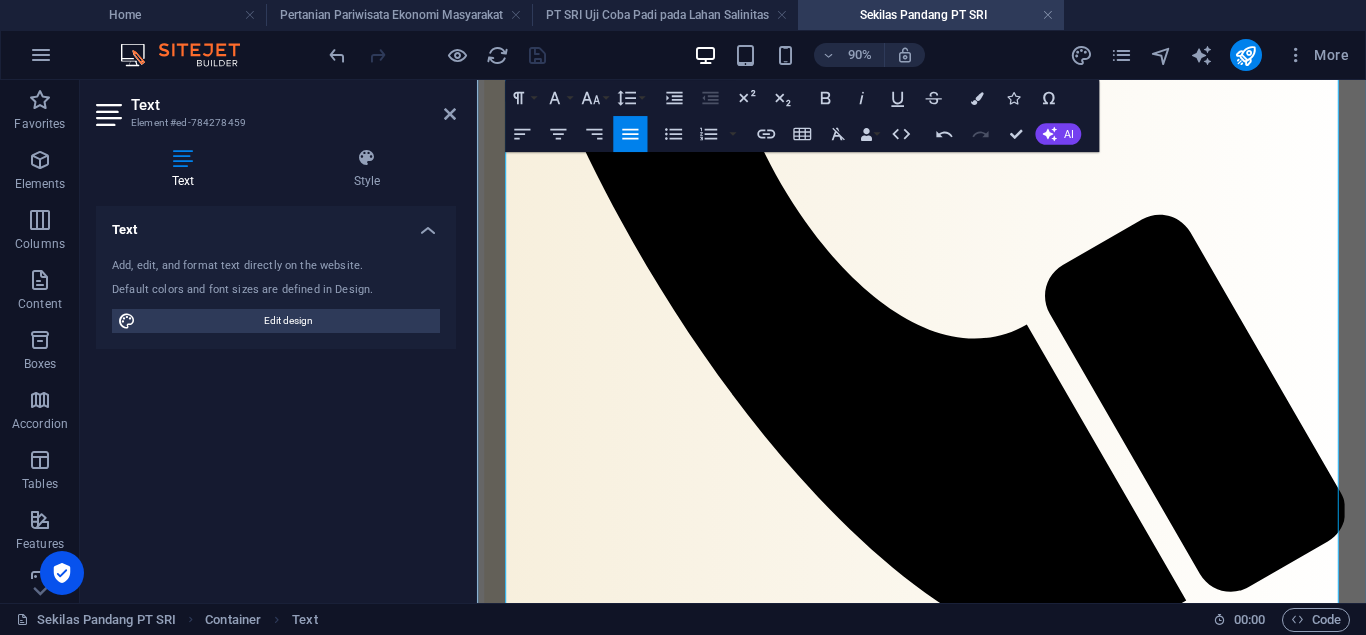 click on "PT. Suryo Riset Indonesia sebagai perusahaan riset unggulan dalam inovasi, konsisten menjaga standar mutu serta kontributif terhadap dunia ilmu pengetahuan dan teknologi pertanian berbasis pemanfaatan mikroba serta agen hayati." at bounding box center [971, 1656] 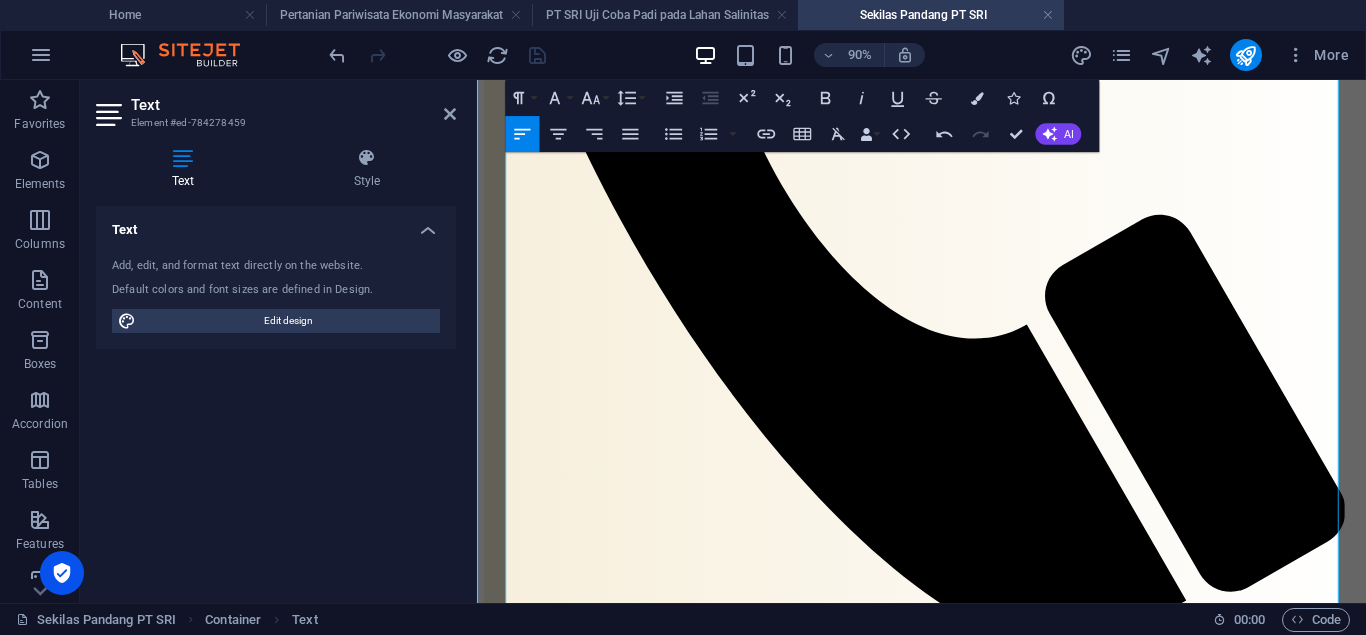 click at bounding box center (971, 1700) 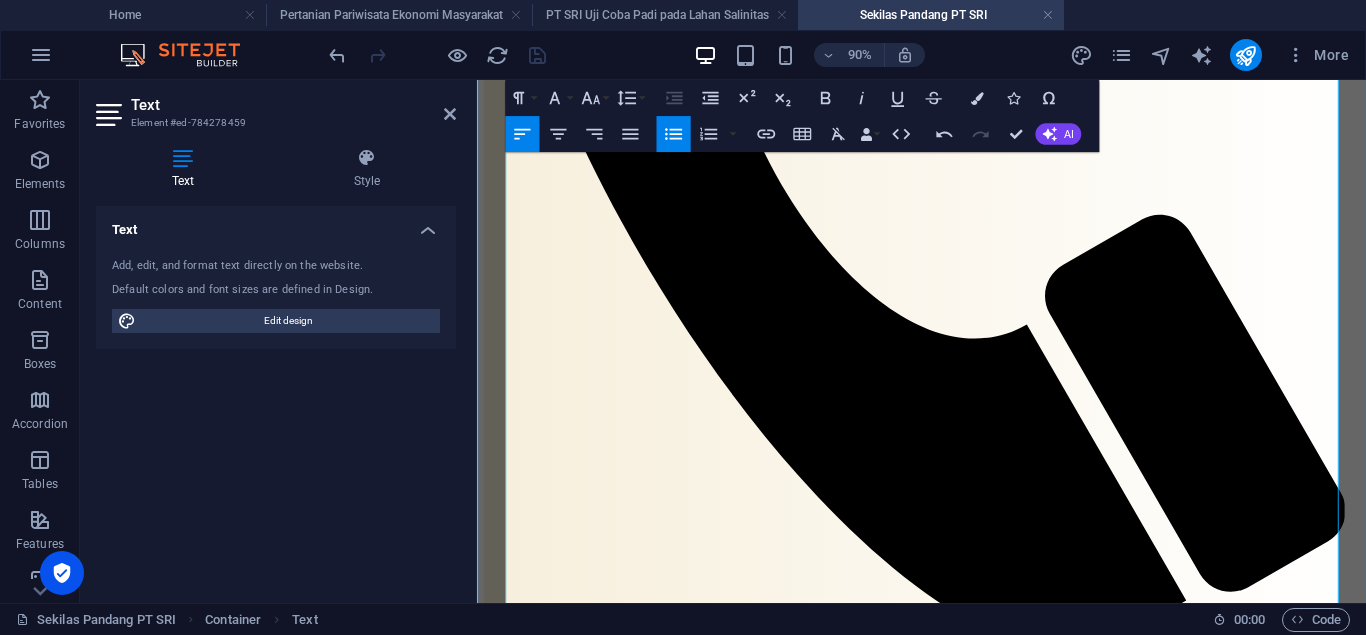 click on "Tekun melakukan inovasi" at bounding box center [991, 1812] 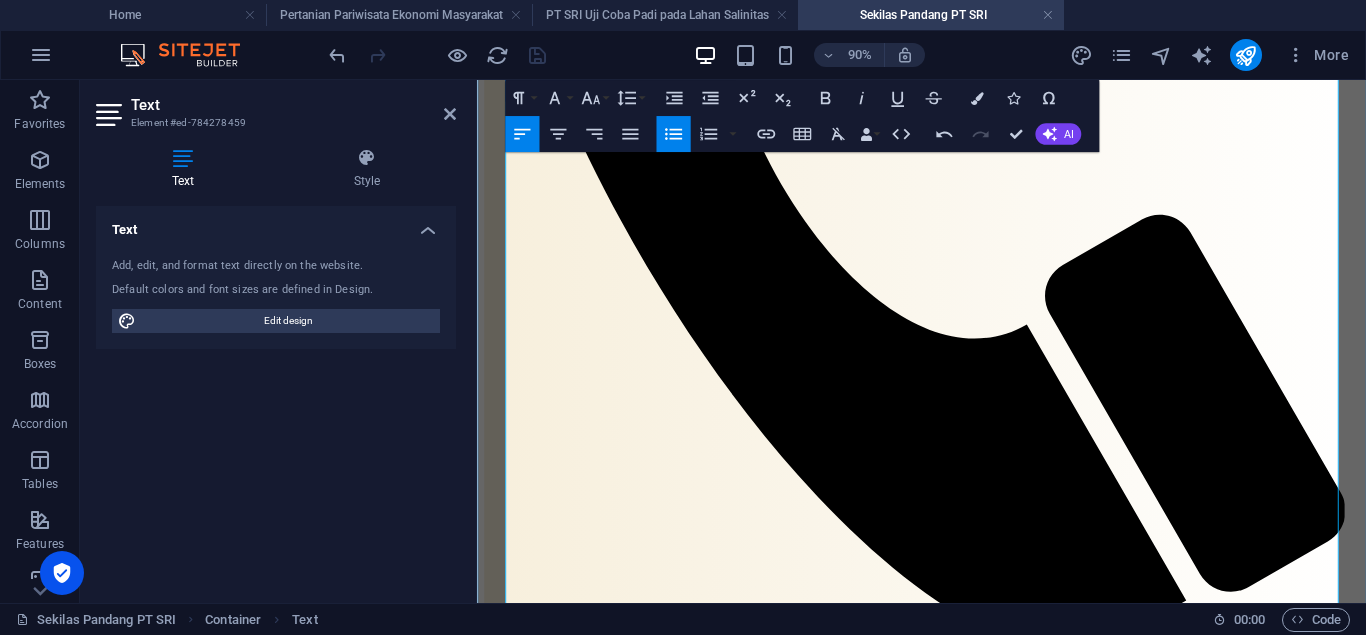 click on "Koordinatif dan menjaga sinergitas dengan berbagai sektor terkait" at bounding box center (991, 1882) 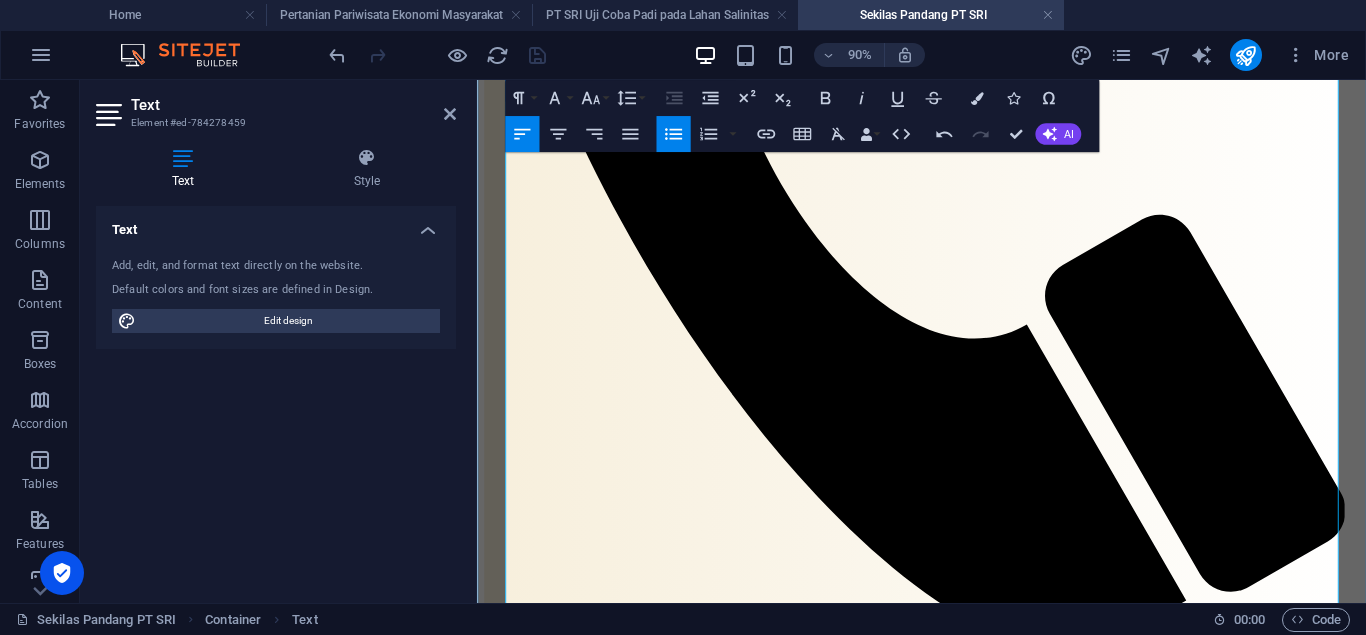click on "Koordinatif dan menjaga sinergitas dengan berbagai sektor terkait" at bounding box center [991, 1882] 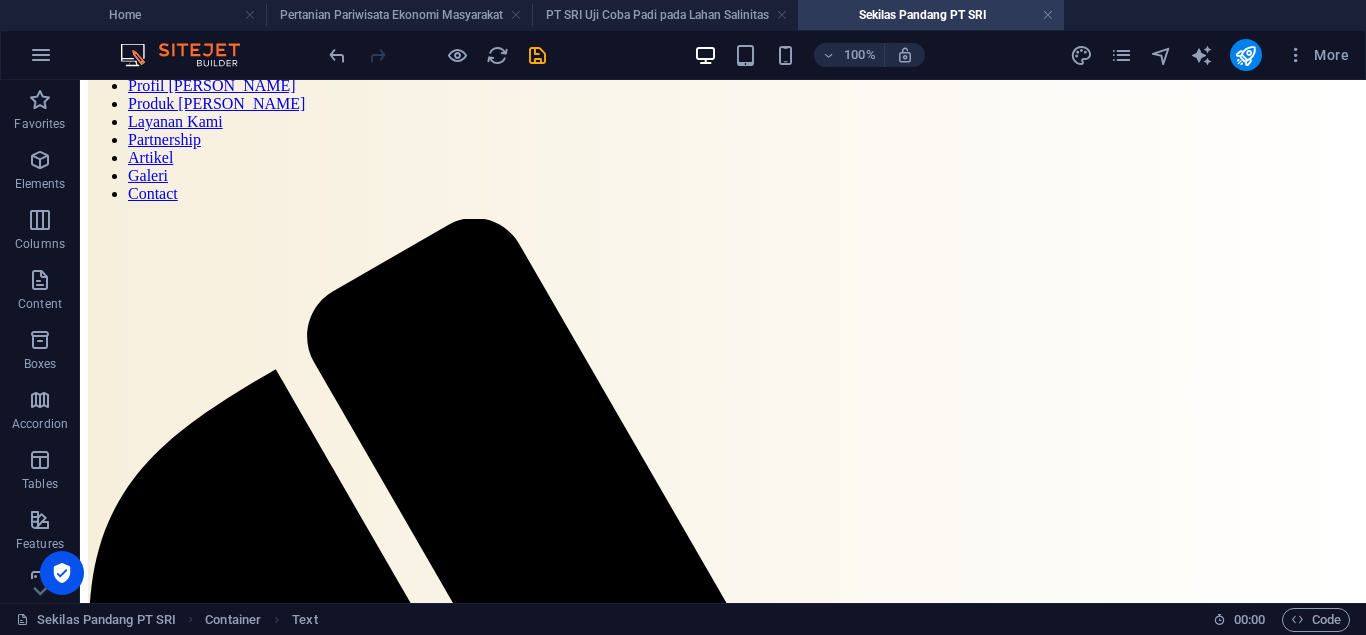 scroll, scrollTop: 59, scrollLeft: 0, axis: vertical 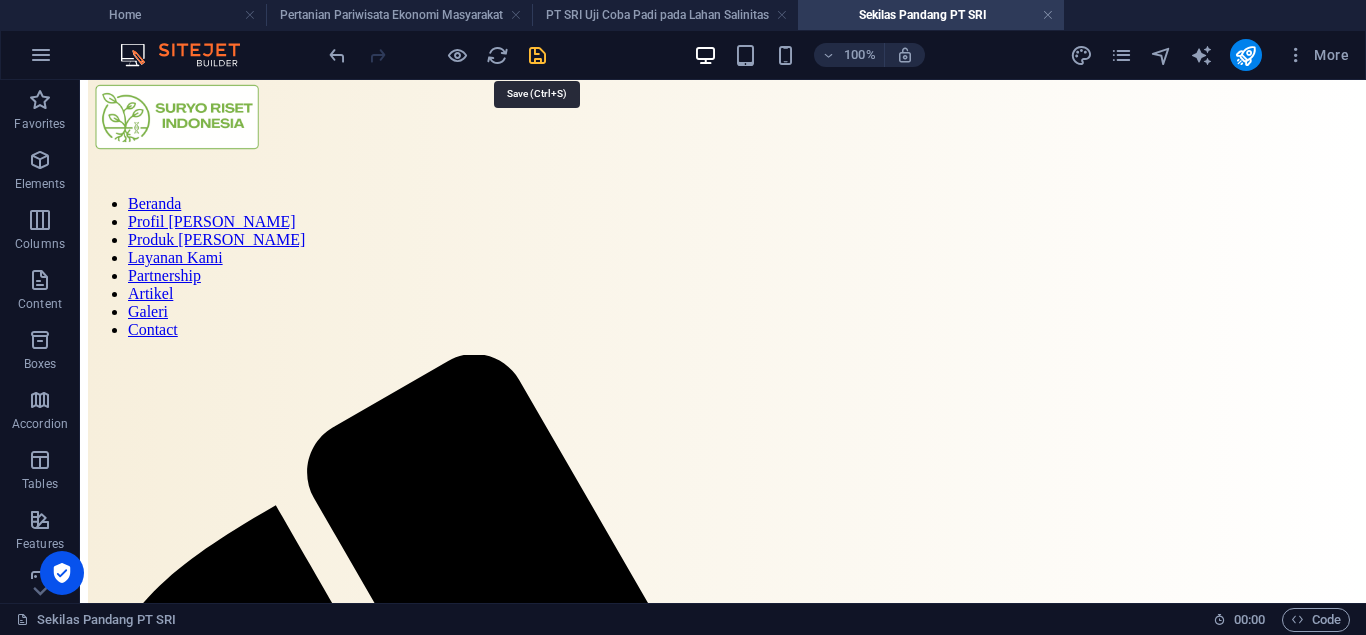 click at bounding box center [537, 55] 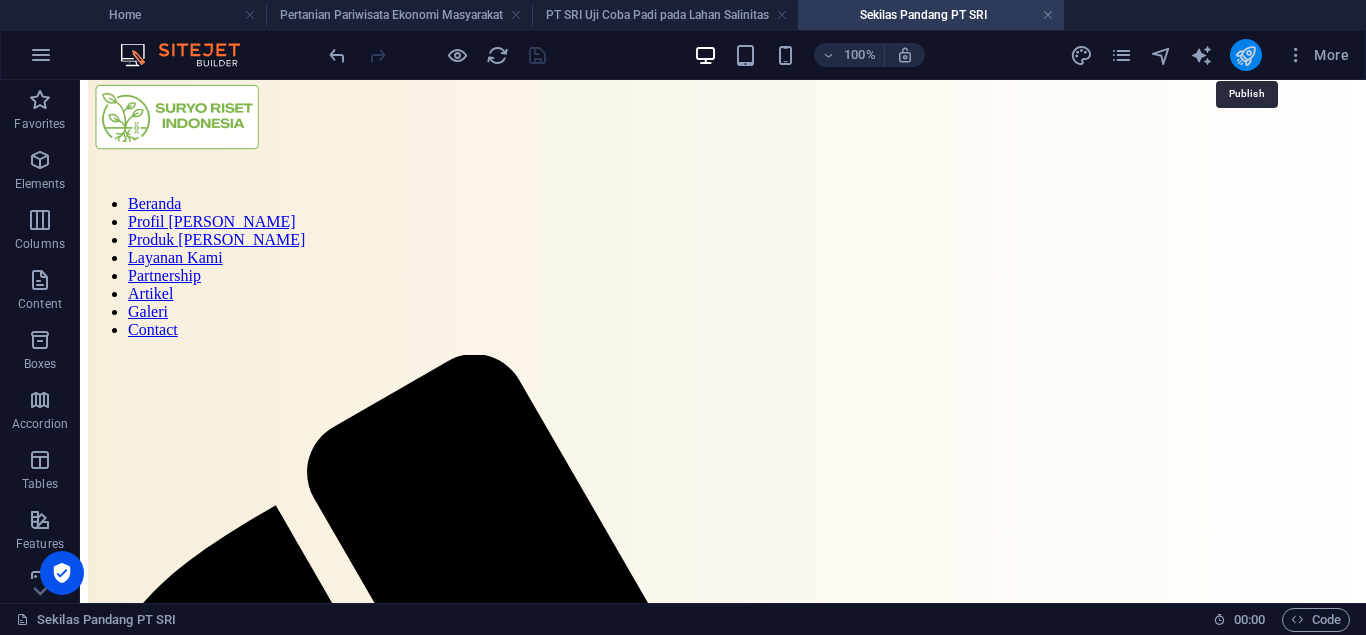 click at bounding box center [1245, 55] 